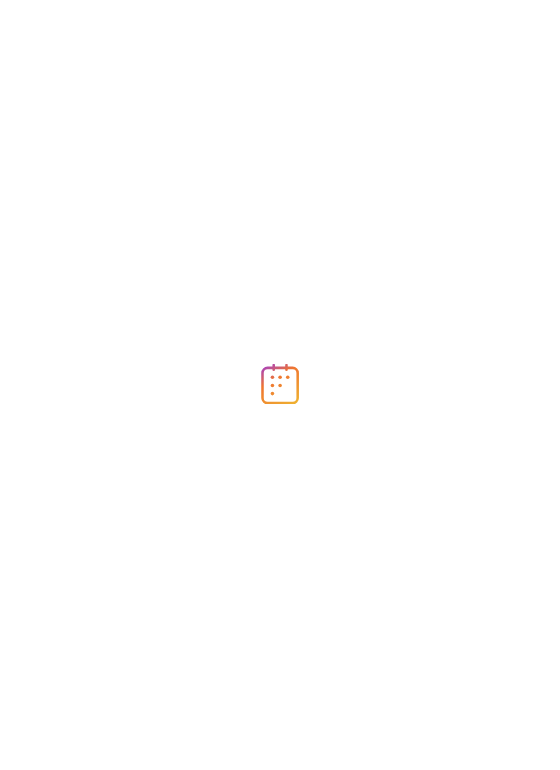 scroll, scrollTop: 0, scrollLeft: 0, axis: both 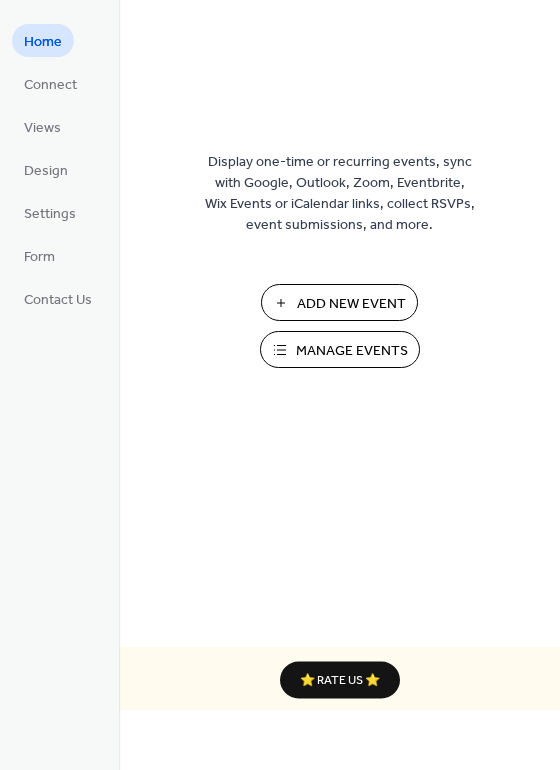 click on "Add New Event" at bounding box center (351, 304) 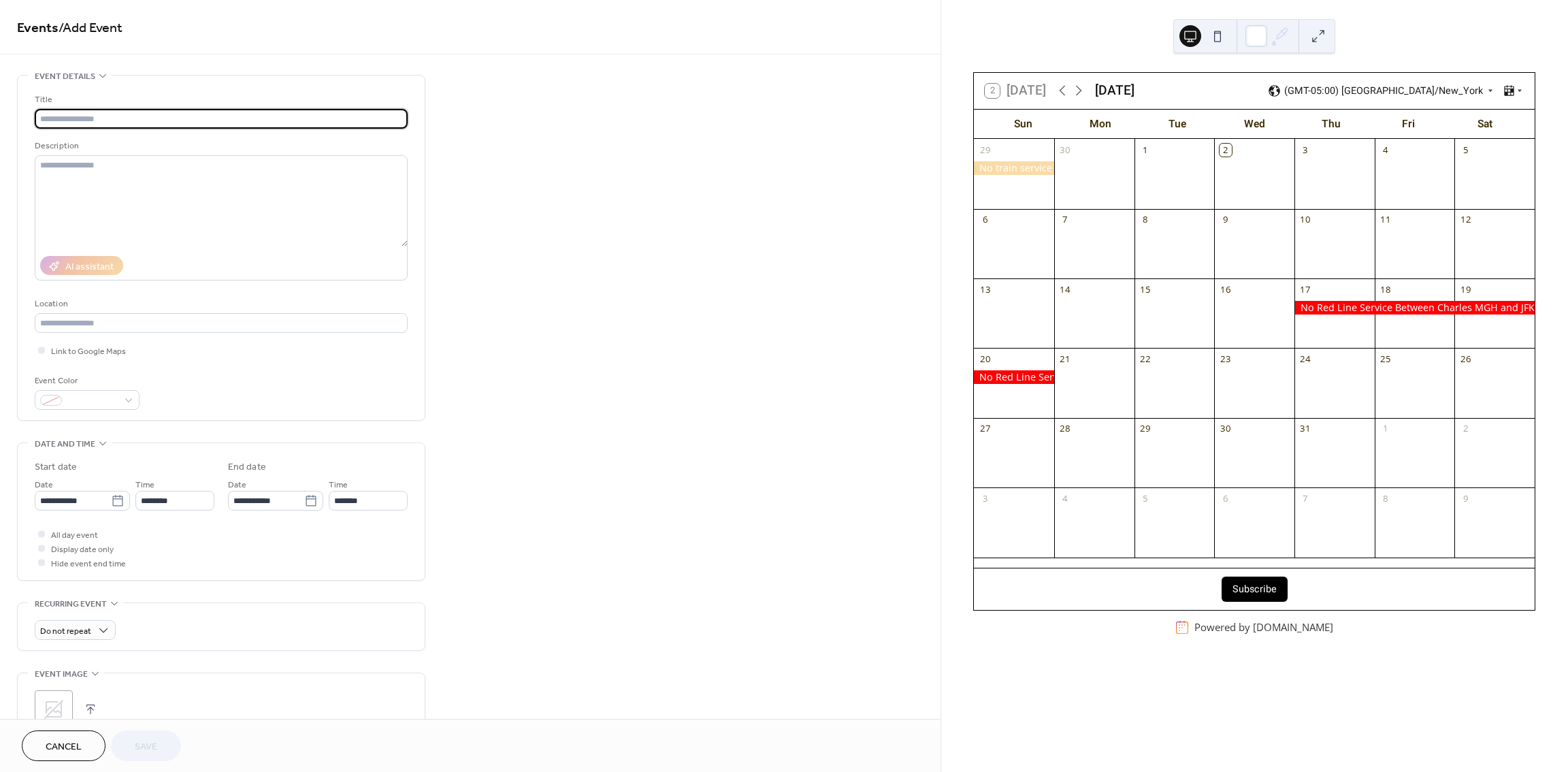 scroll, scrollTop: 0, scrollLeft: 0, axis: both 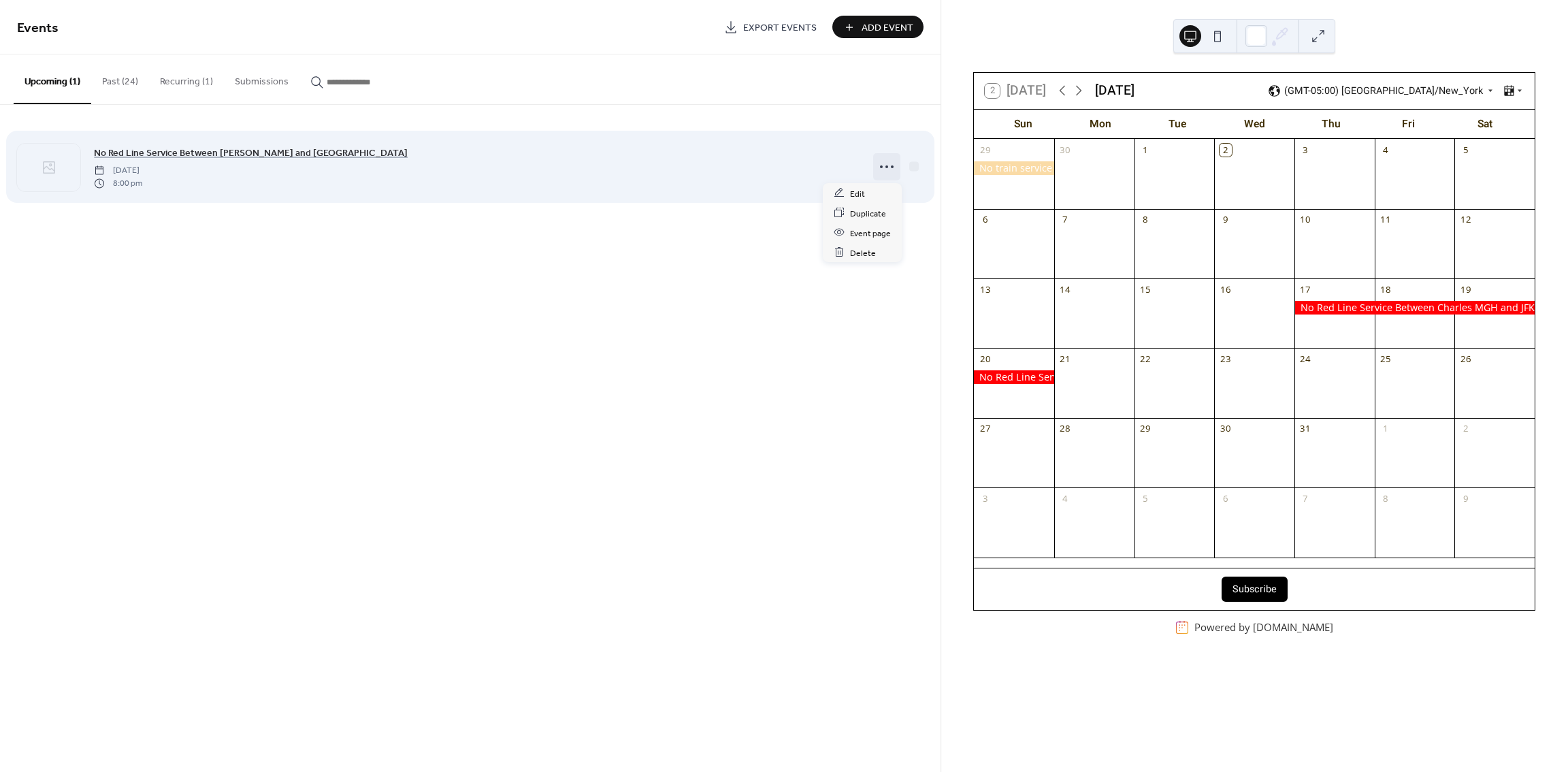 click 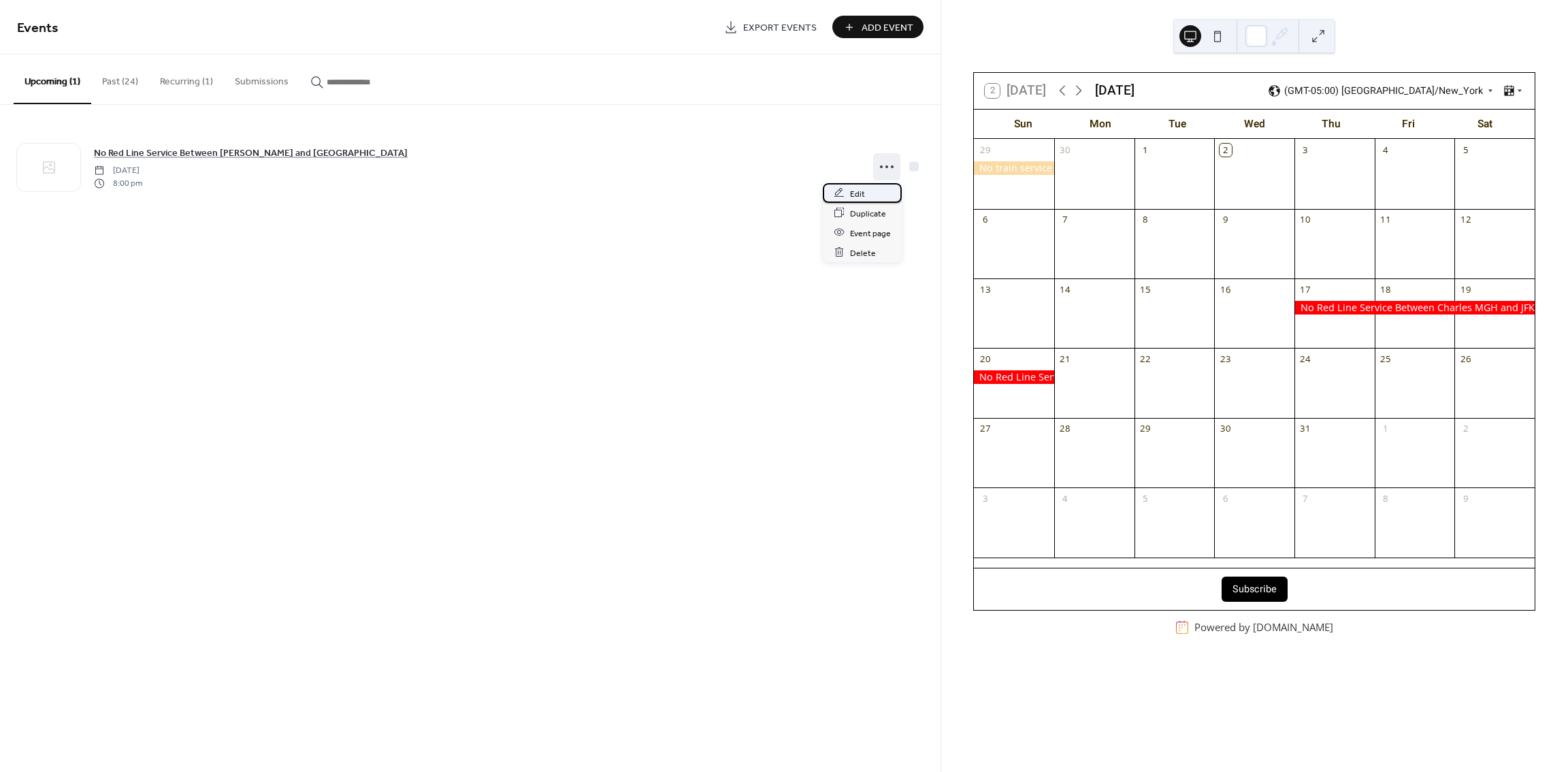 click on "Edit" at bounding box center (862, 193) 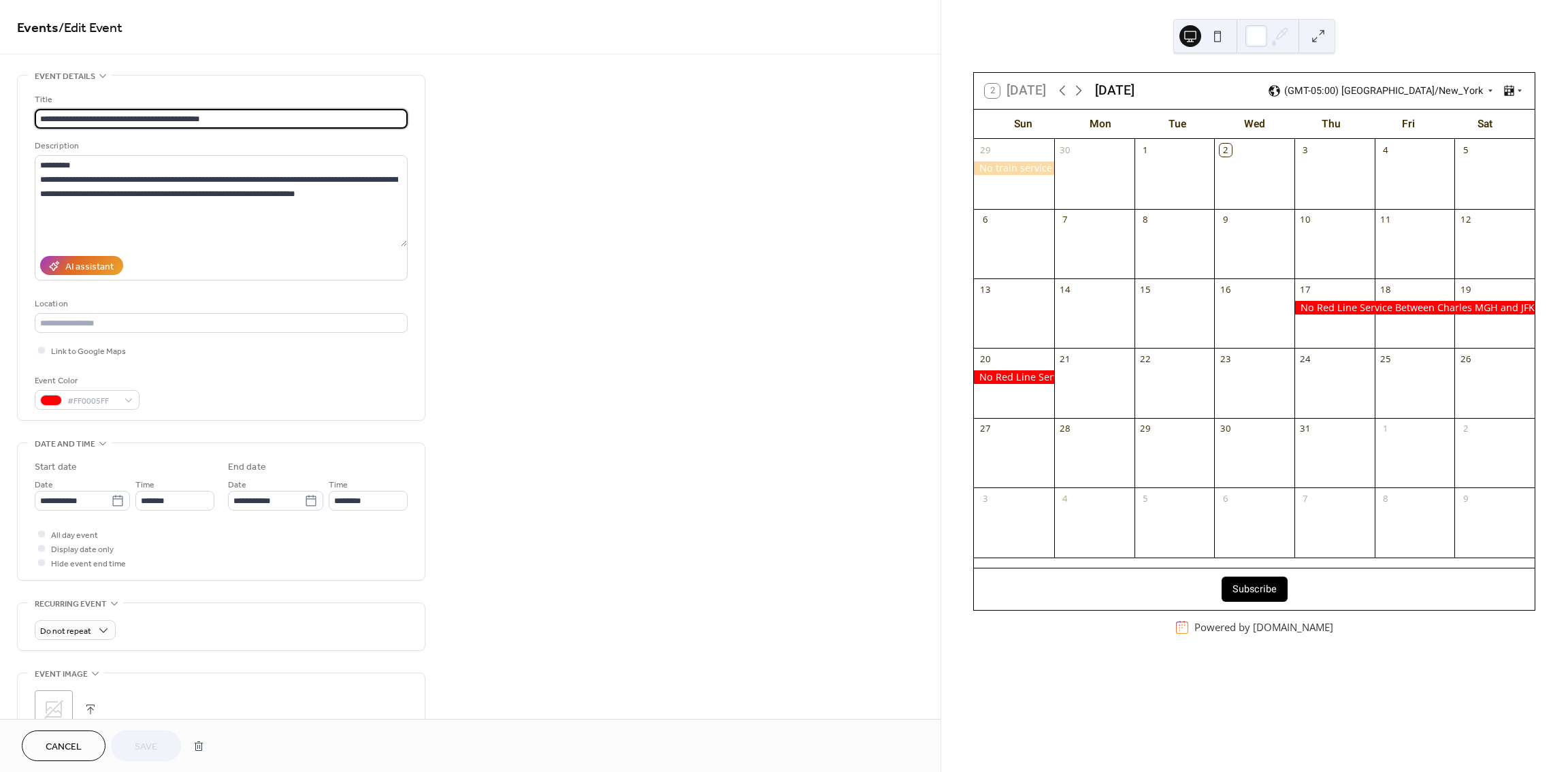 drag, startPoint x: 252, startPoint y: 117, endPoint x: 33, endPoint y: 117, distance: 219 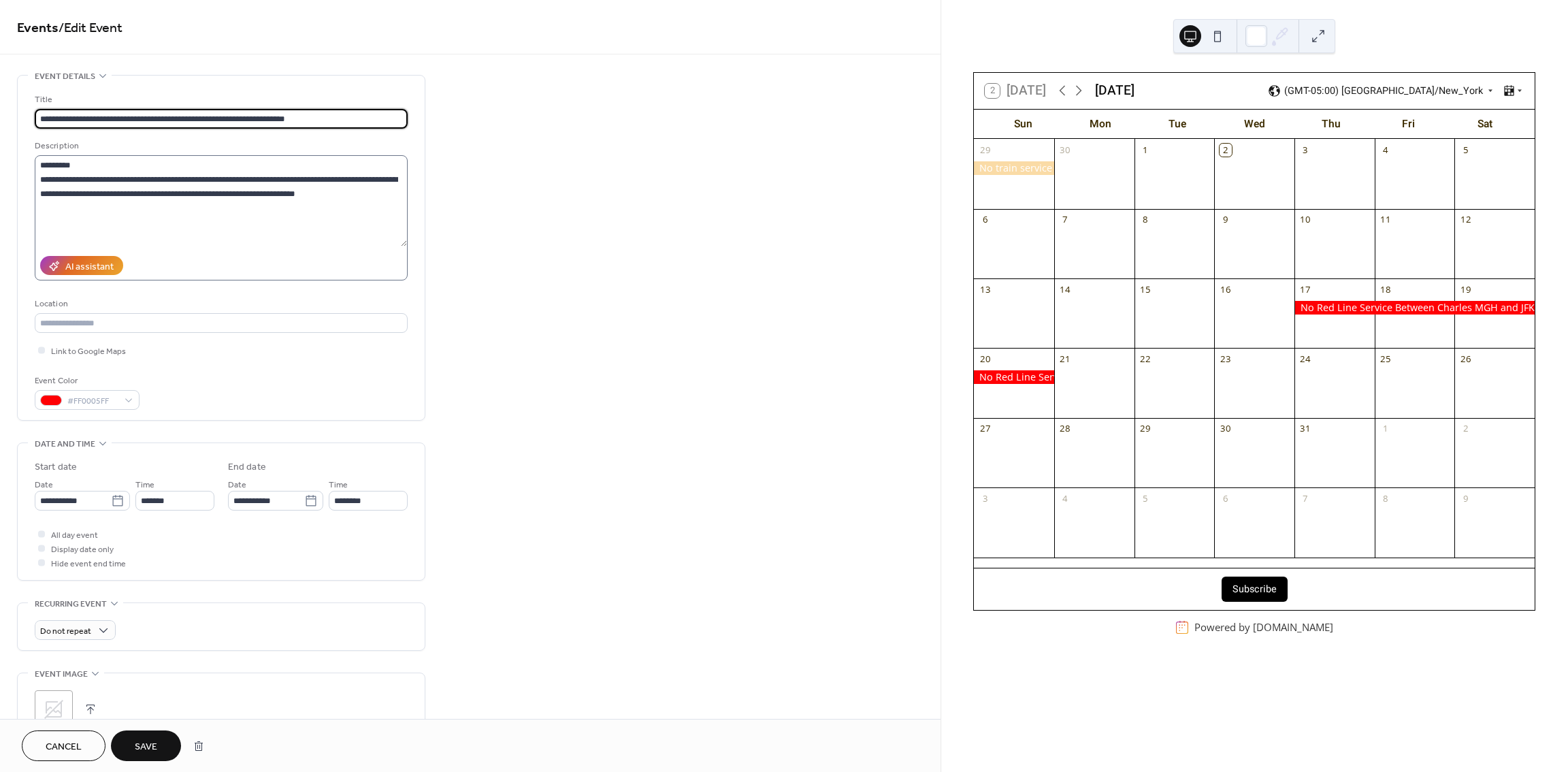 type on "**********" 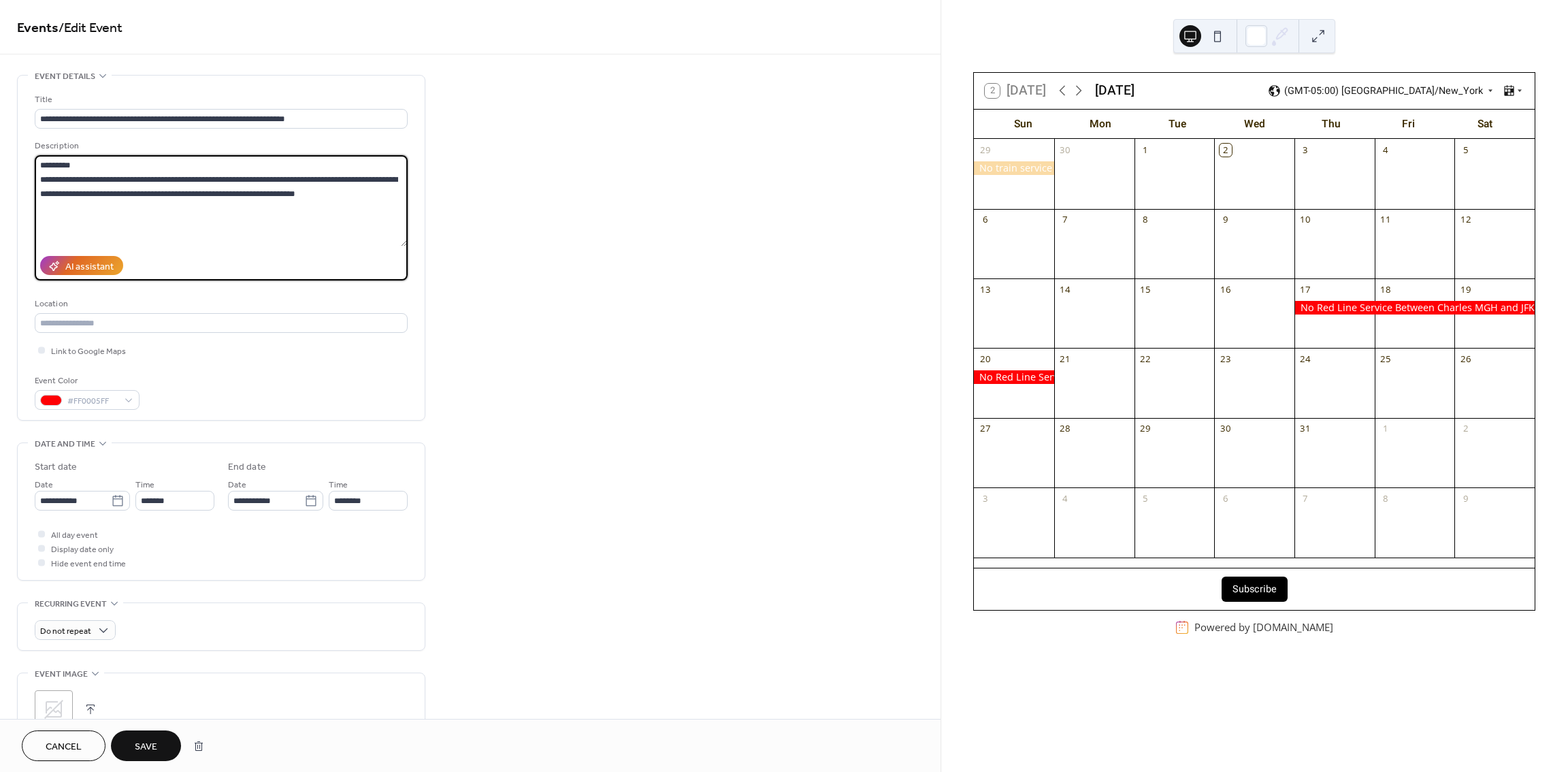drag, startPoint x: 347, startPoint y: 196, endPoint x: -21, endPoint y: 159, distance: 369.85538 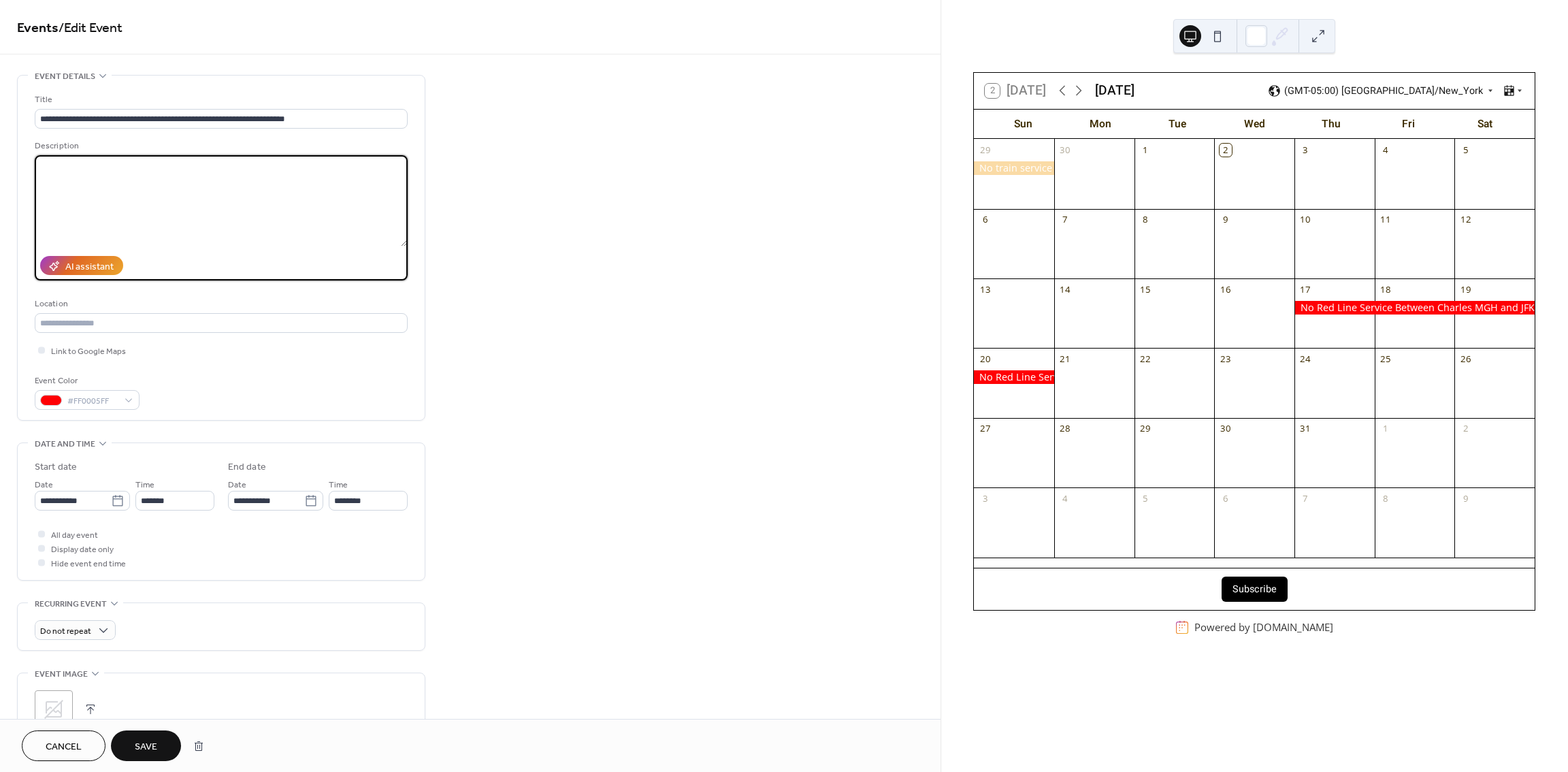 paste on "**********" 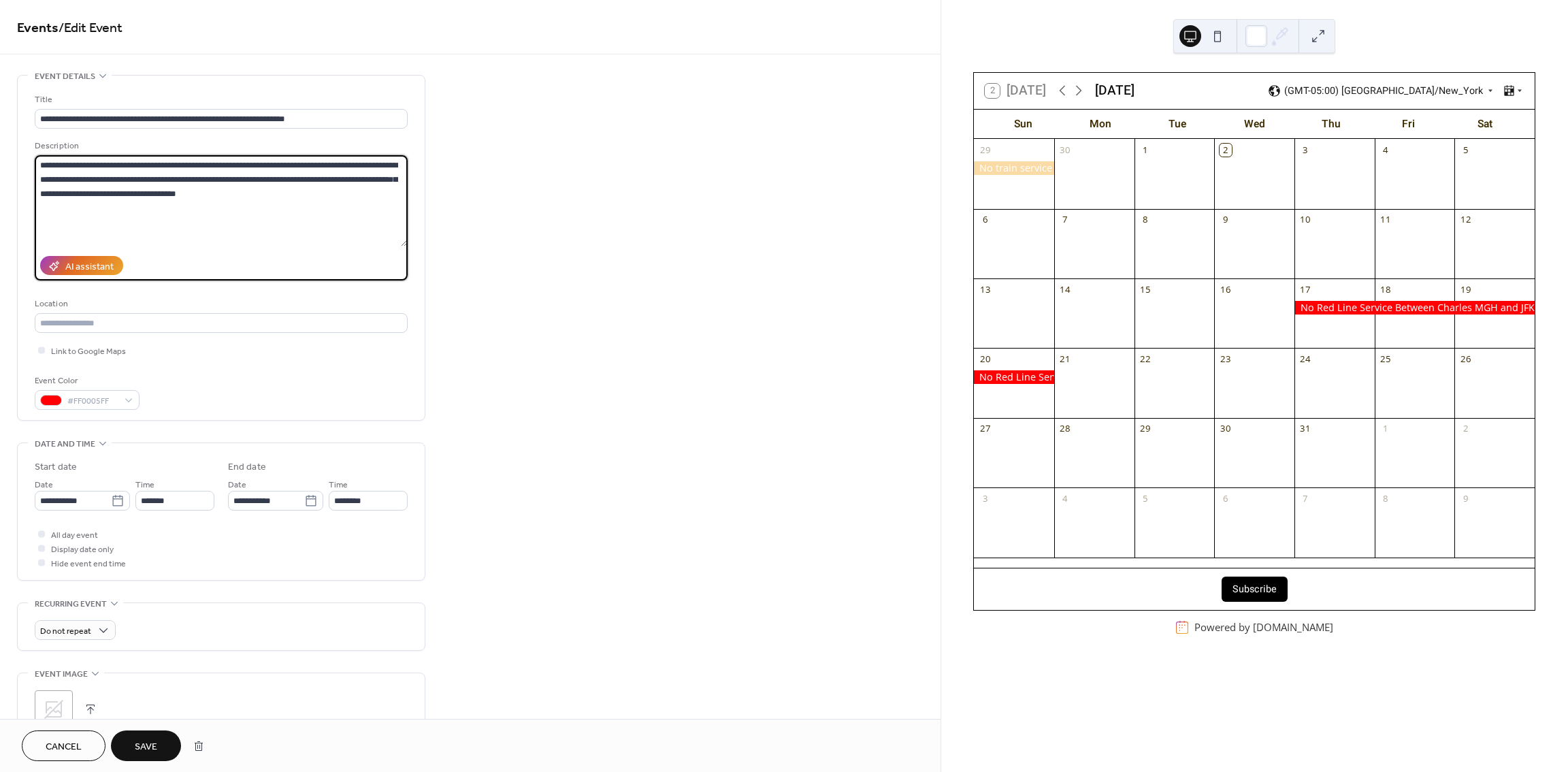 paste on "**********" 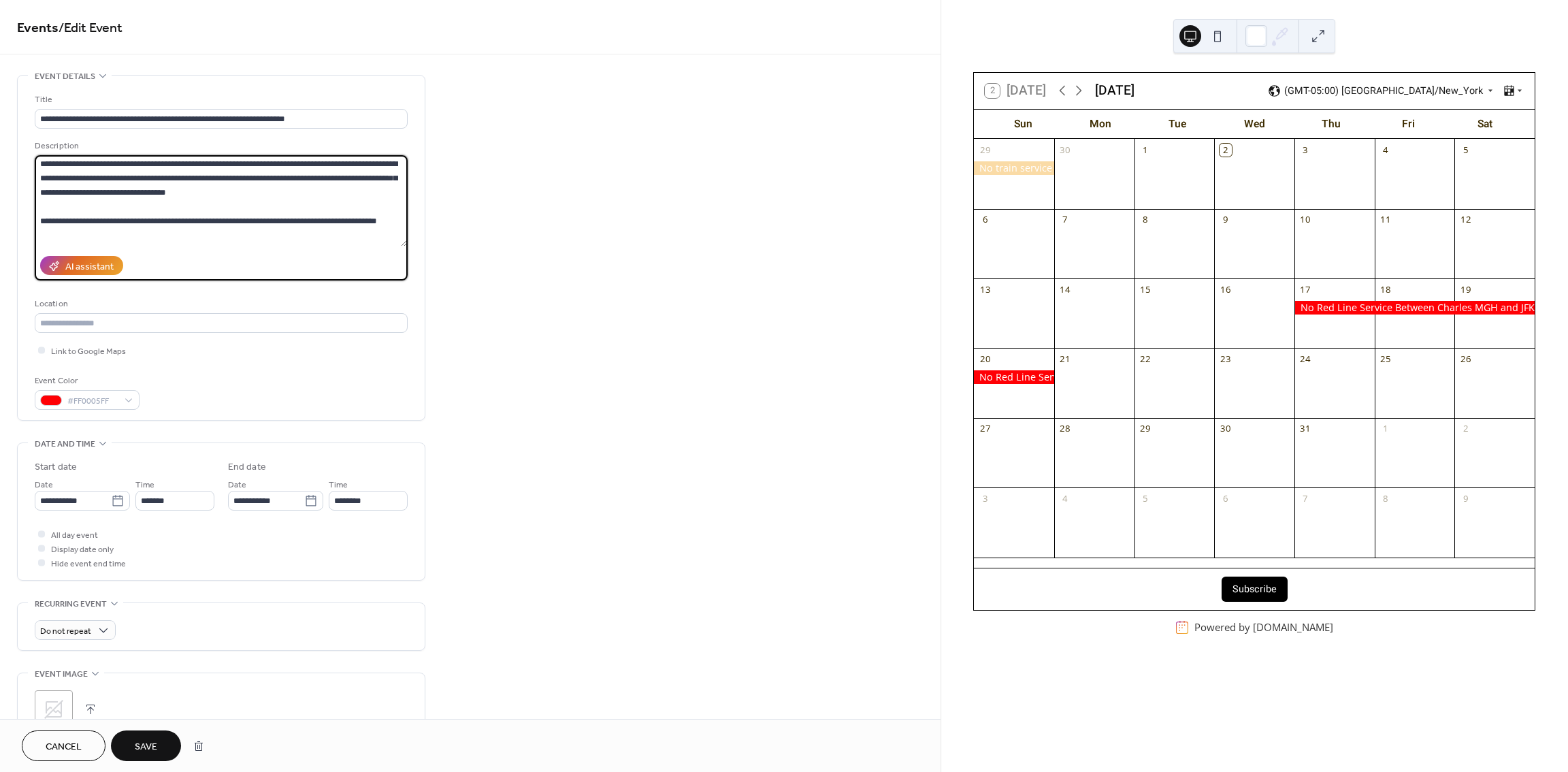scroll, scrollTop: 0, scrollLeft: 0, axis: both 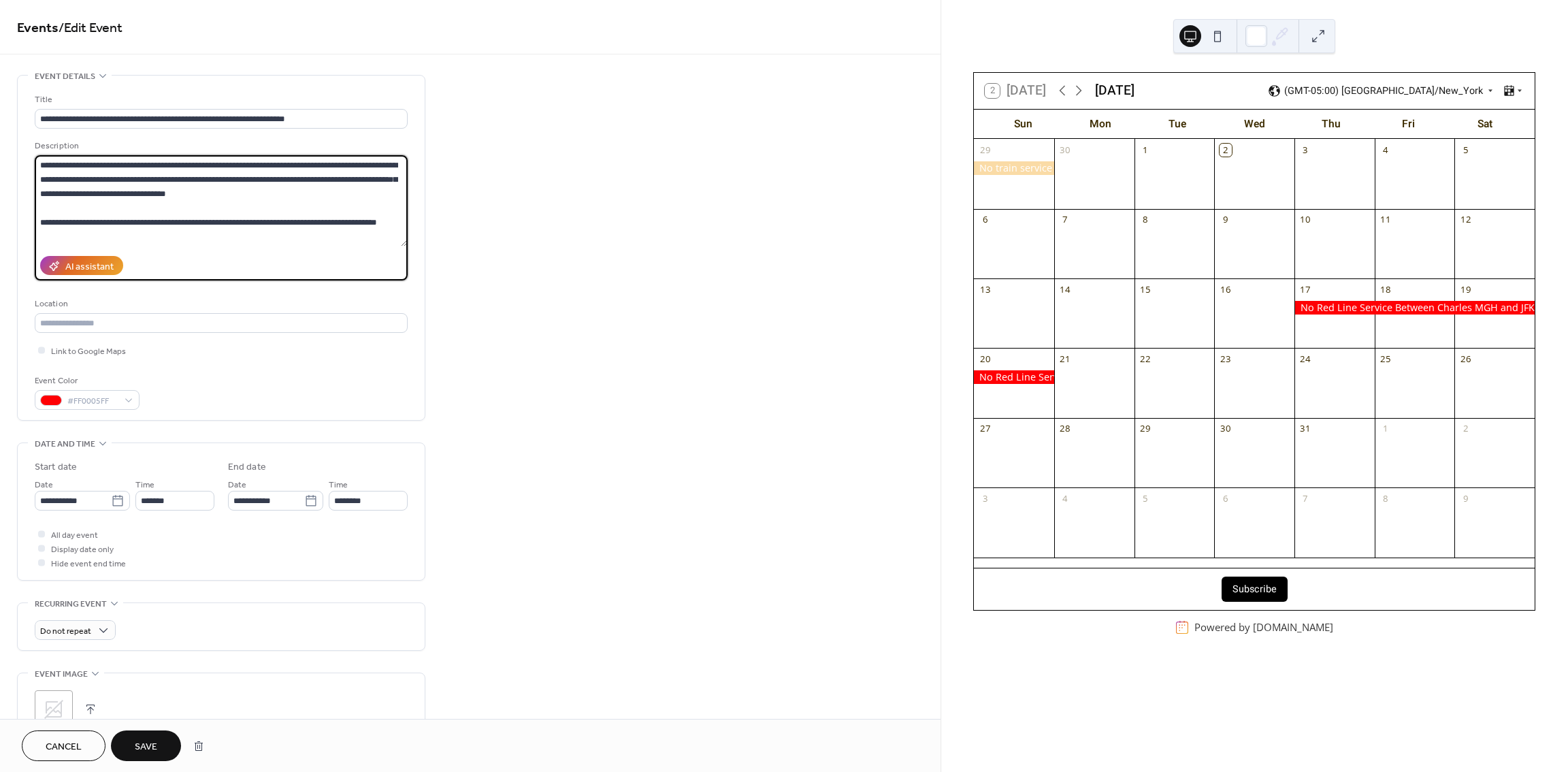 click at bounding box center (220, 201) 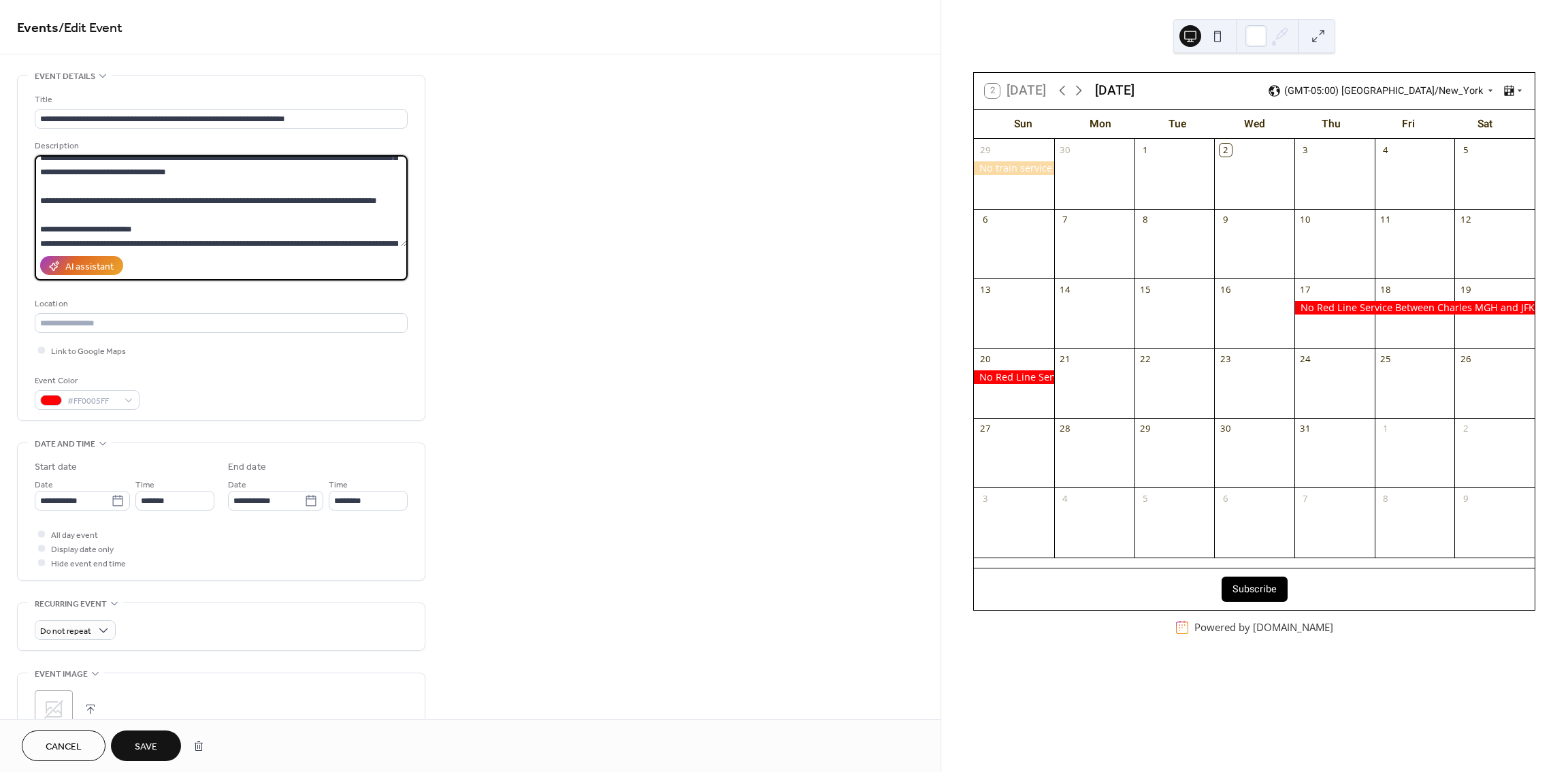 scroll, scrollTop: 0, scrollLeft: 0, axis: both 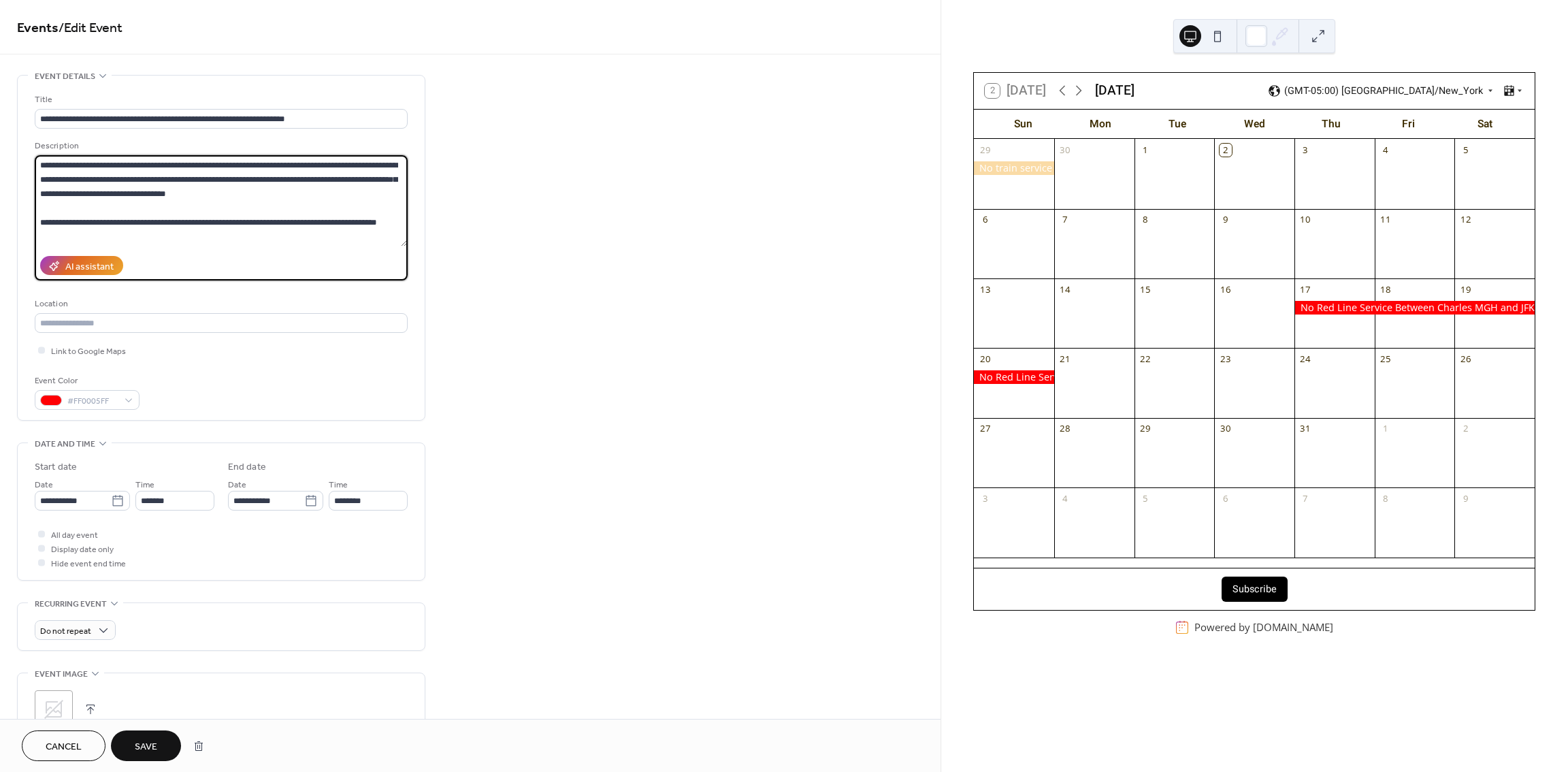 type on "**********" 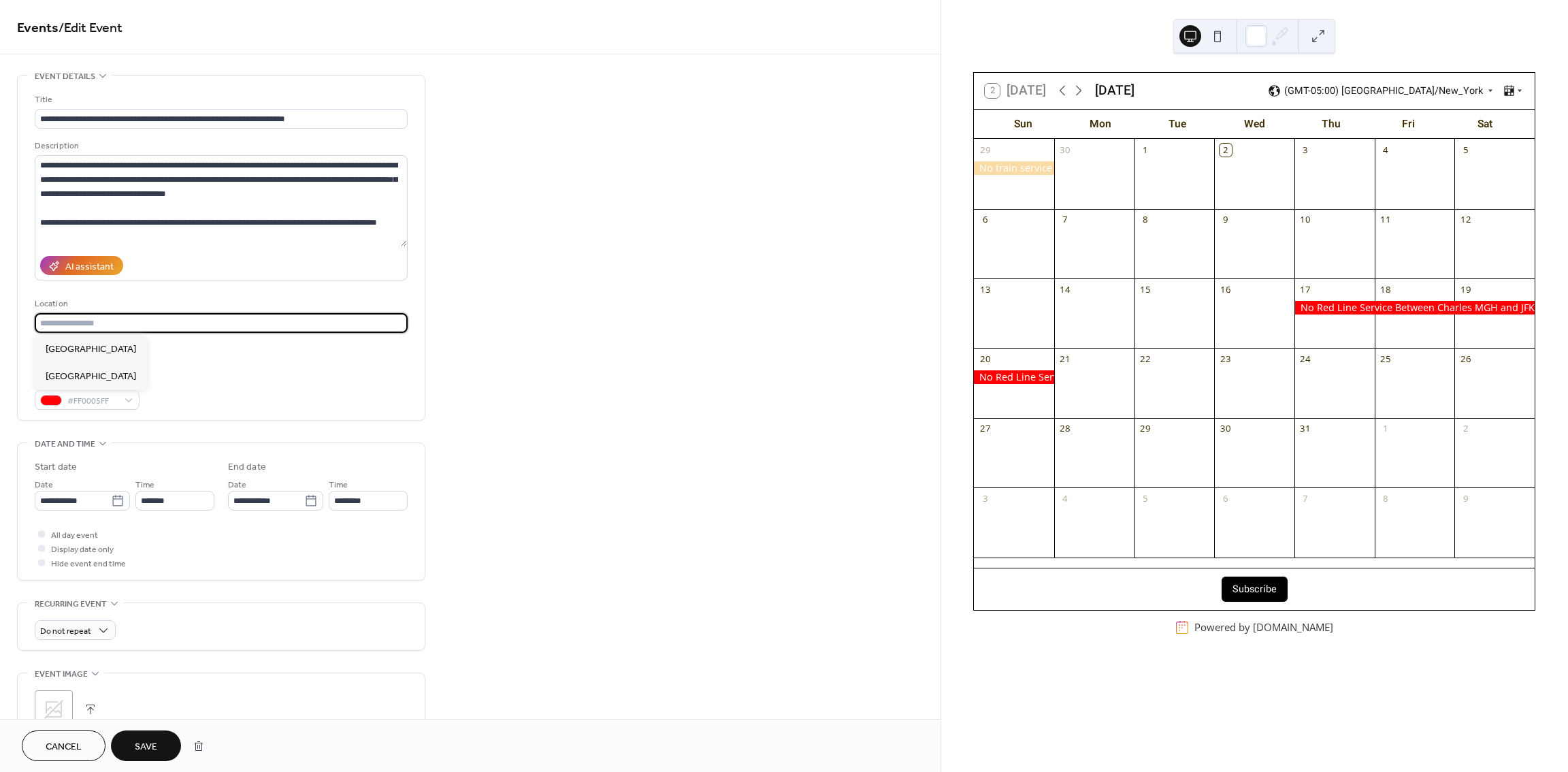 click at bounding box center (221, 323) 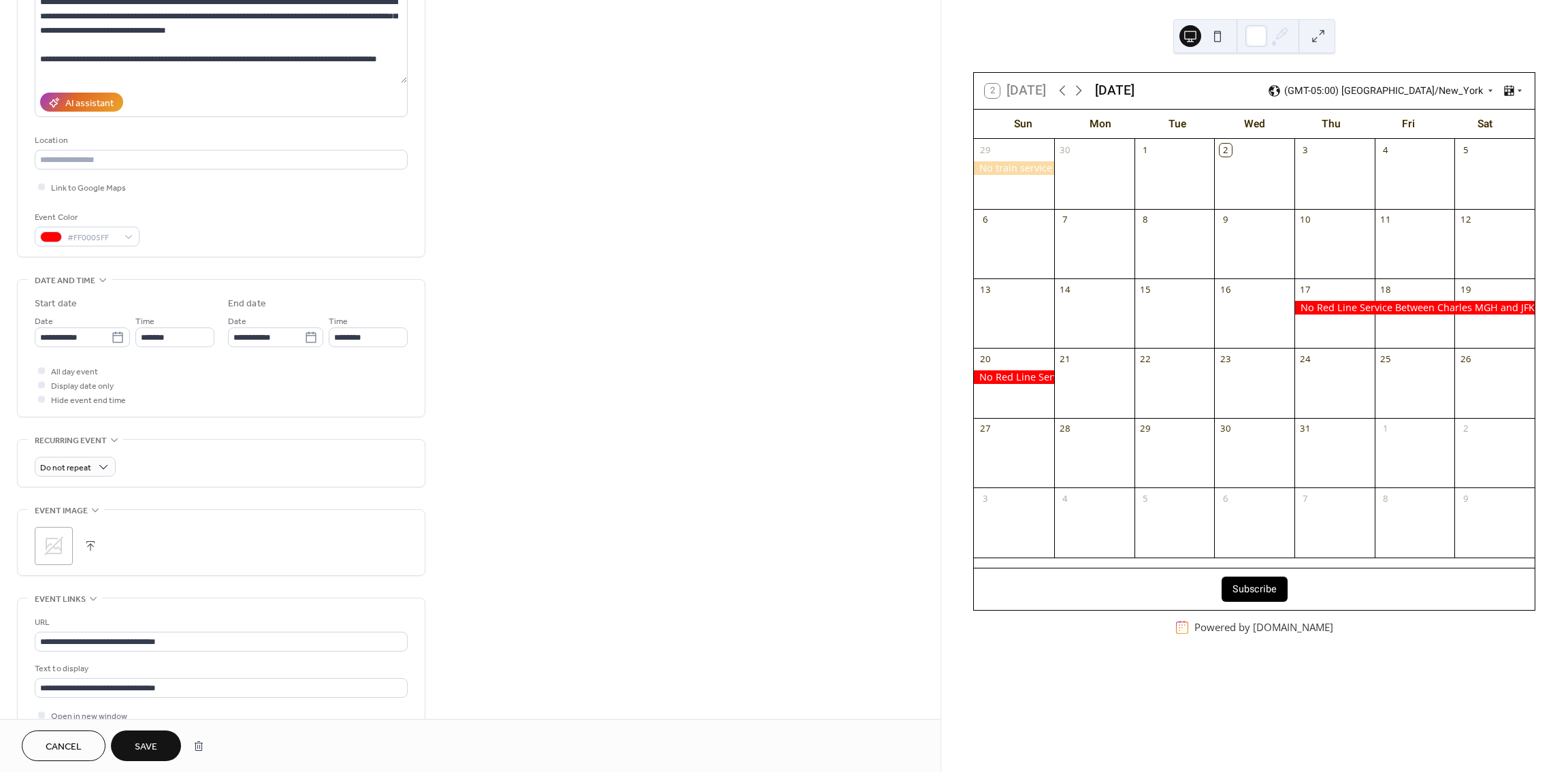 scroll, scrollTop: 181, scrollLeft: 0, axis: vertical 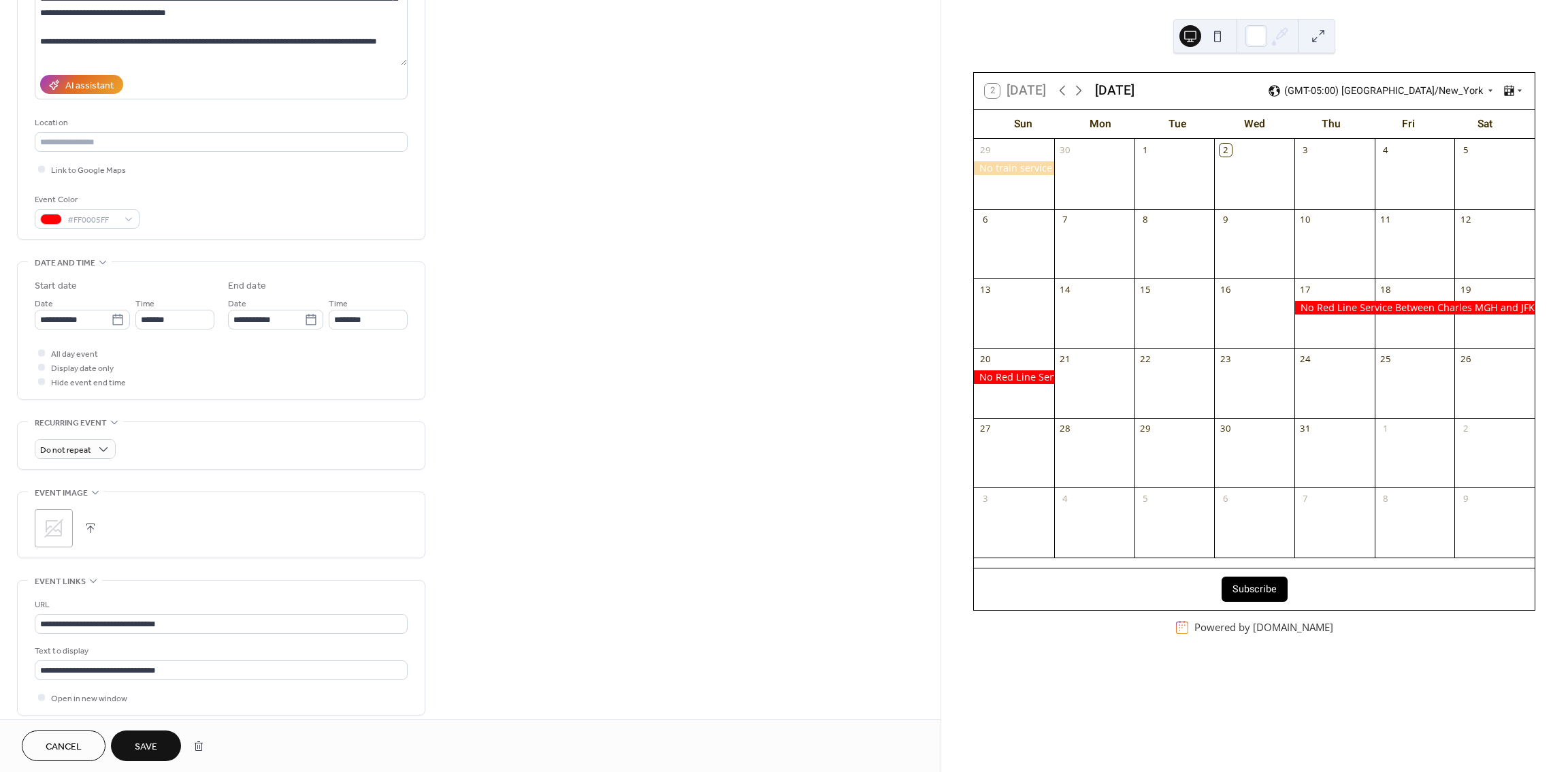 click at bounding box center [91, 528] 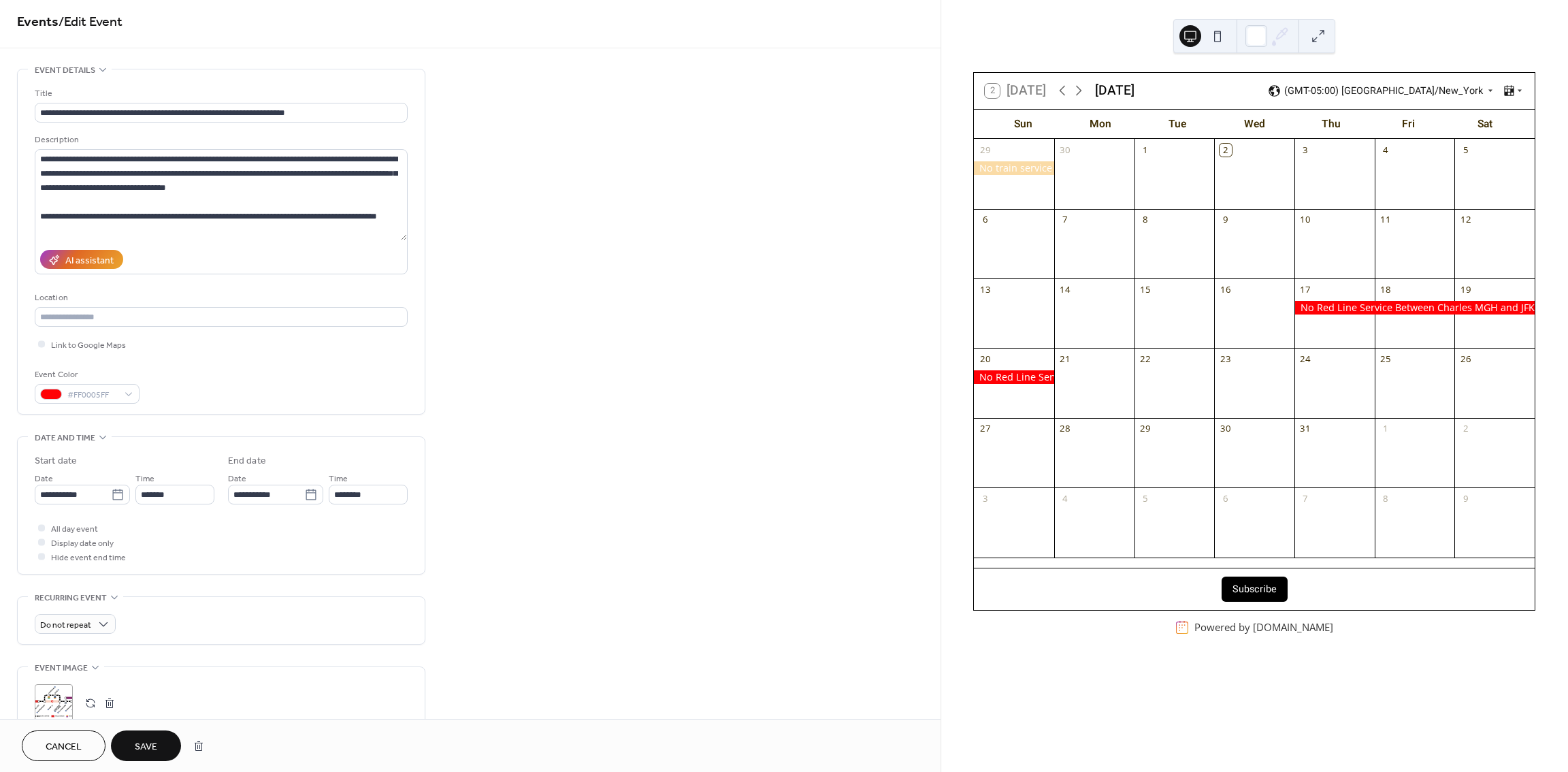 scroll, scrollTop: 0, scrollLeft: 0, axis: both 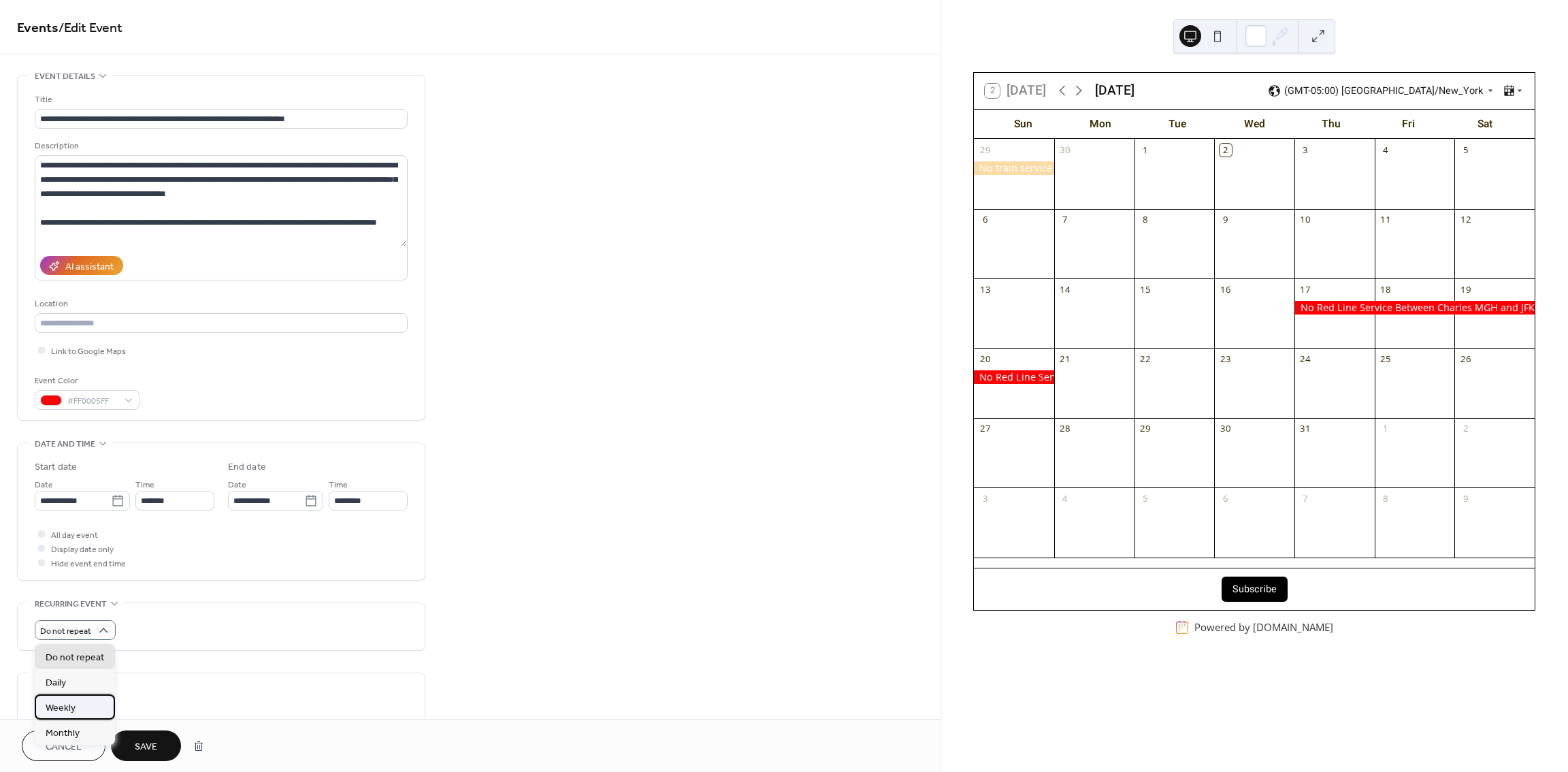 click on "Weekly" at bounding box center (75, 707) 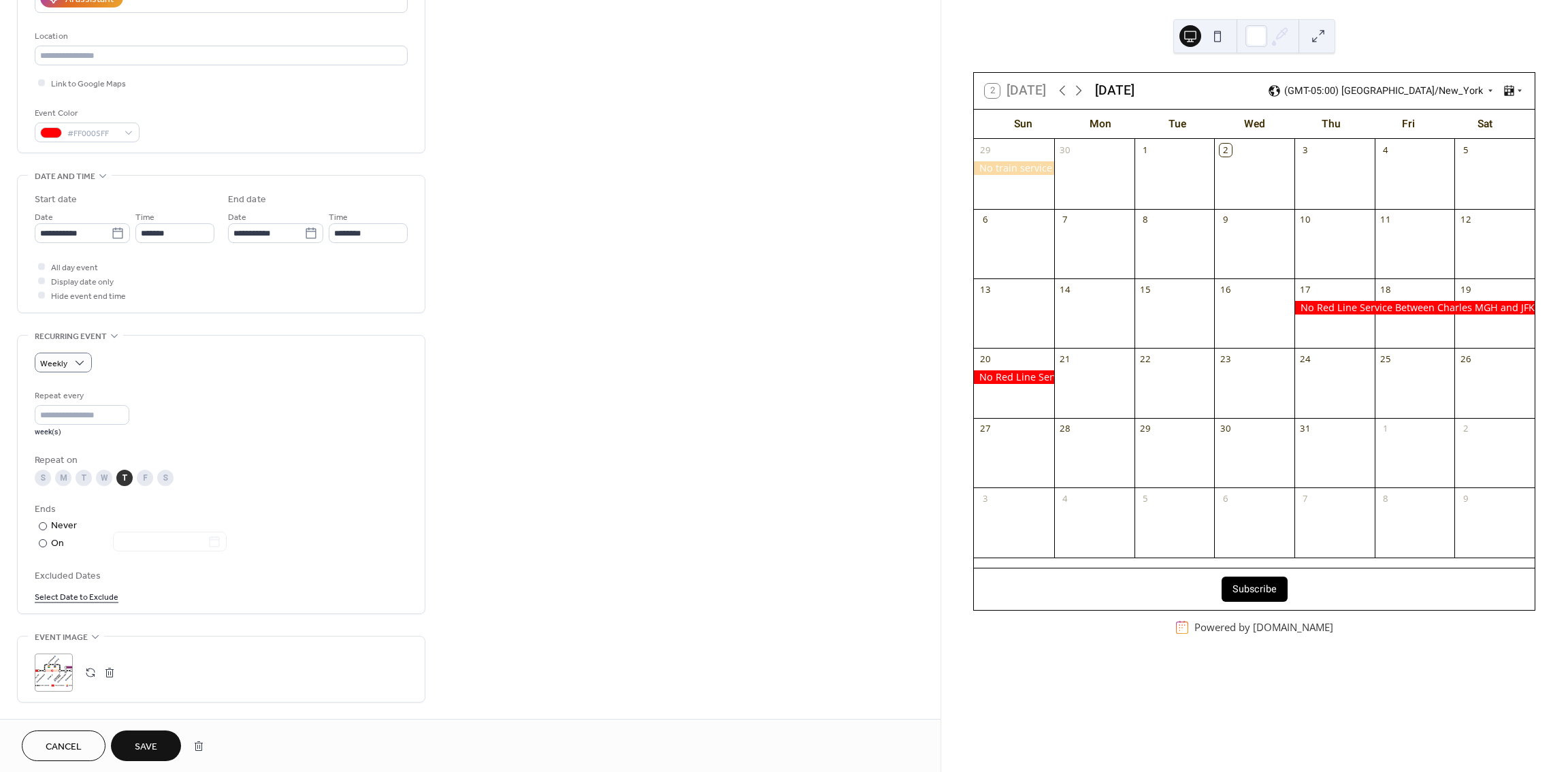 scroll, scrollTop: 272, scrollLeft: 0, axis: vertical 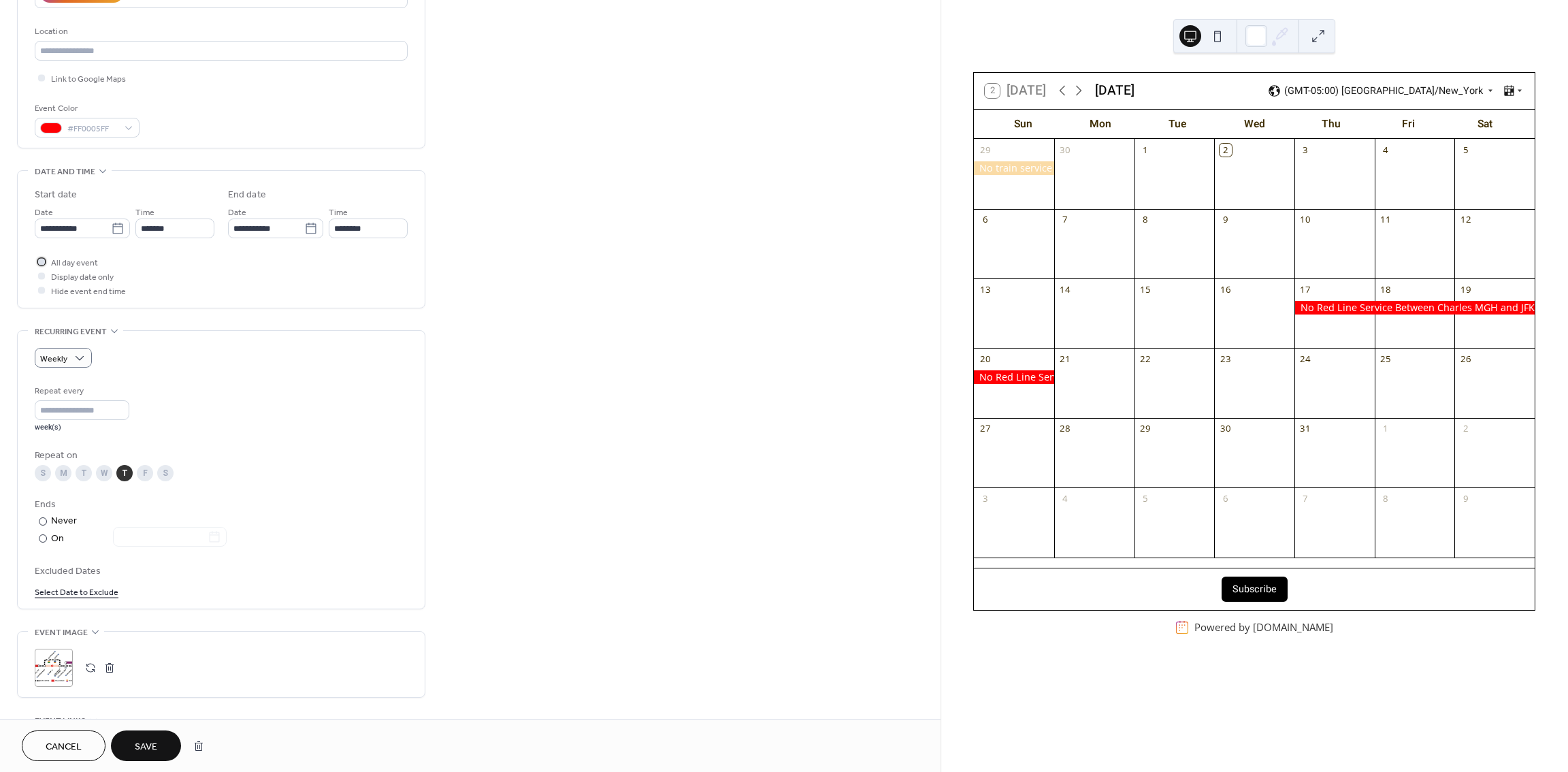 click on "All day event" at bounding box center [74, 263] 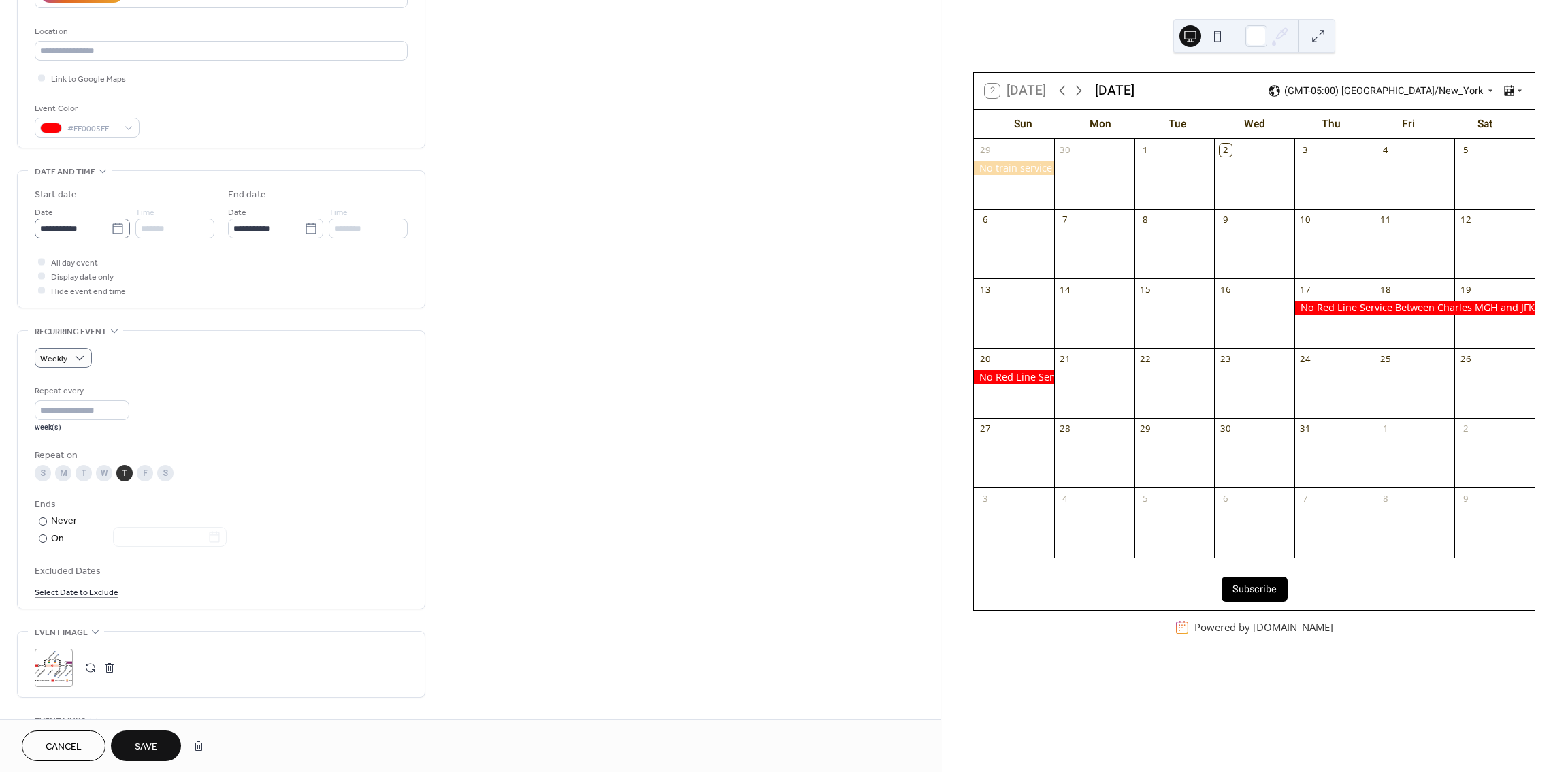 click 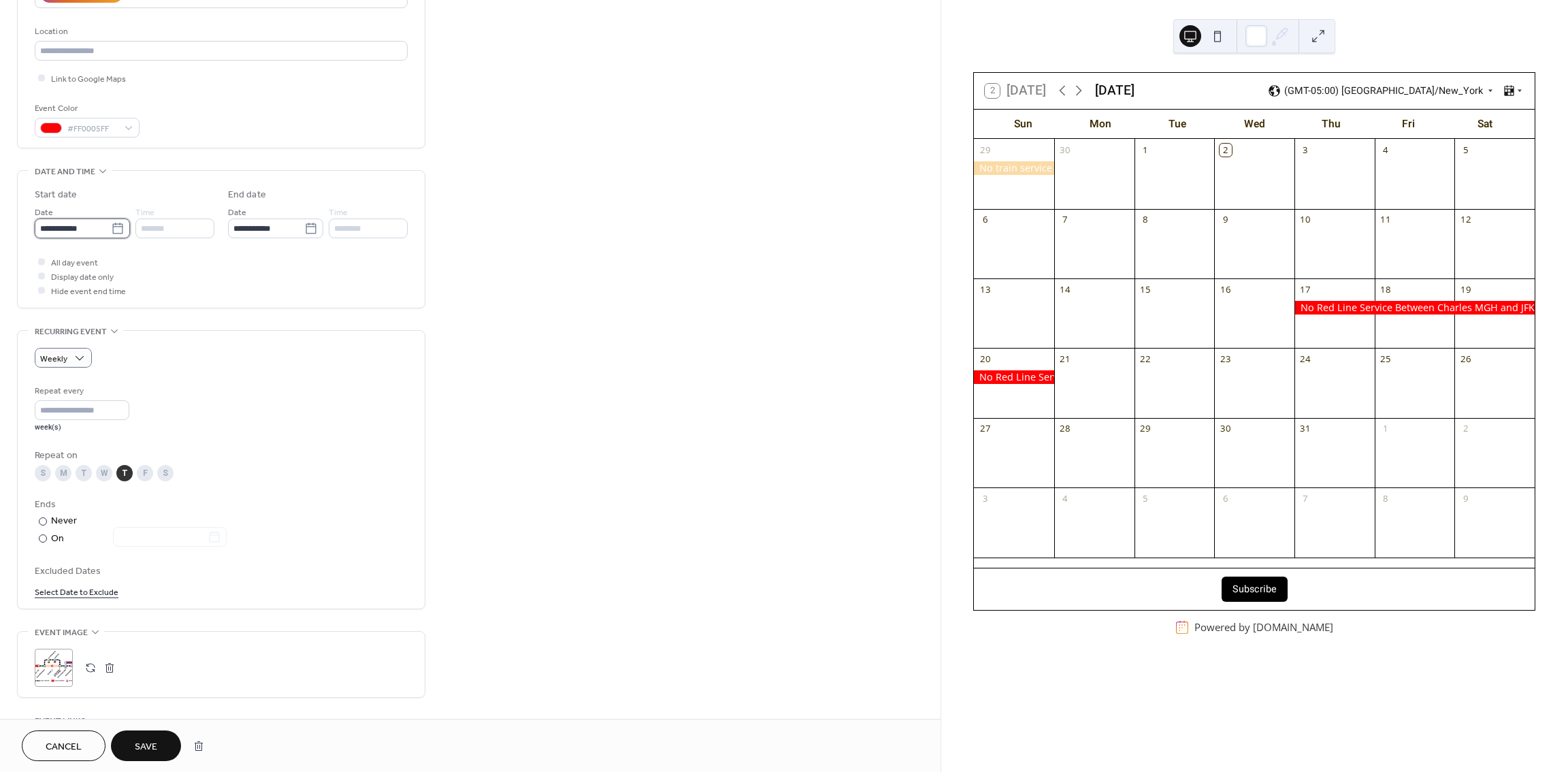 click on "**********" at bounding box center [73, 228] 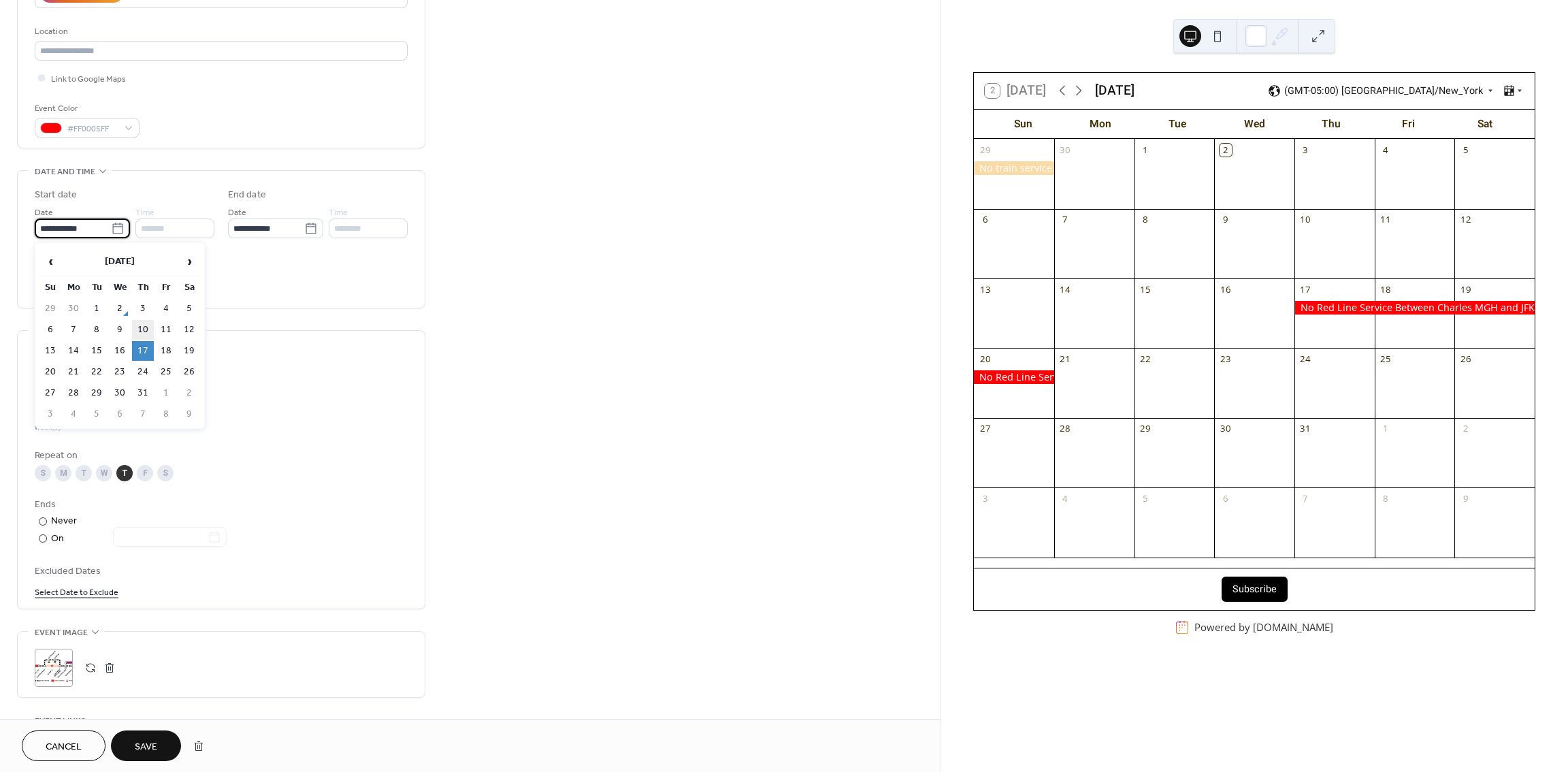 click on "10" at bounding box center (143, 329) 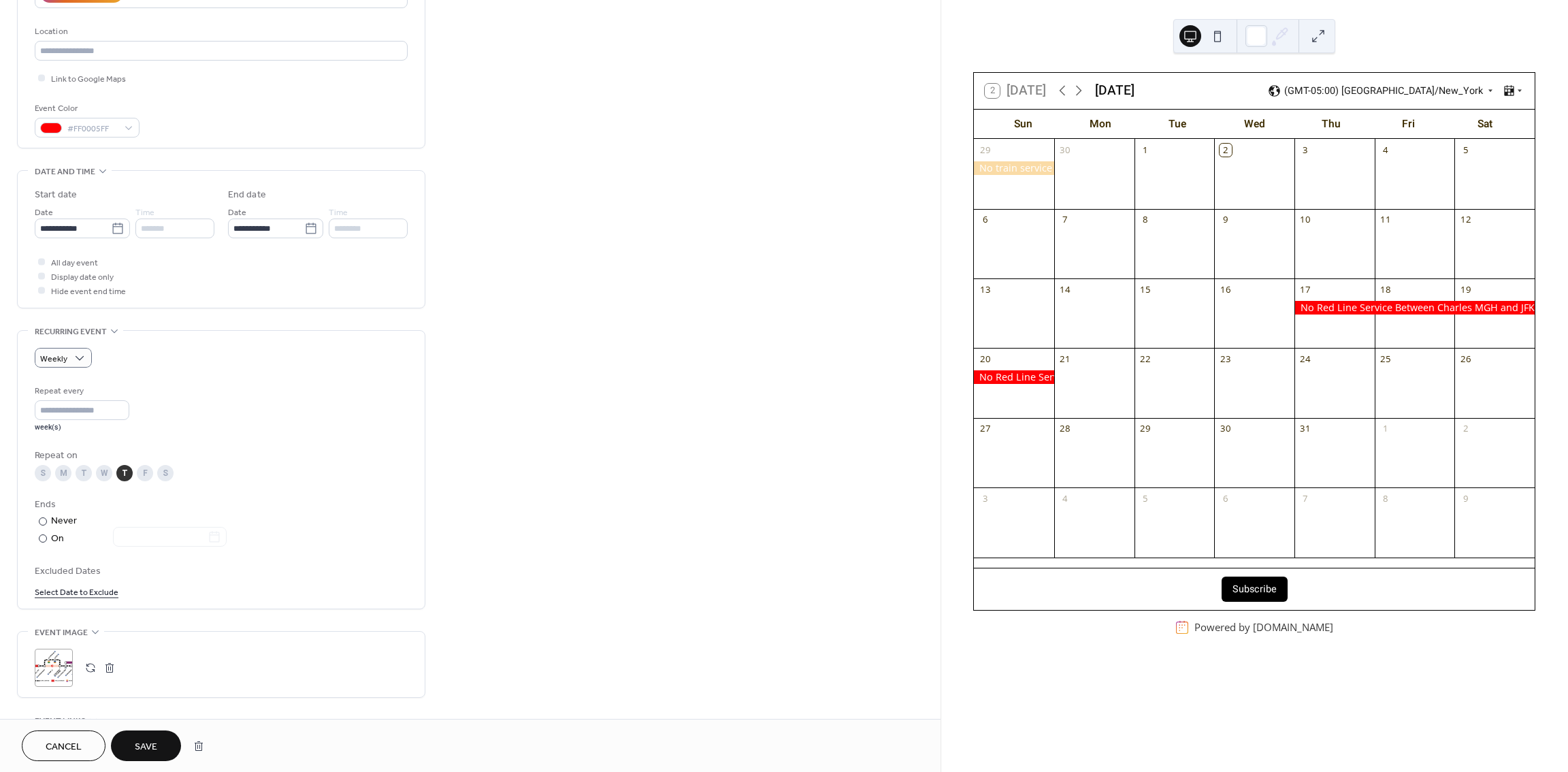 click on "F" at bounding box center (145, 473) 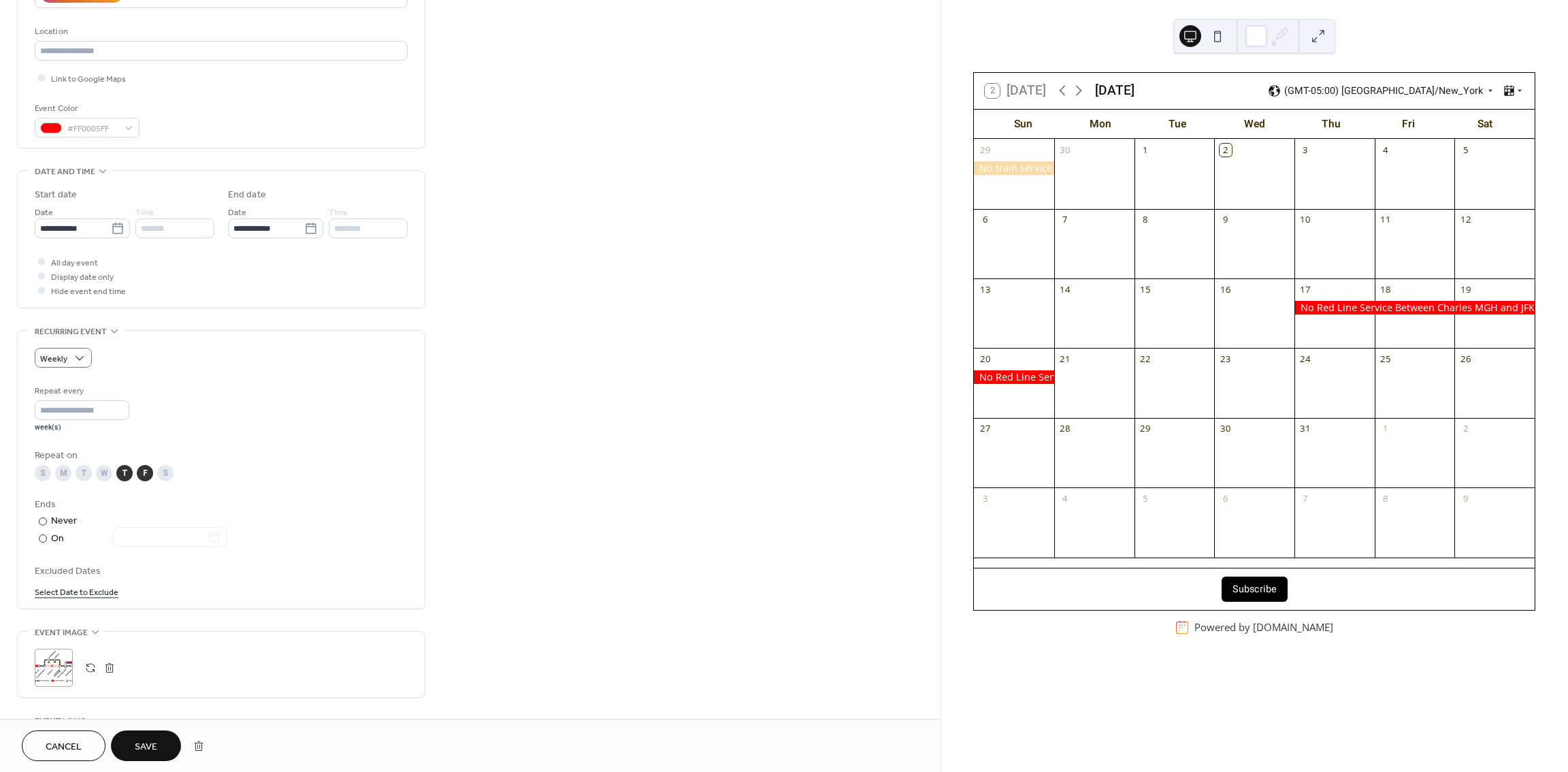 click on "S" at bounding box center (165, 473) 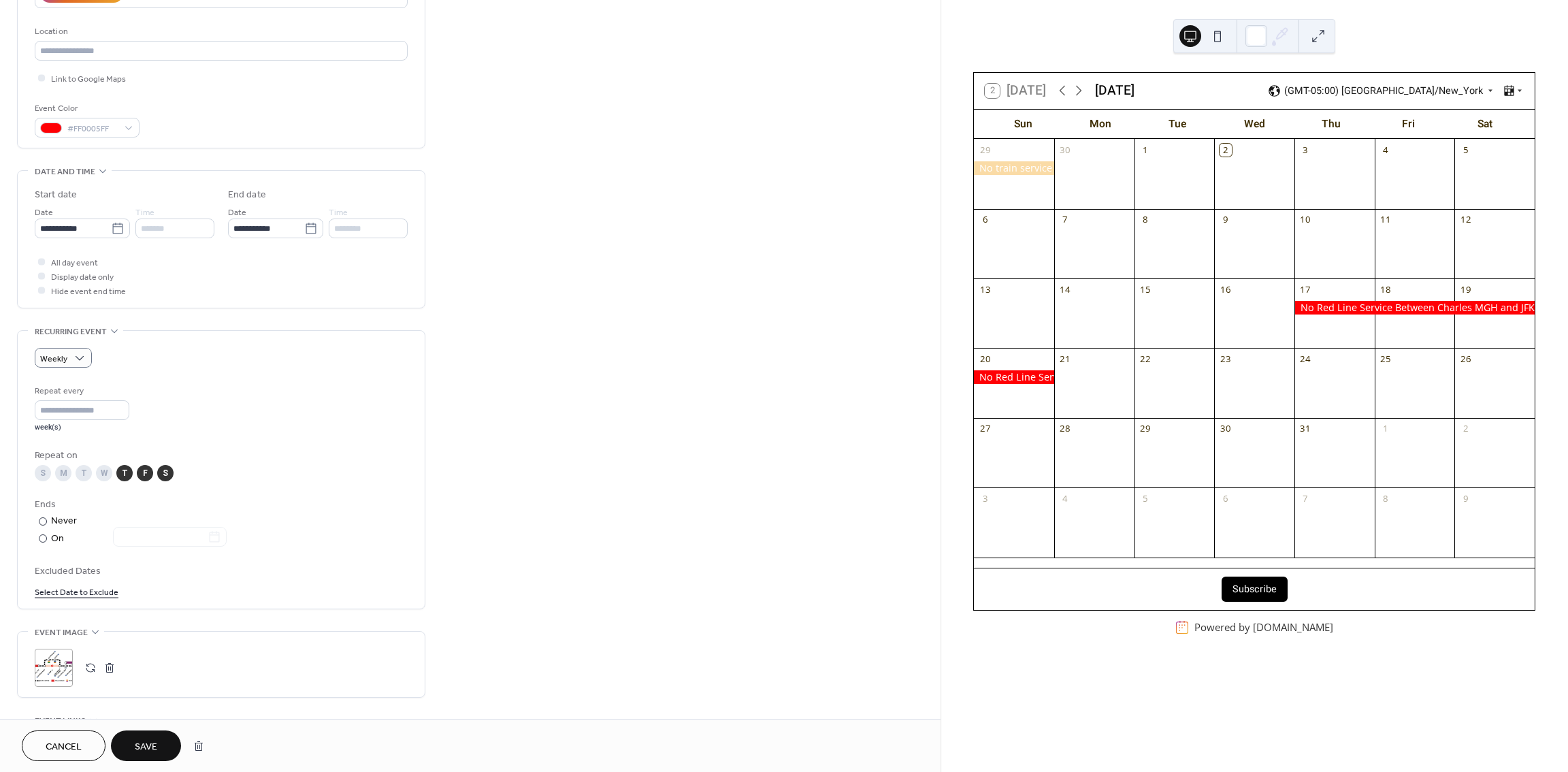 click on "S" at bounding box center [43, 473] 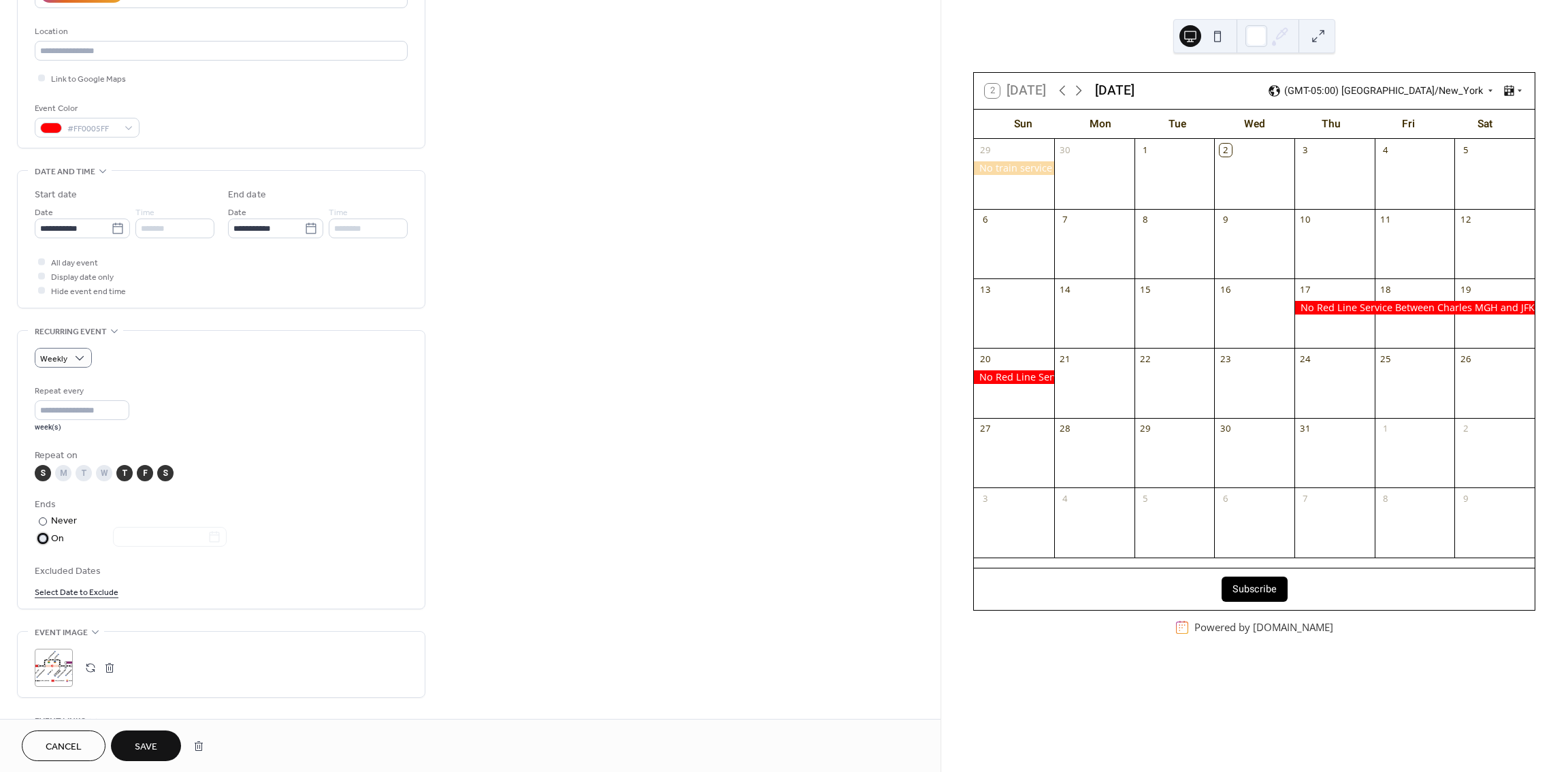 click on "On" at bounding box center (139, 538) 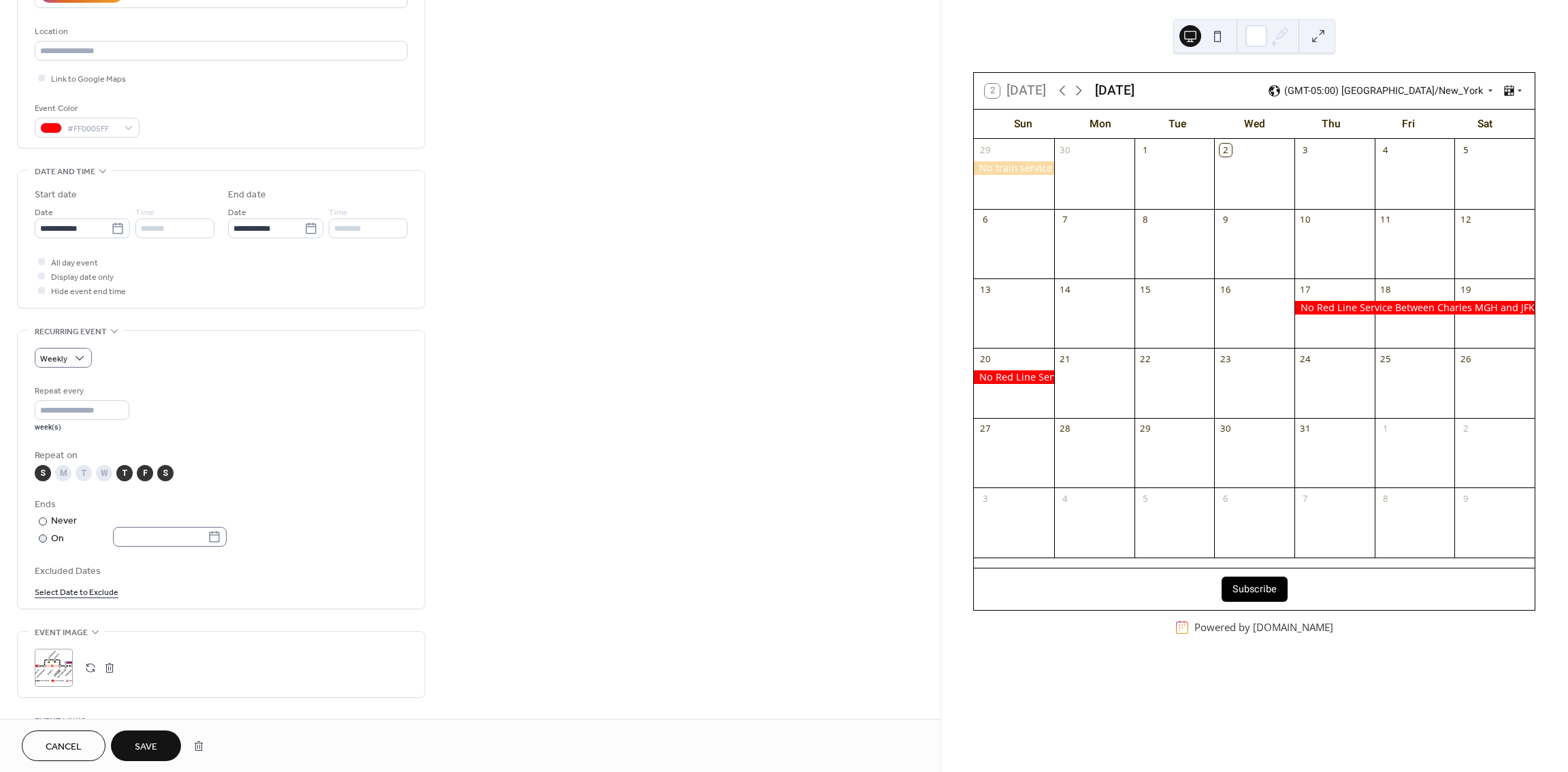 click 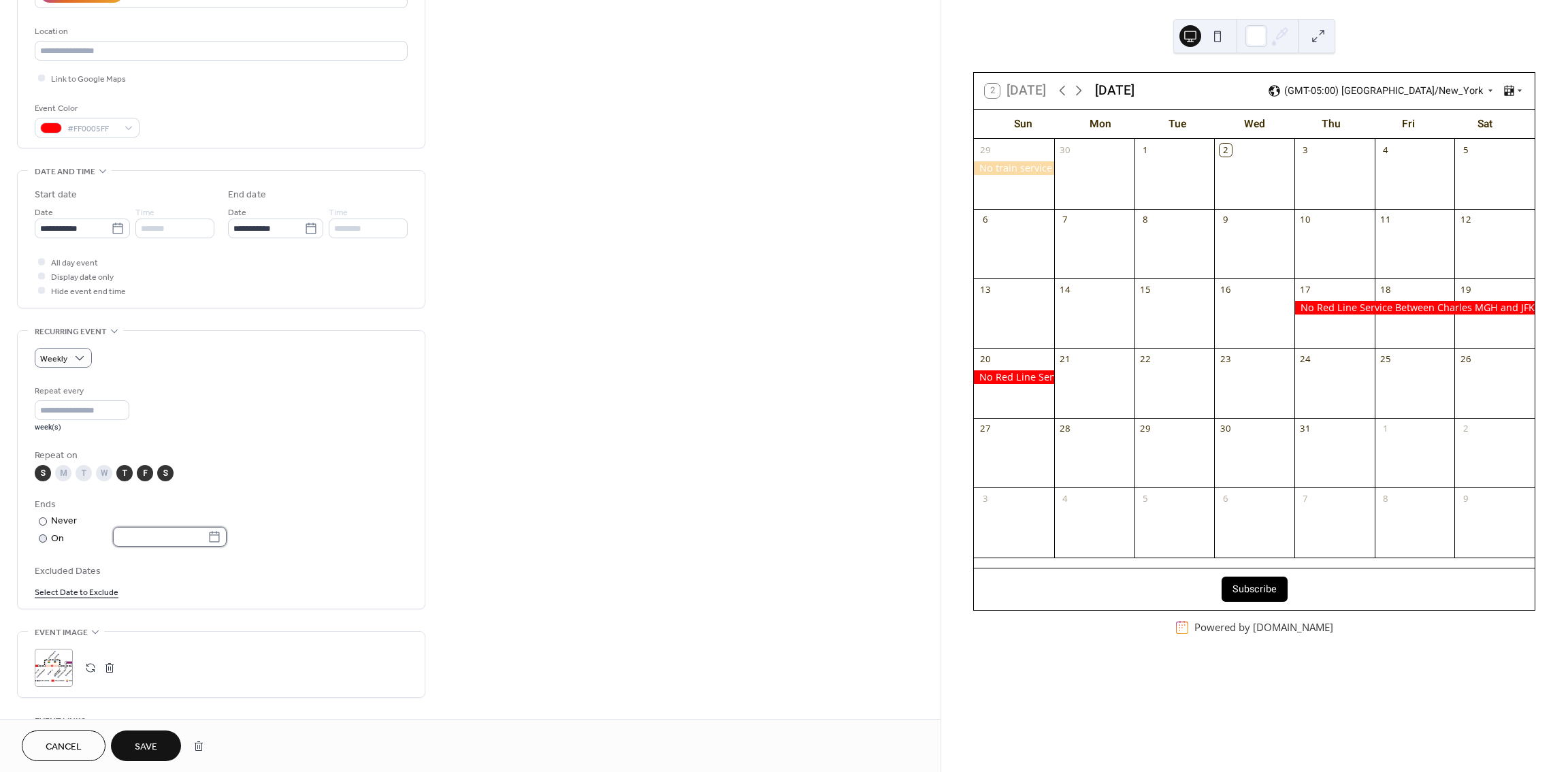 click at bounding box center (160, 536) 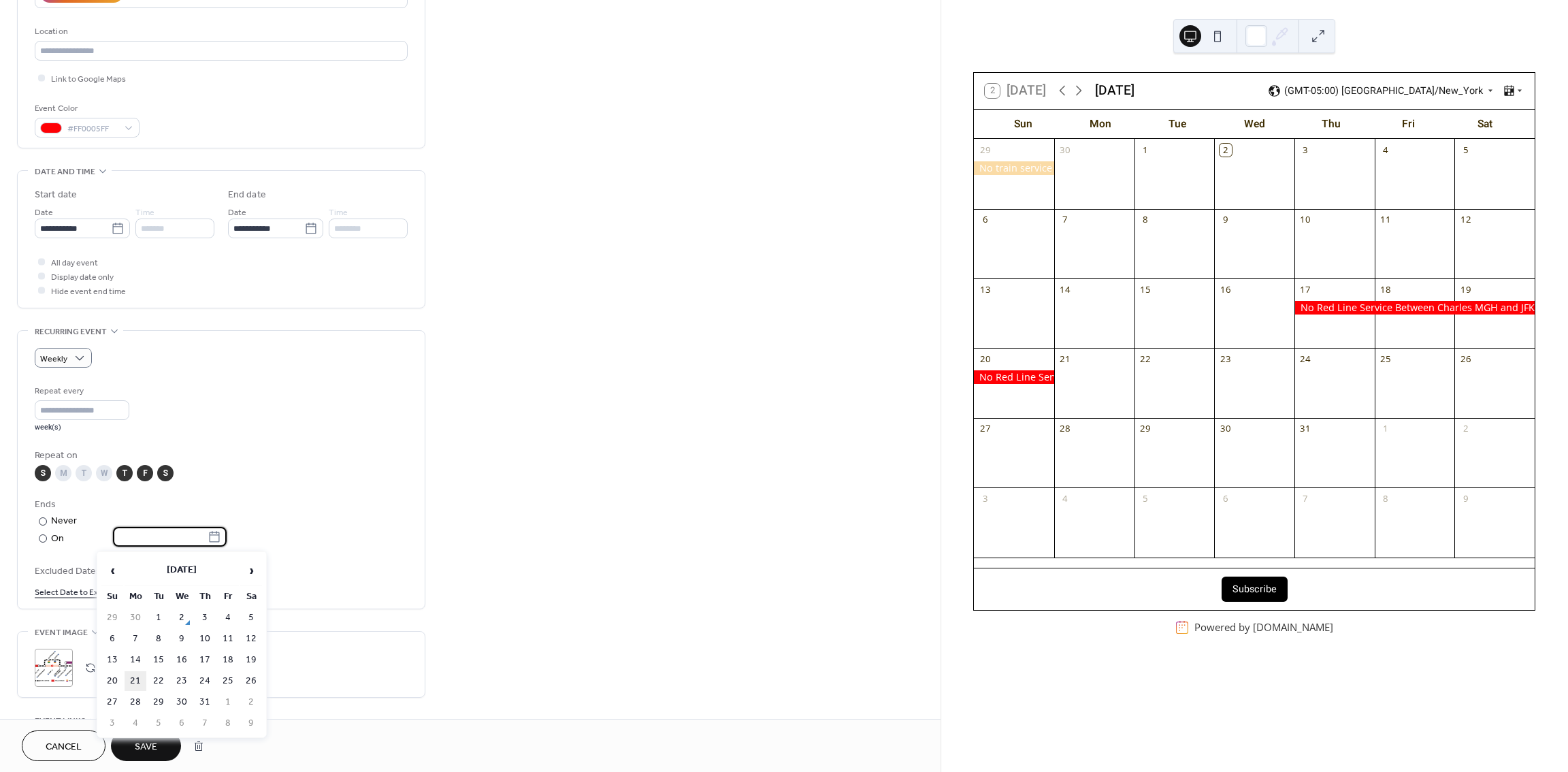 click on "21" at bounding box center (135, 681) 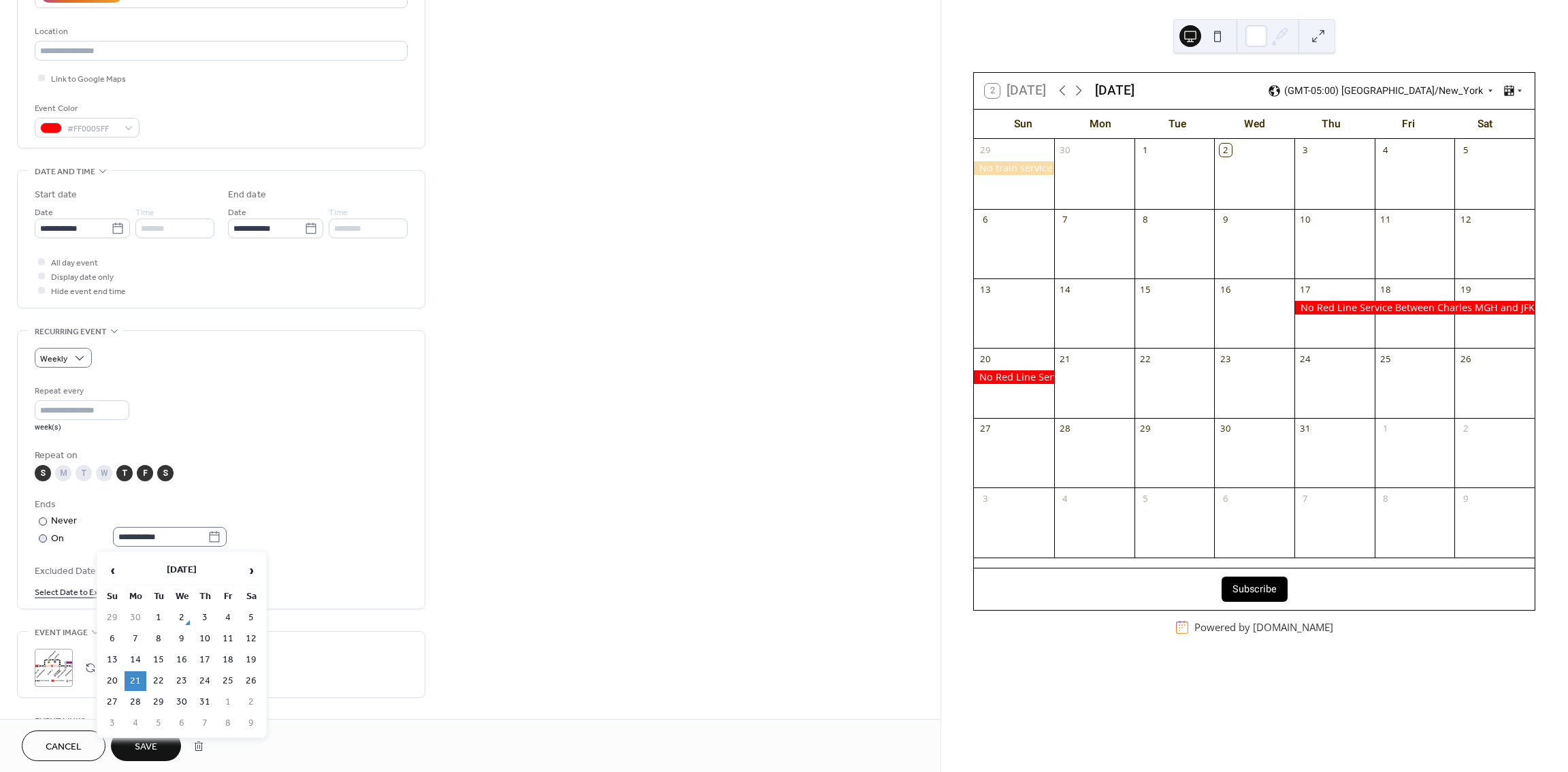 click 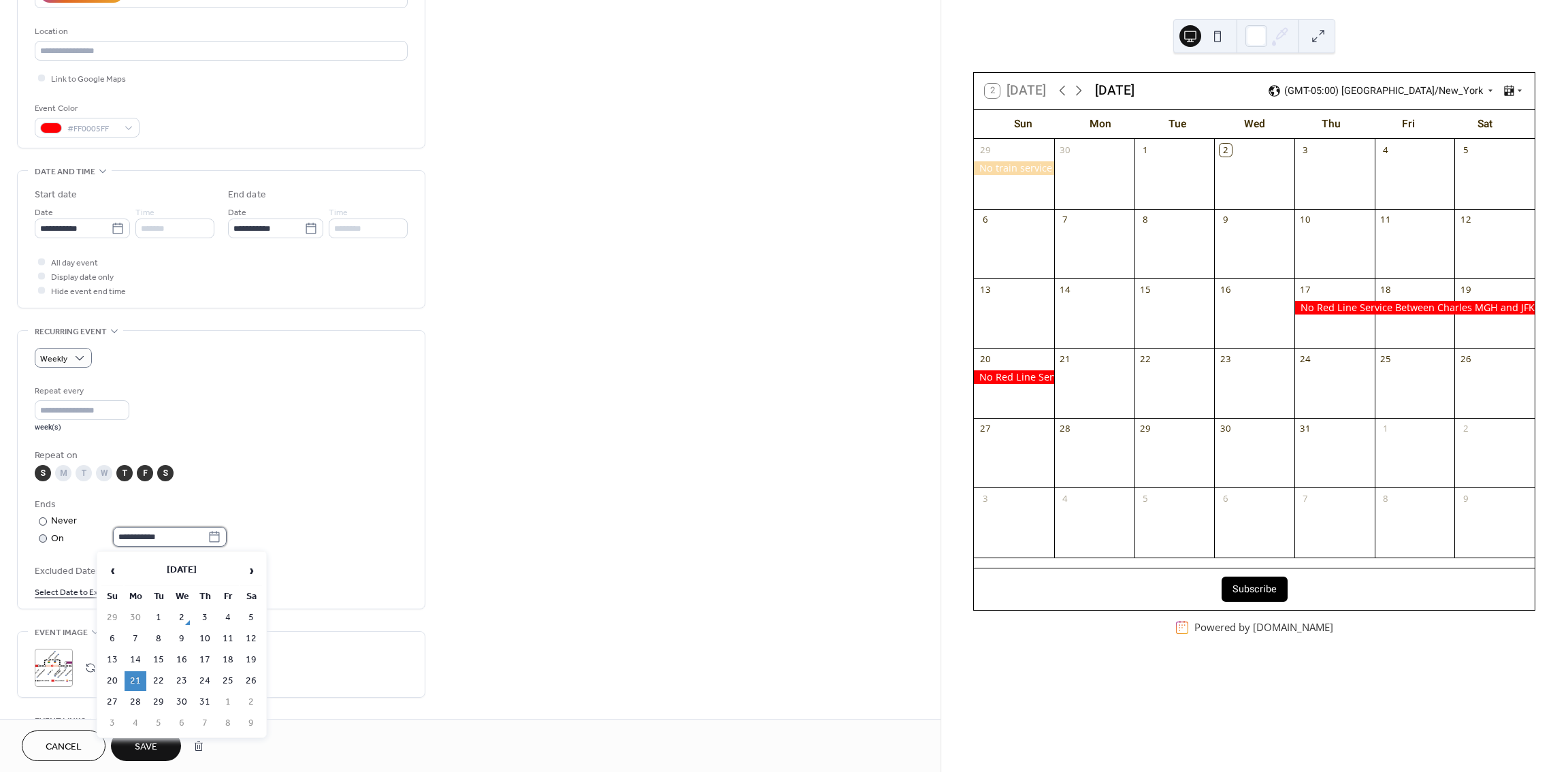 click on "**********" at bounding box center (160, 536) 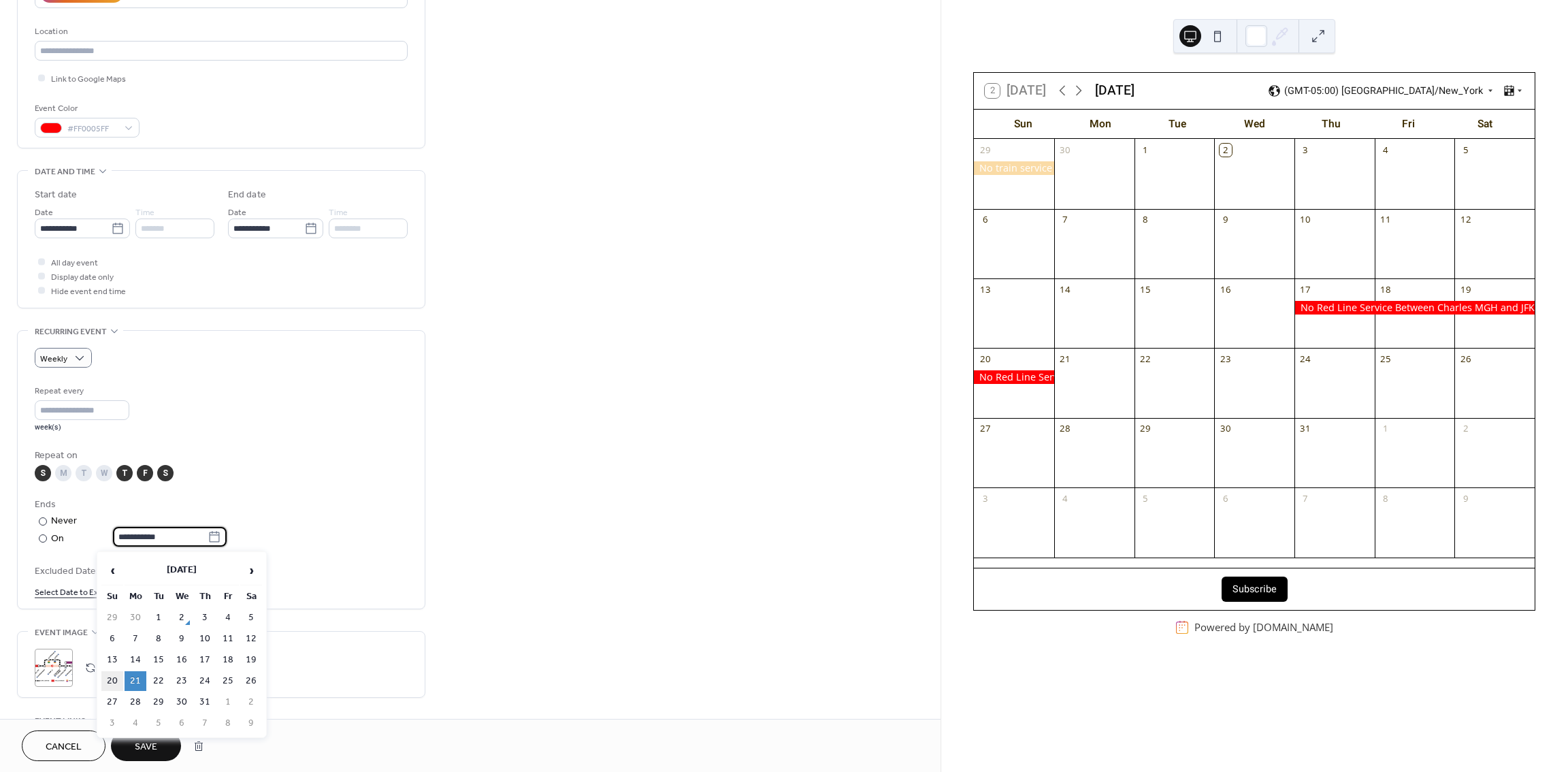 click on "20" at bounding box center (112, 681) 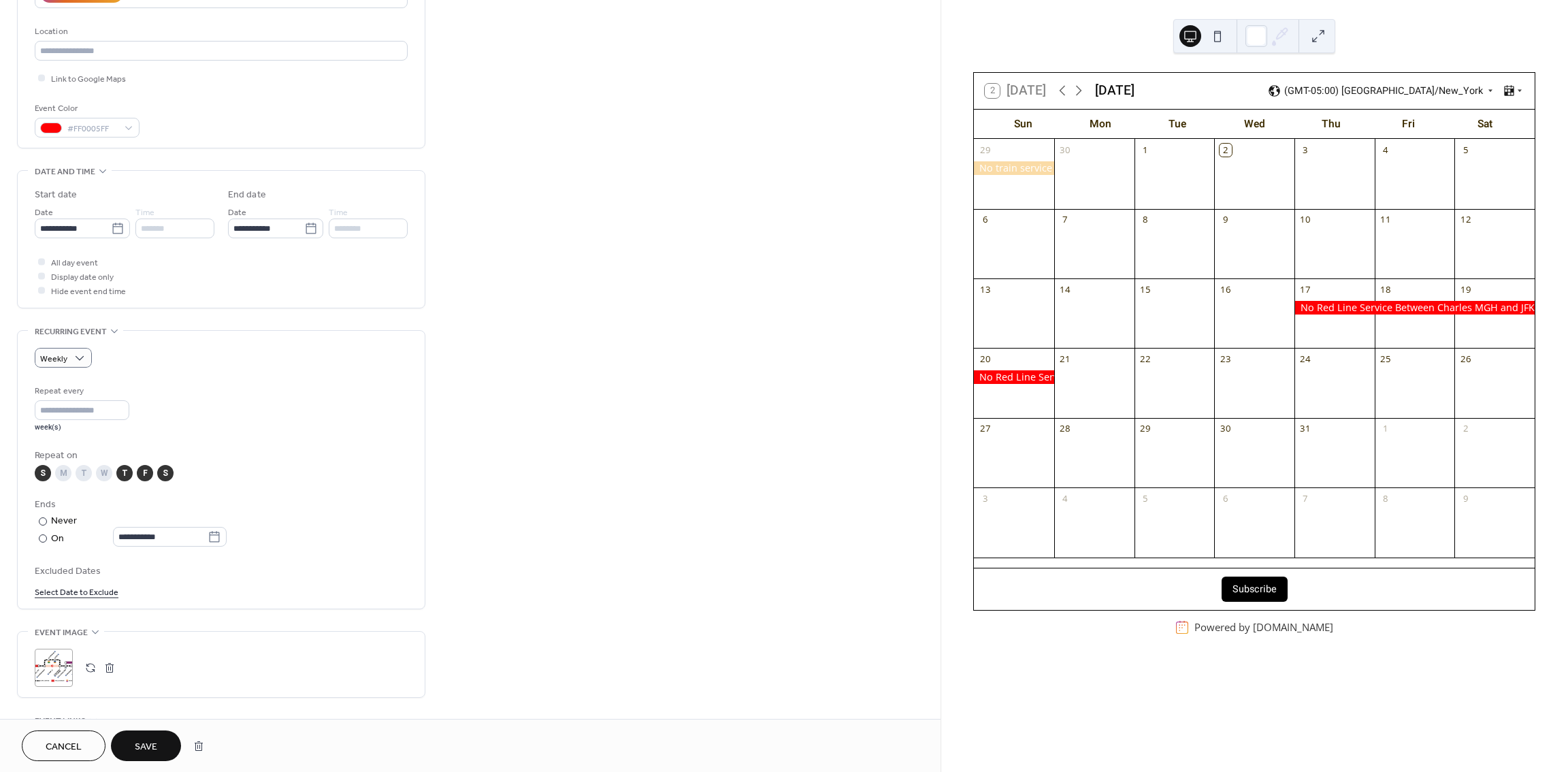 click on "**********" at bounding box center [221, 522] 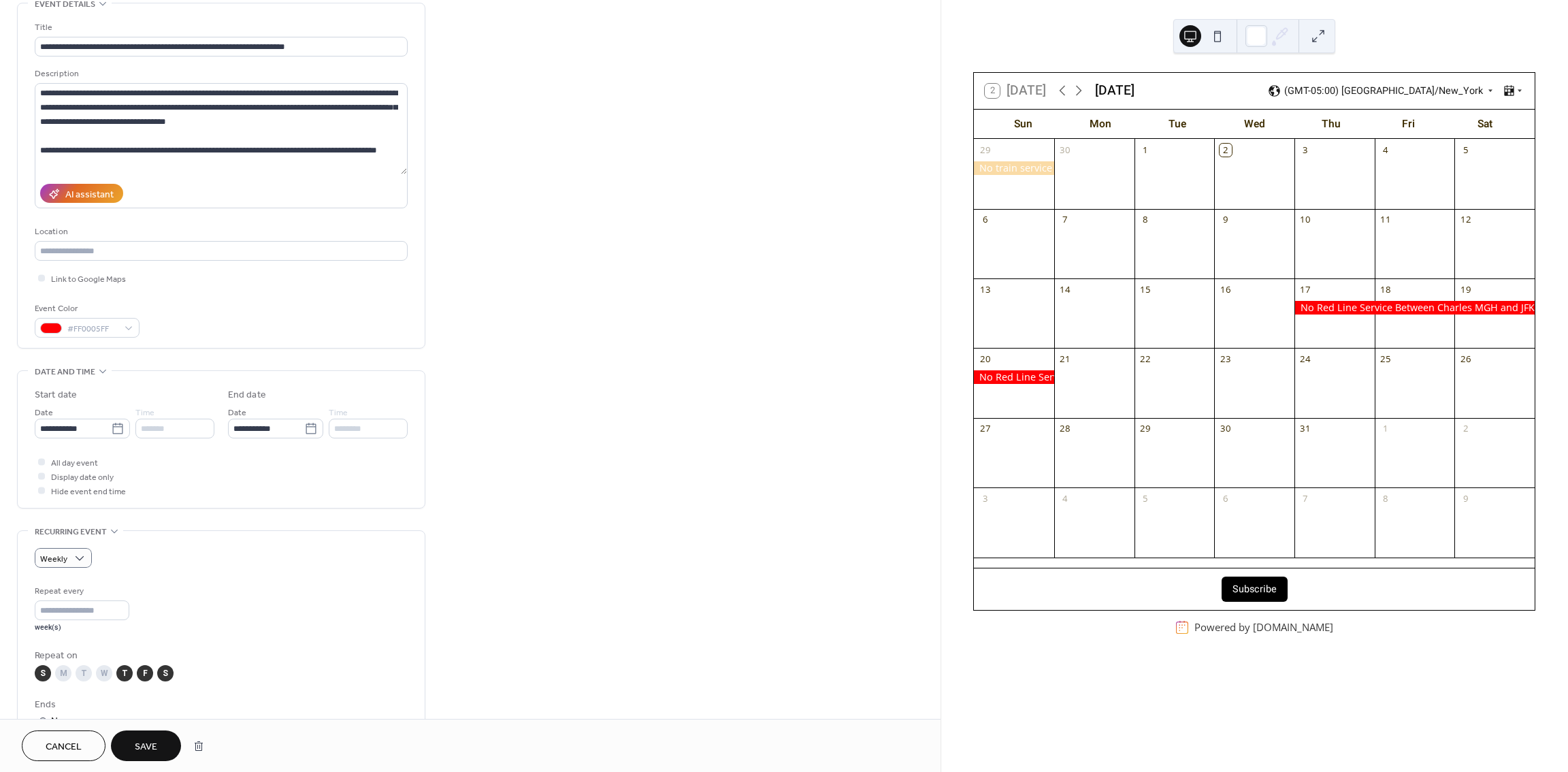 scroll, scrollTop: 0, scrollLeft: 0, axis: both 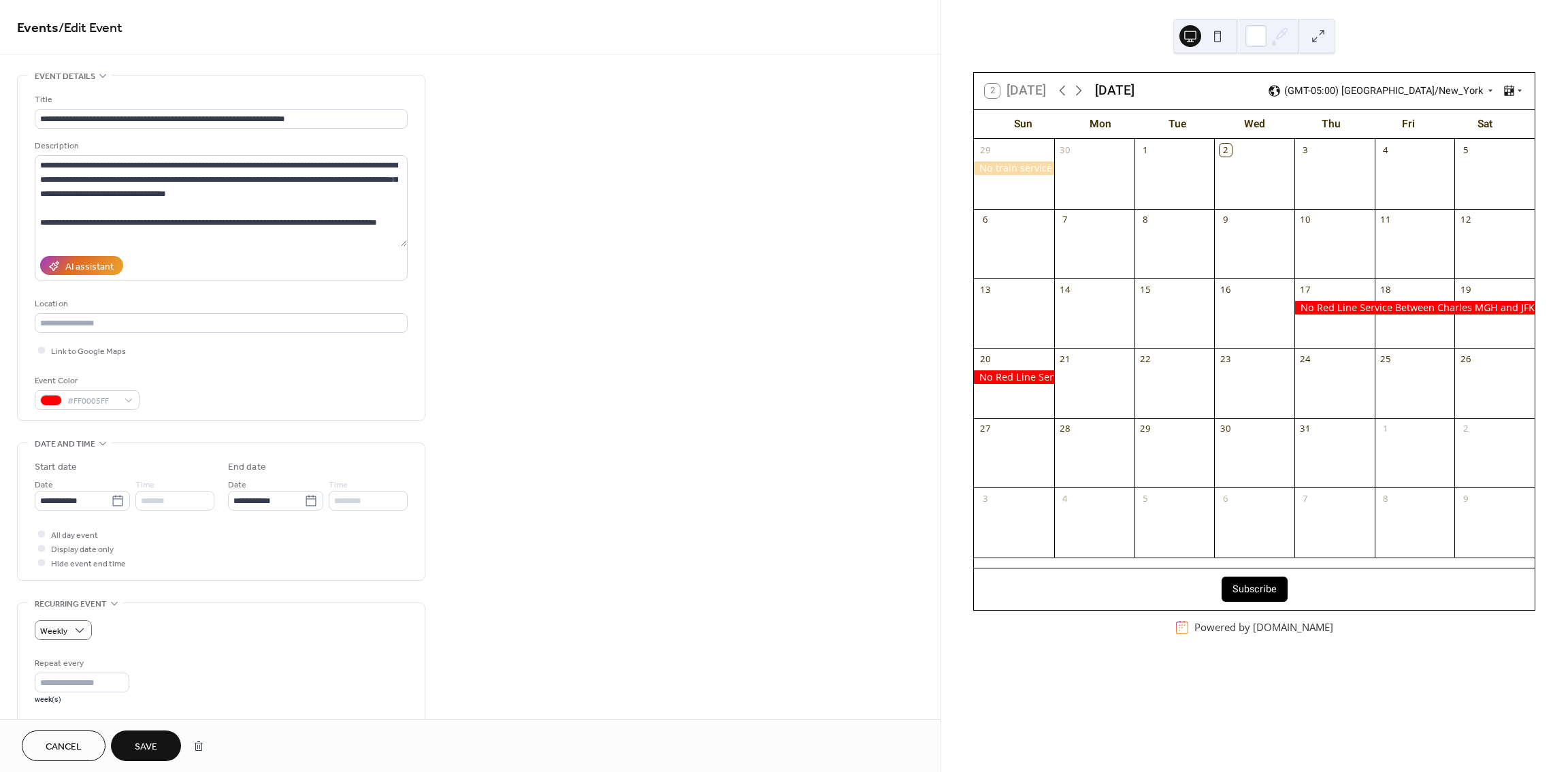 click on "Save" at bounding box center [146, 745] 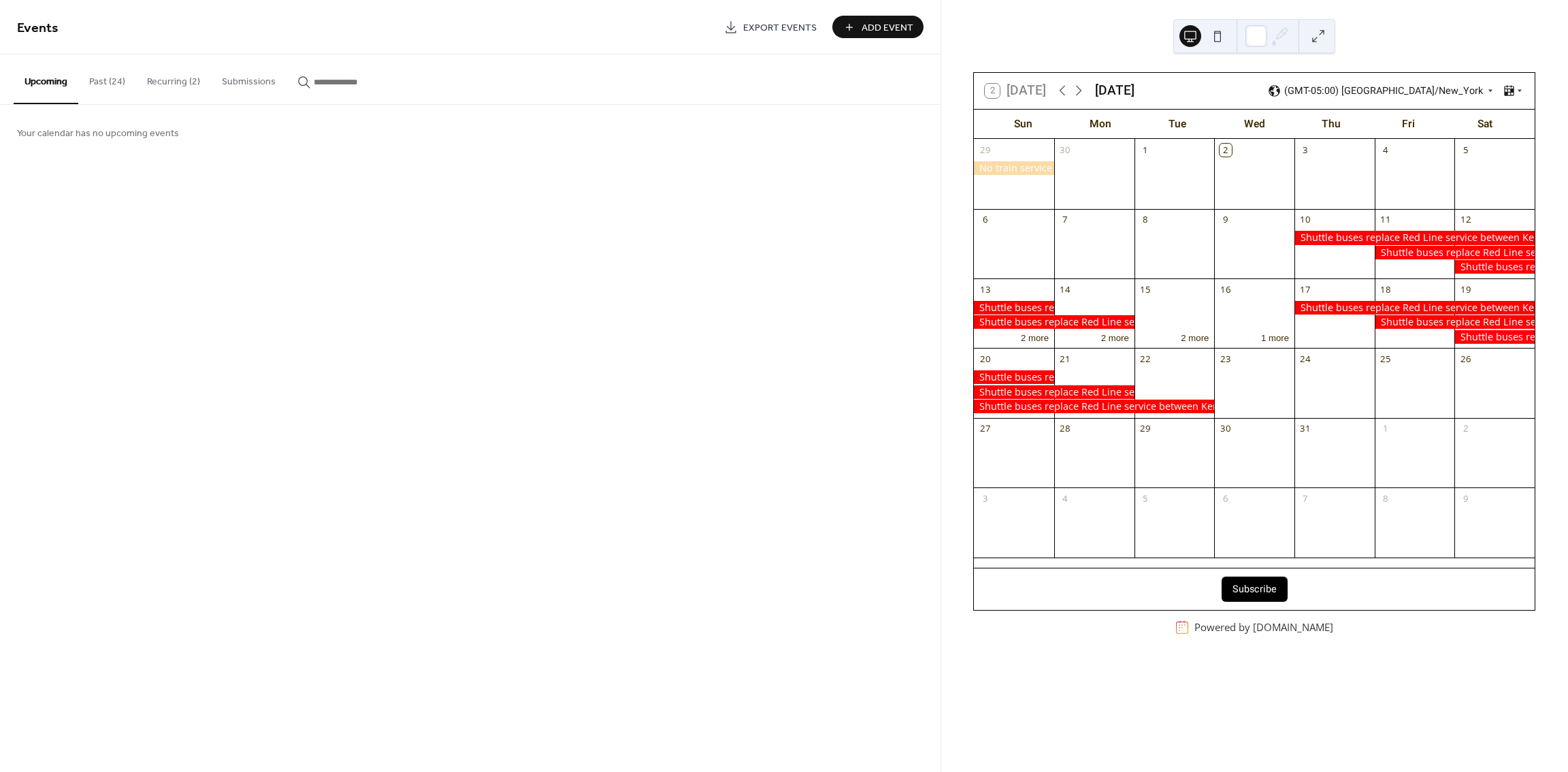 click on "Recurring  (2)" at bounding box center [174, 78] 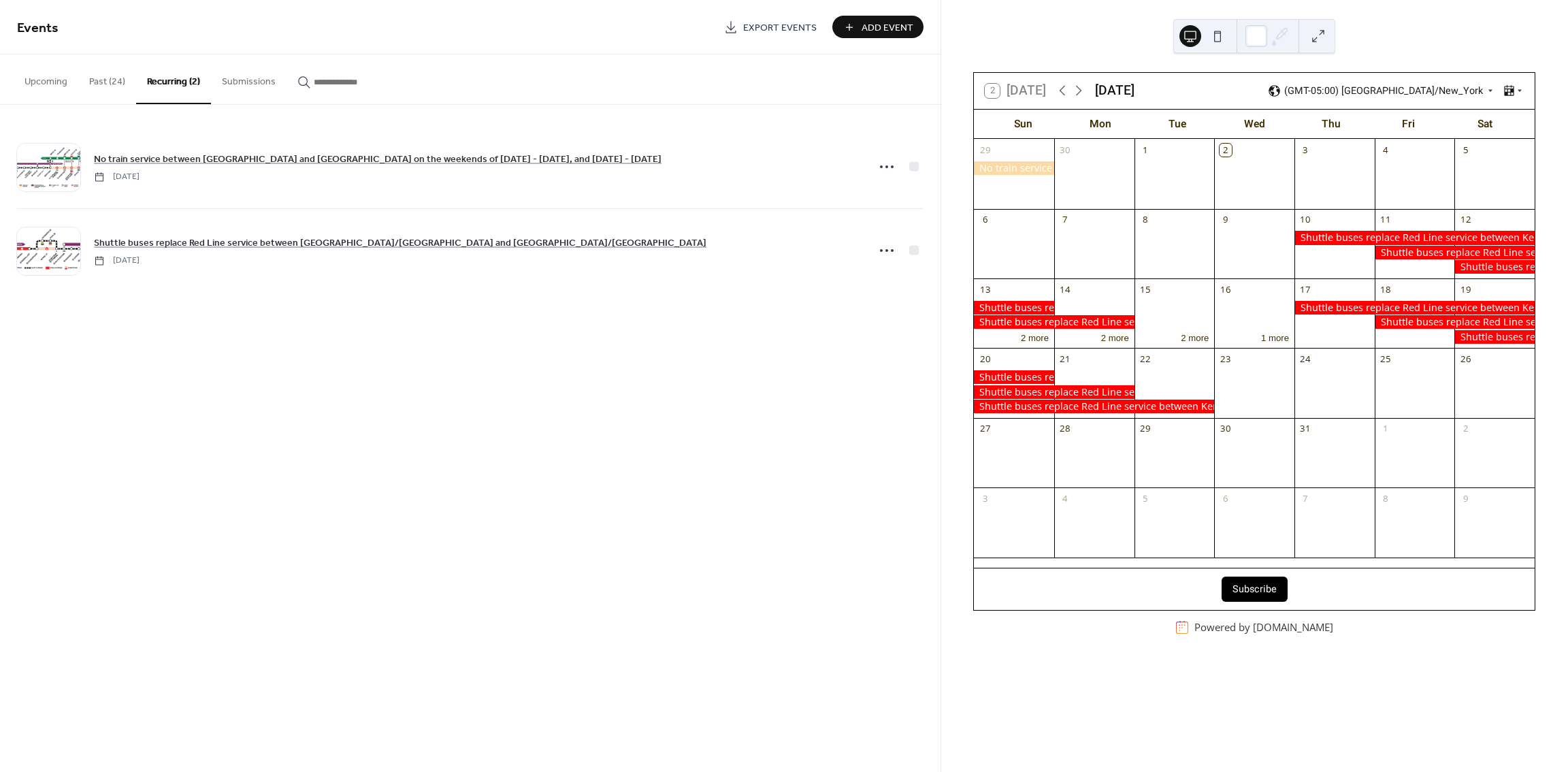 click on "Past  (24)" at bounding box center [107, 78] 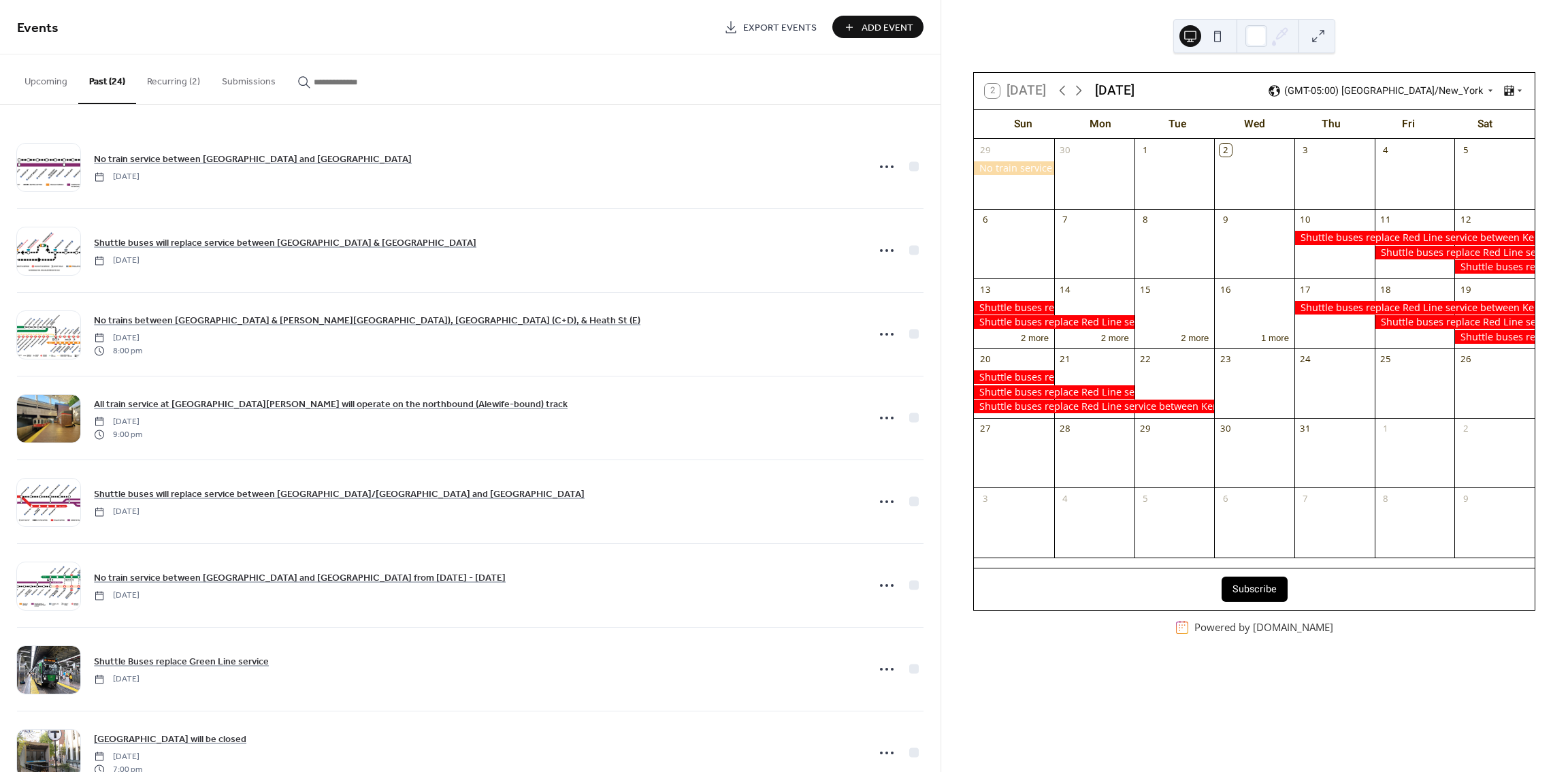 click on "Recurring  (2)" at bounding box center [174, 78] 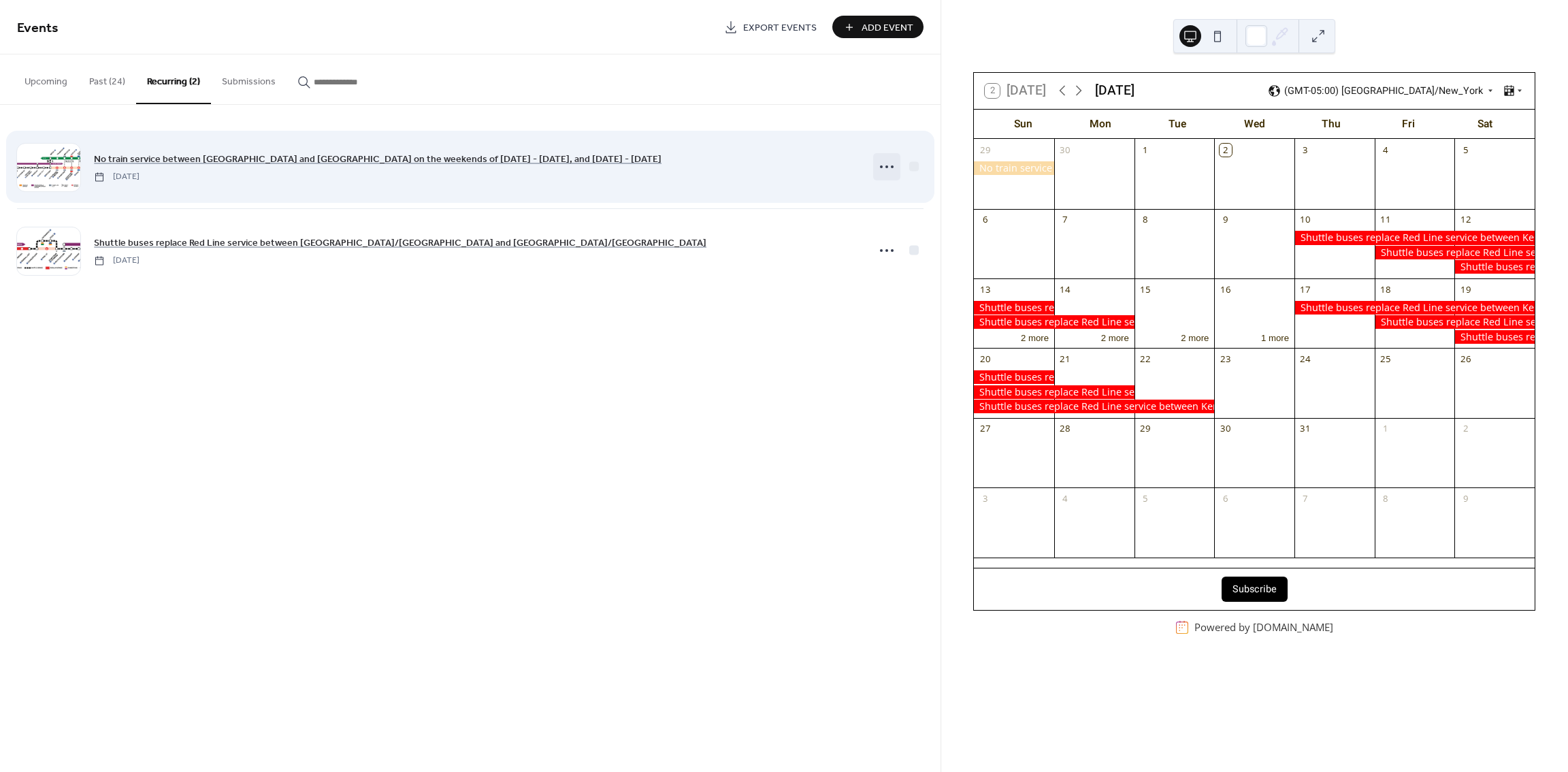 click 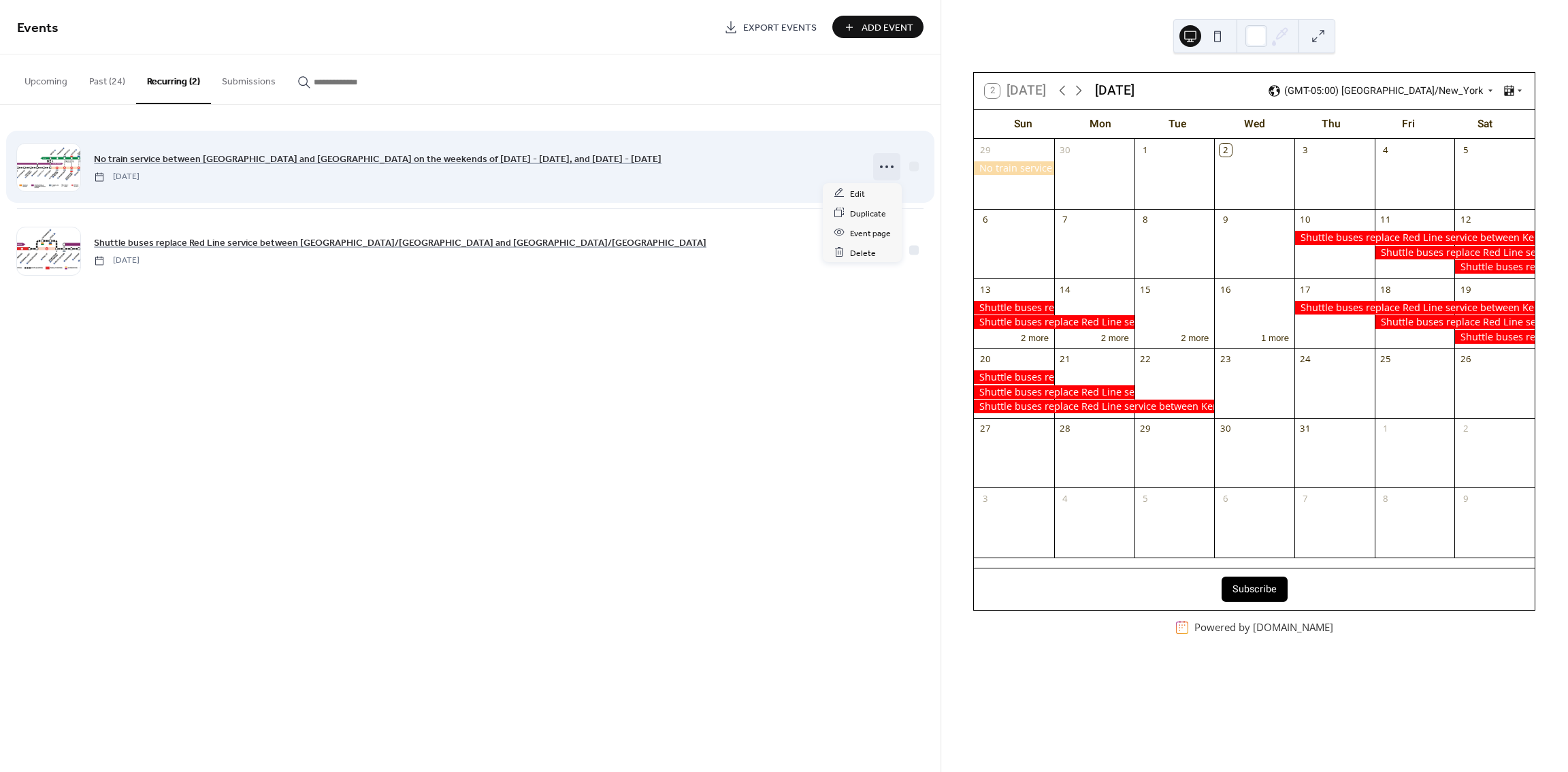 click 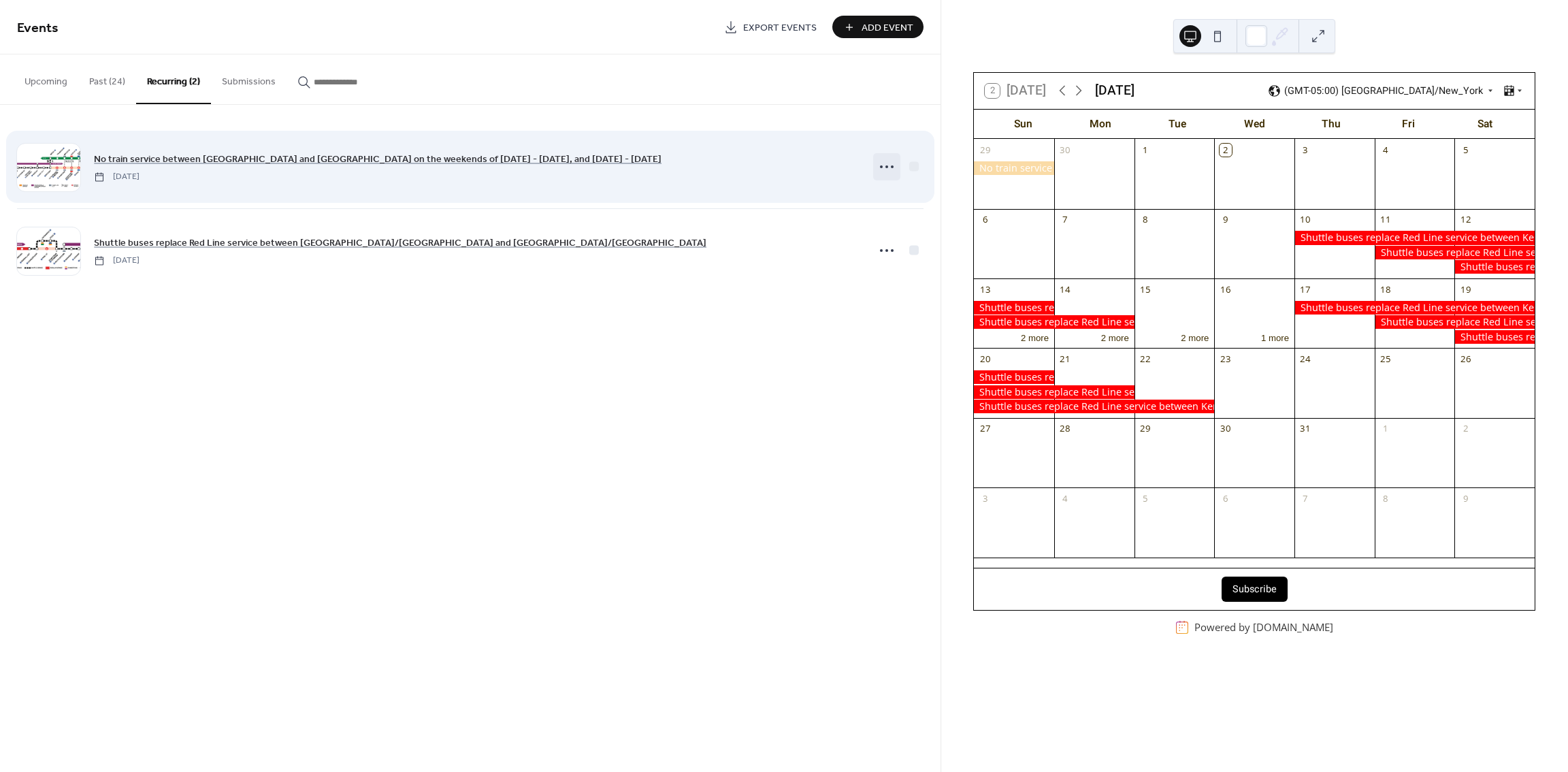 click 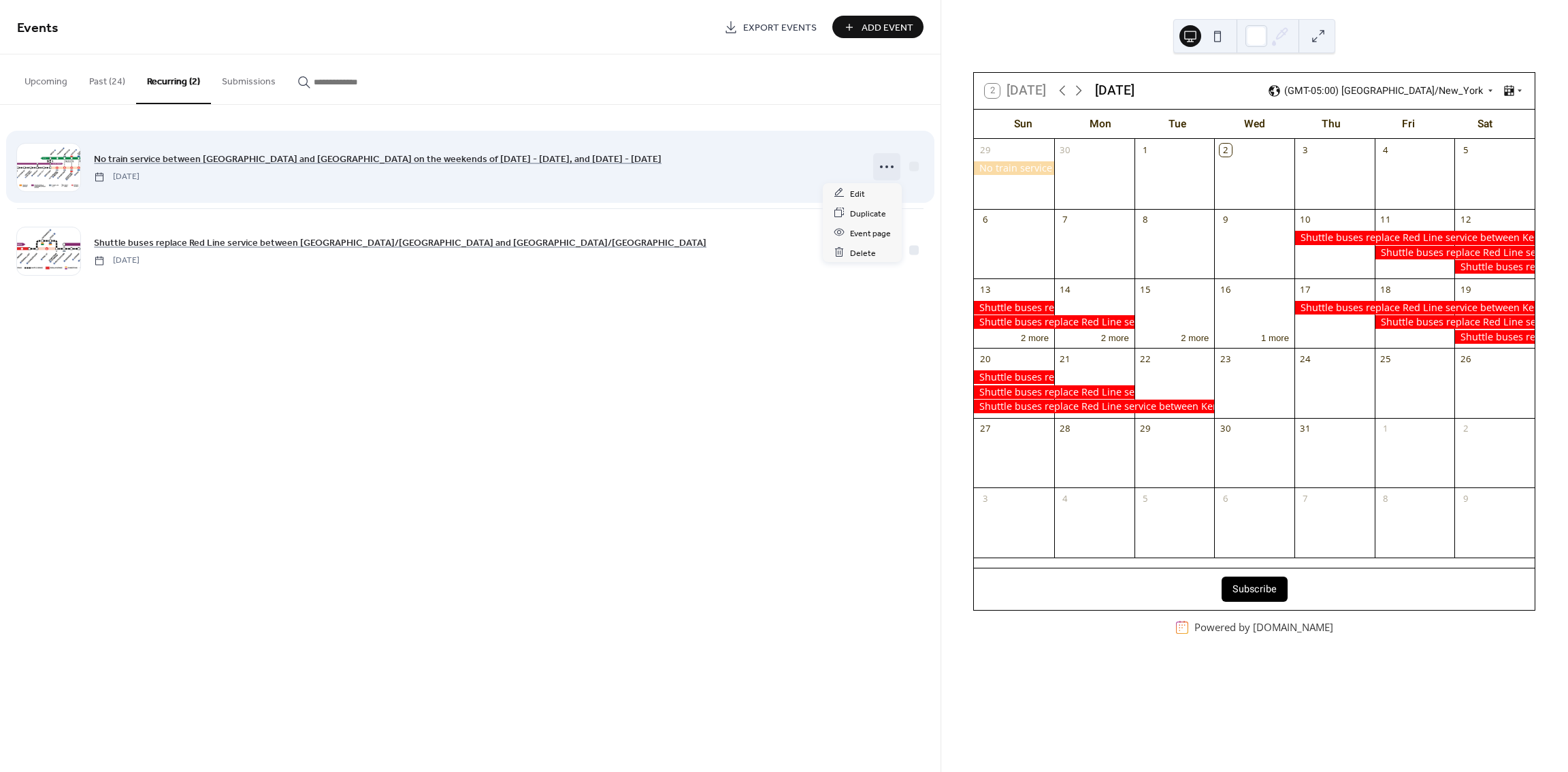 click at bounding box center [887, 167] 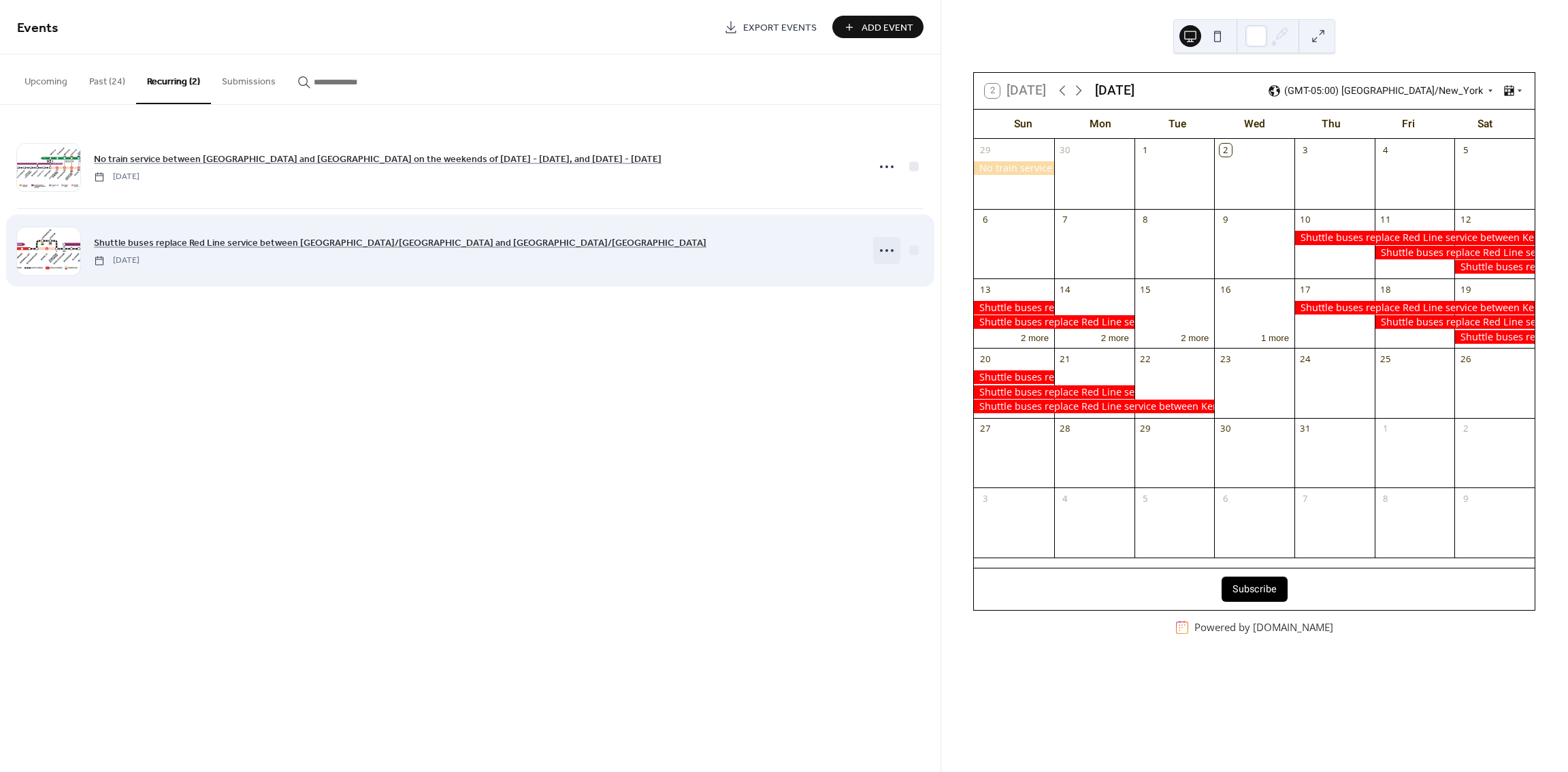 click 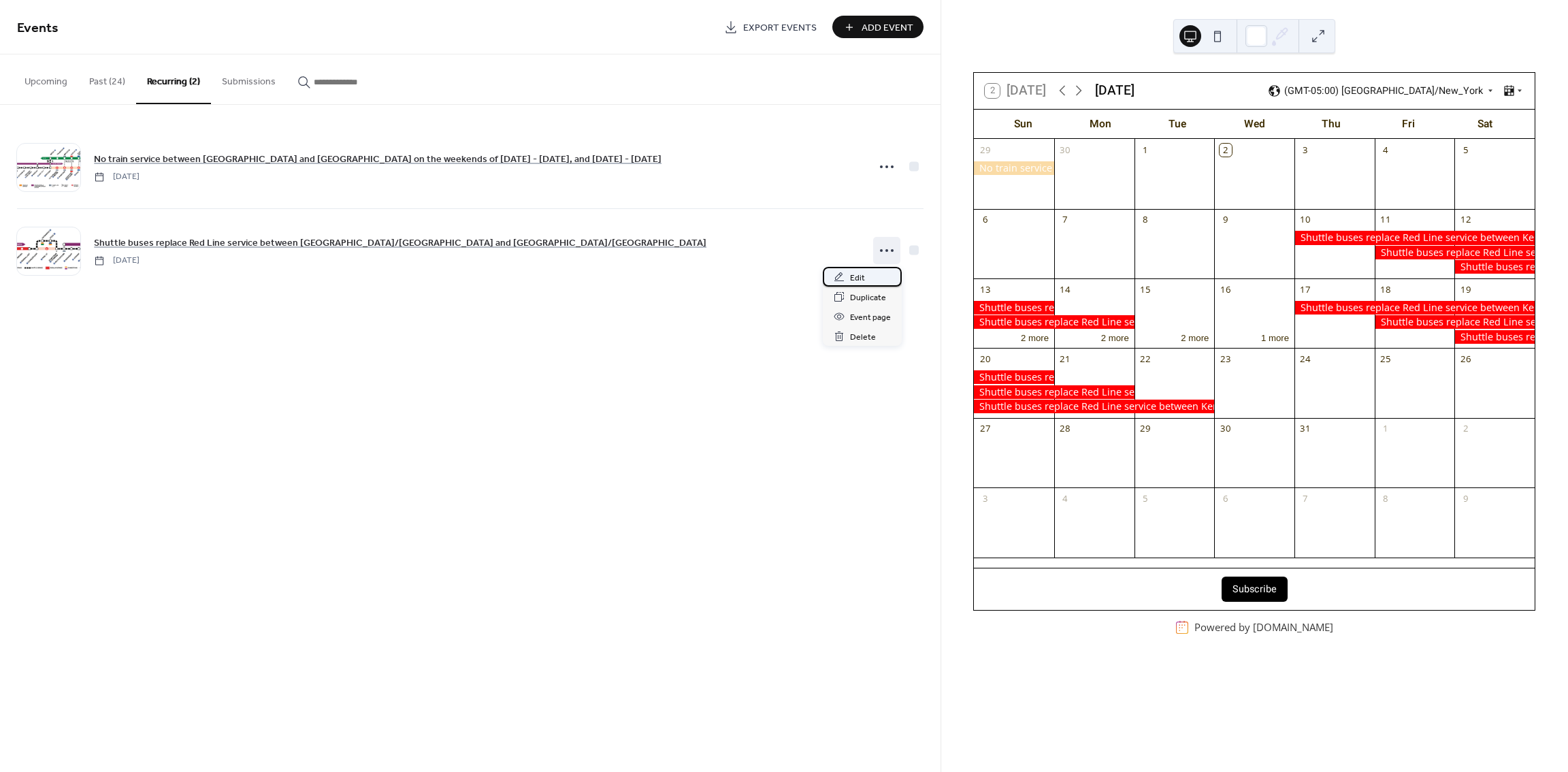 click on "Edit" at bounding box center [862, 276] 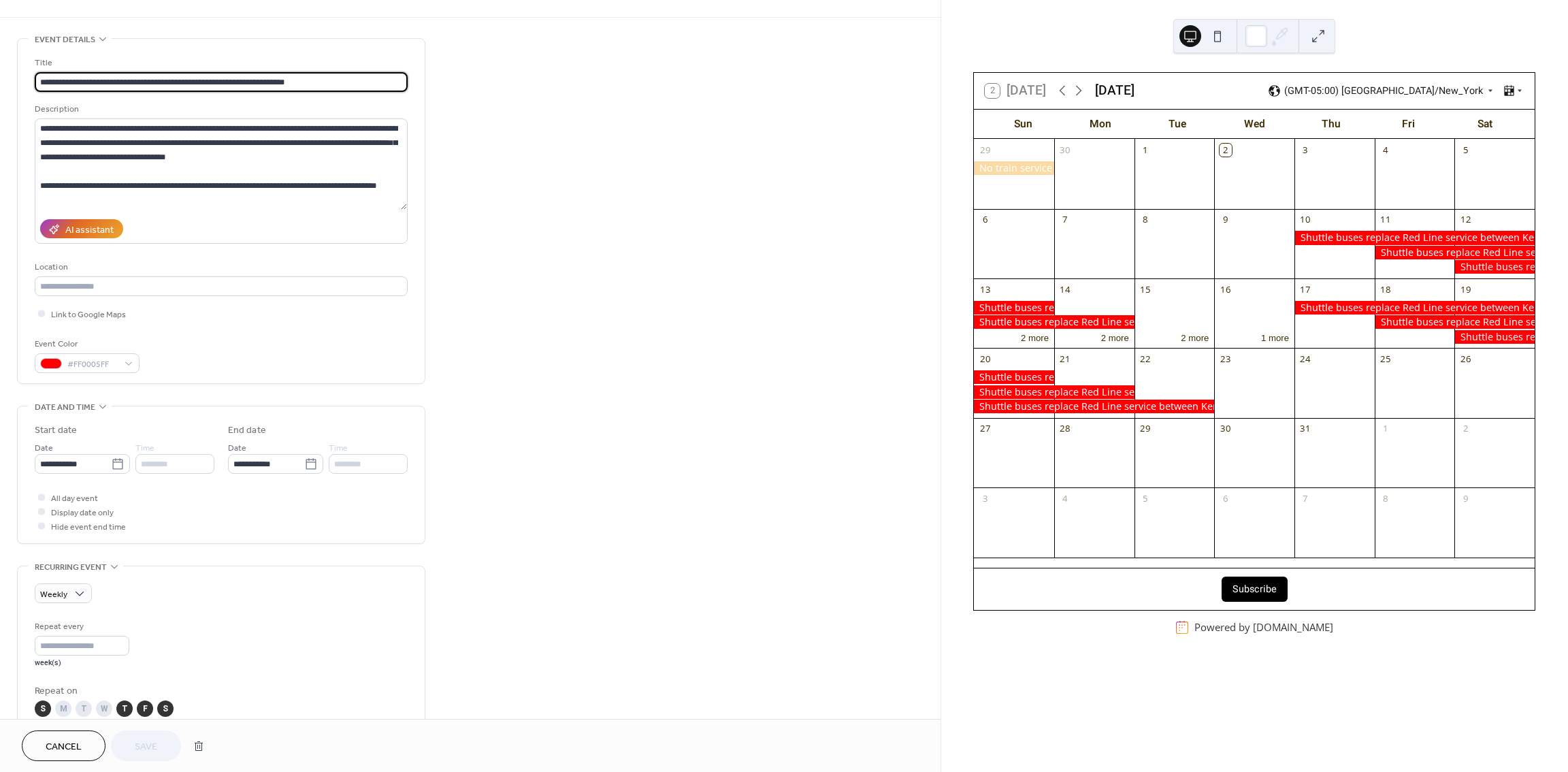 scroll, scrollTop: 0, scrollLeft: 0, axis: both 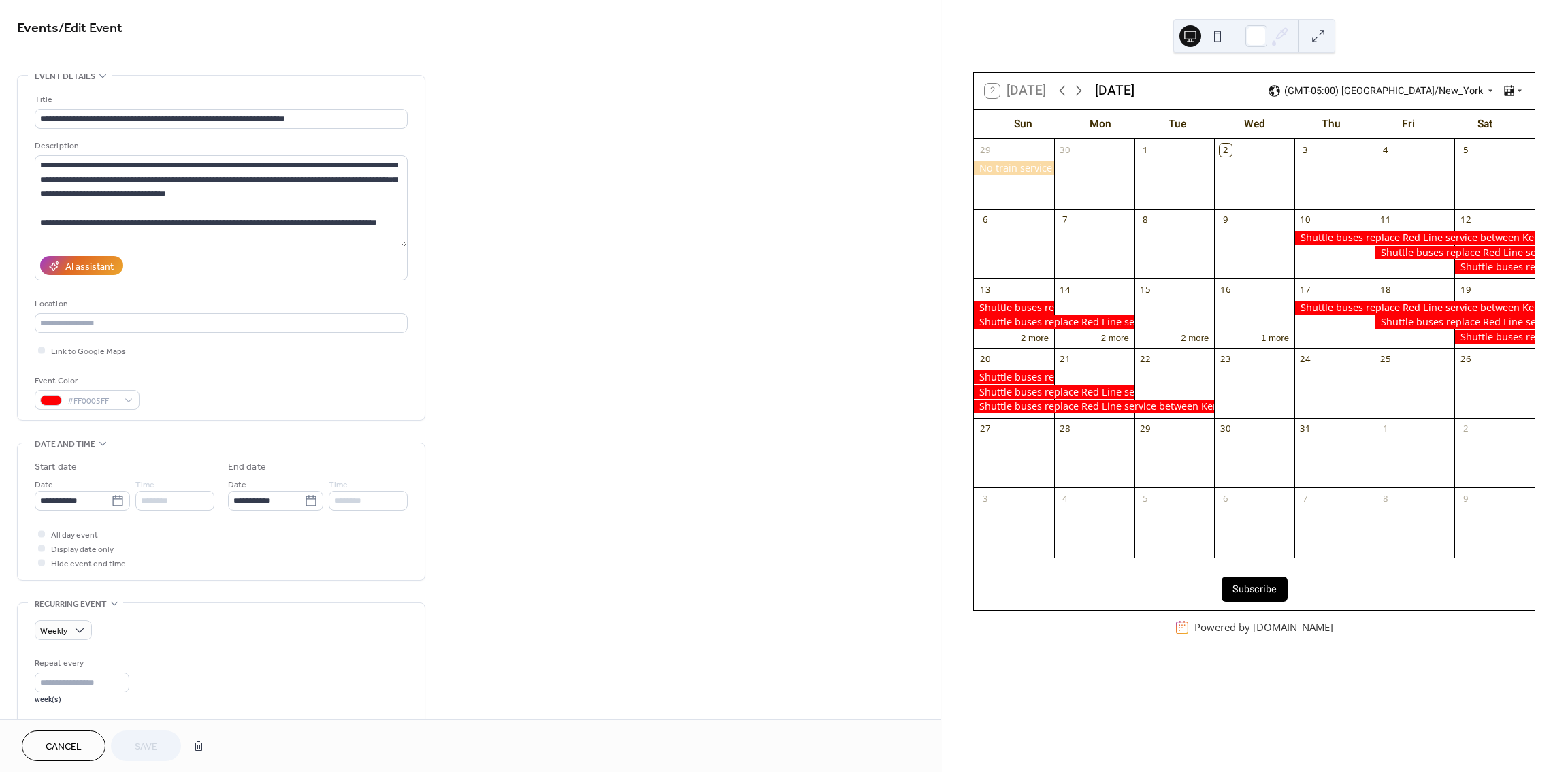 click at bounding box center [1414, 308] 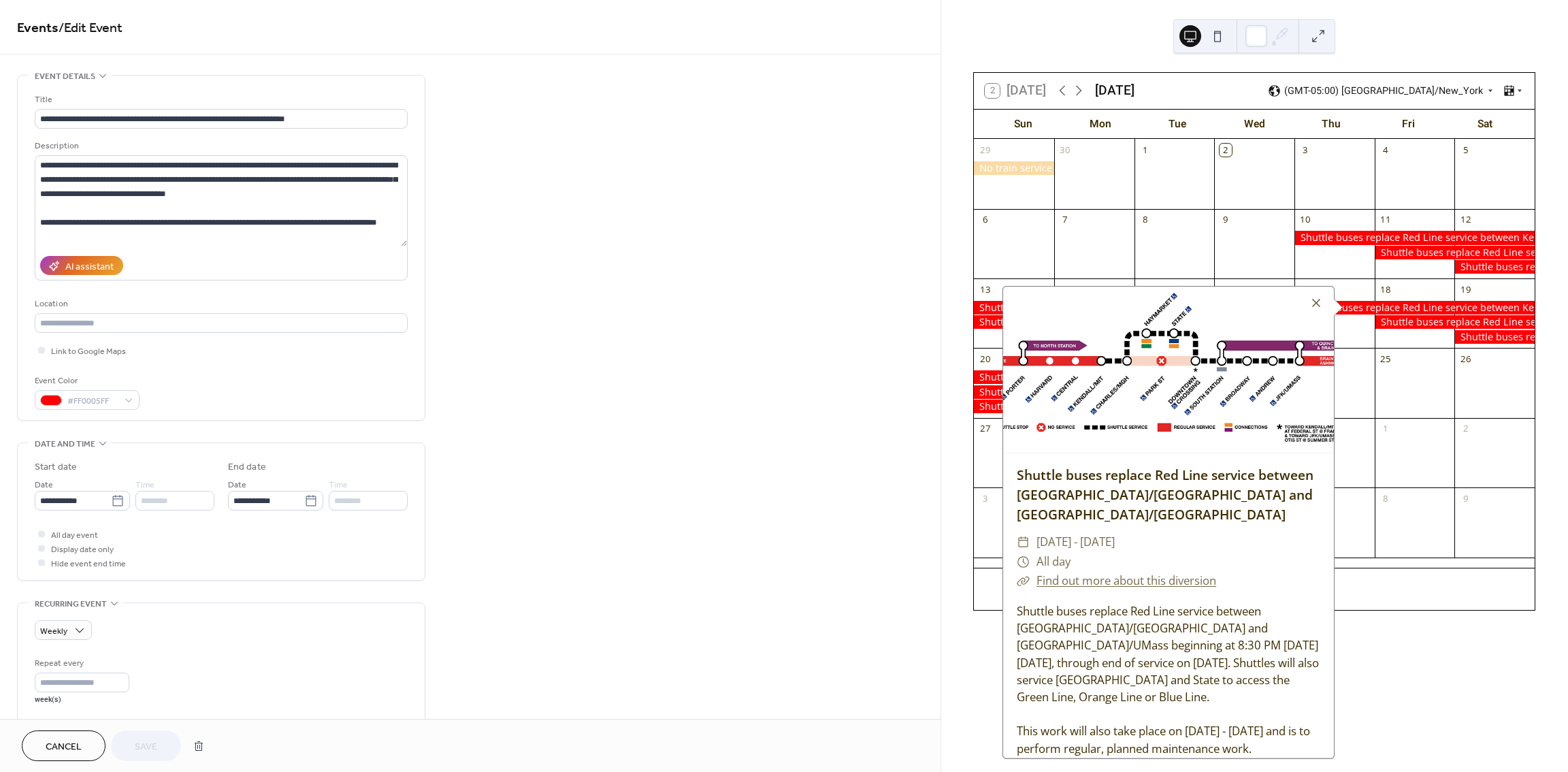 click at bounding box center (1454, 322) 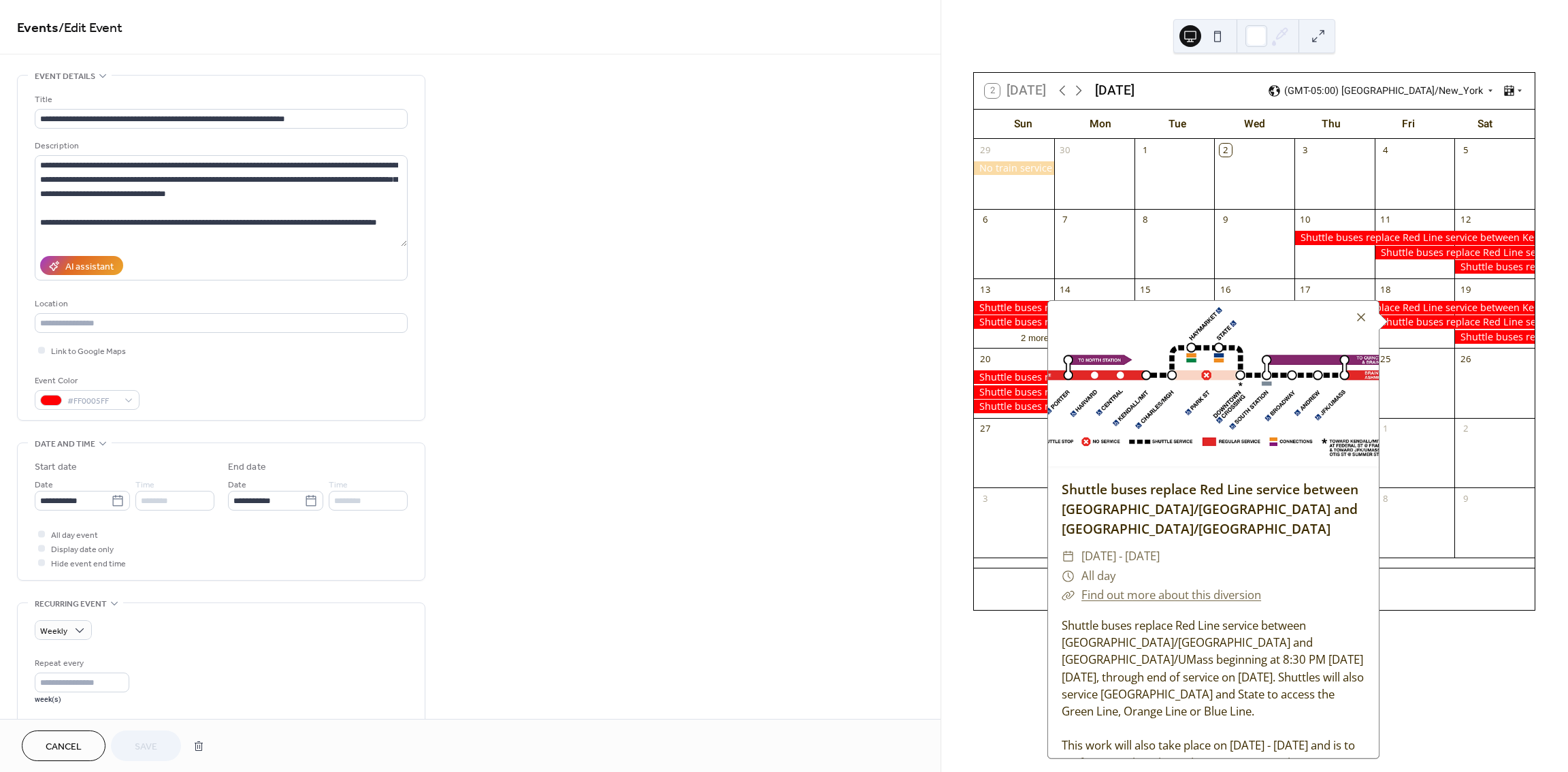 click at bounding box center (1414, 308) 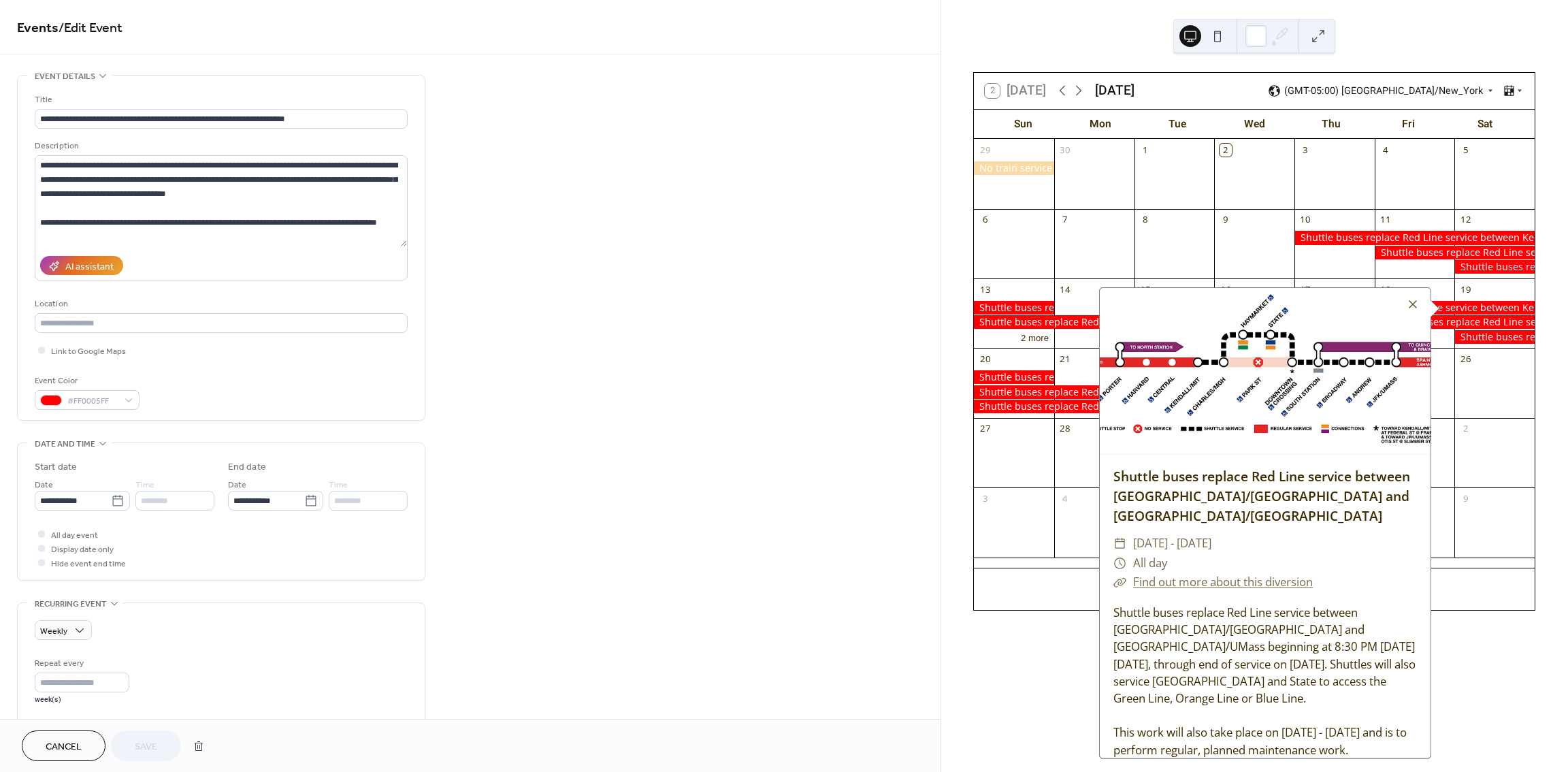 click at bounding box center (1454, 322) 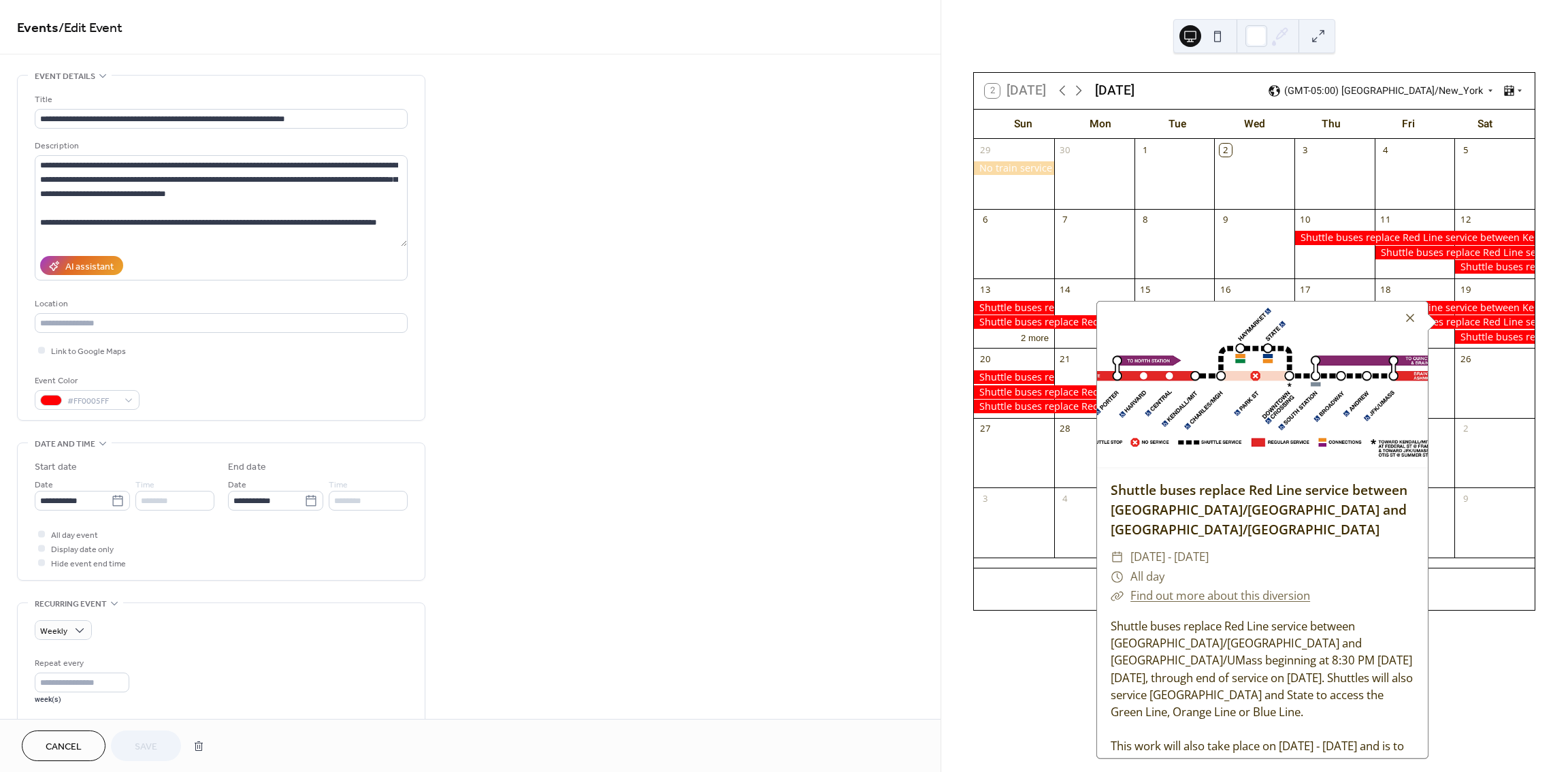 click at bounding box center (1494, 337) 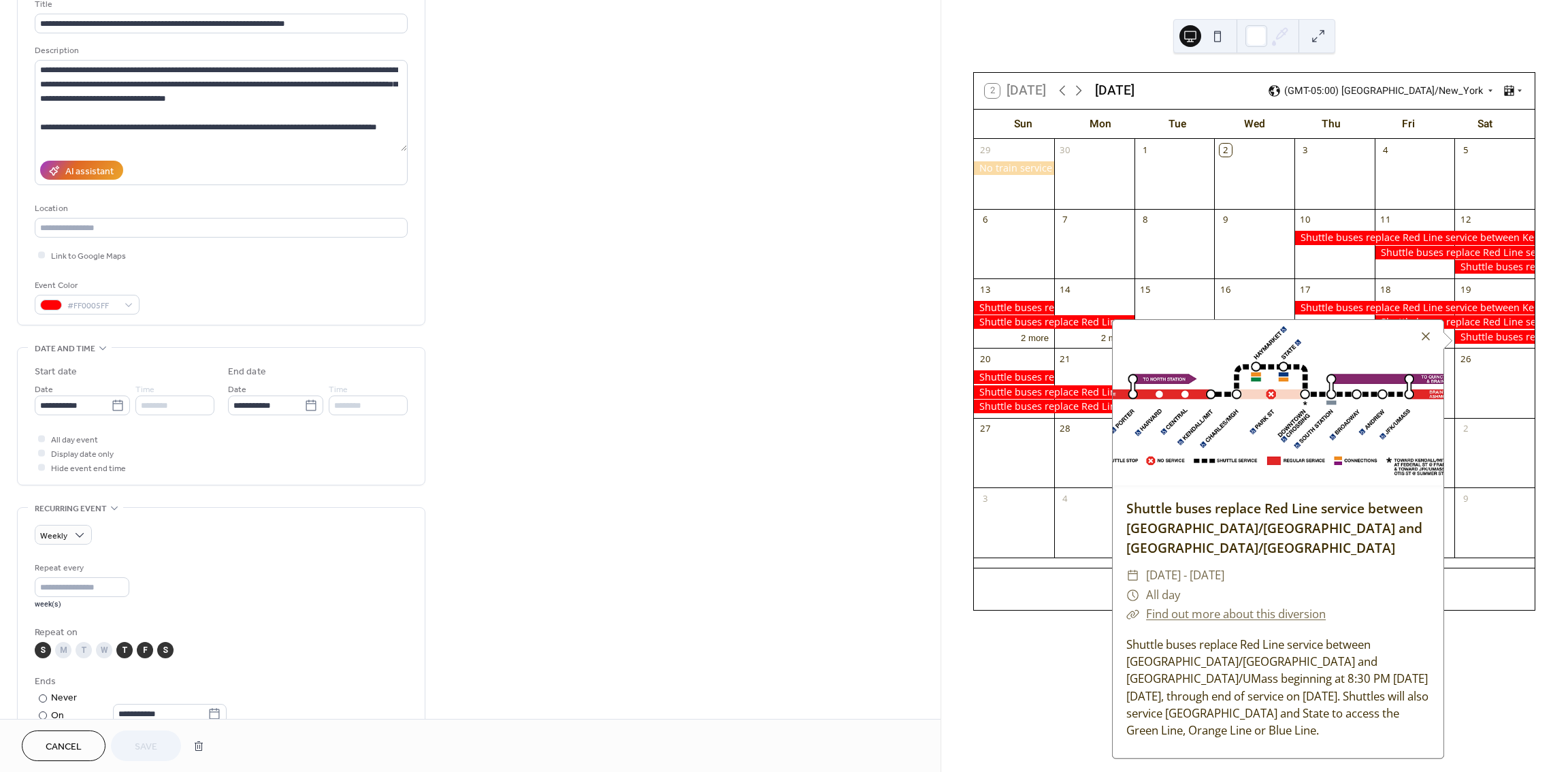 scroll, scrollTop: 181, scrollLeft: 0, axis: vertical 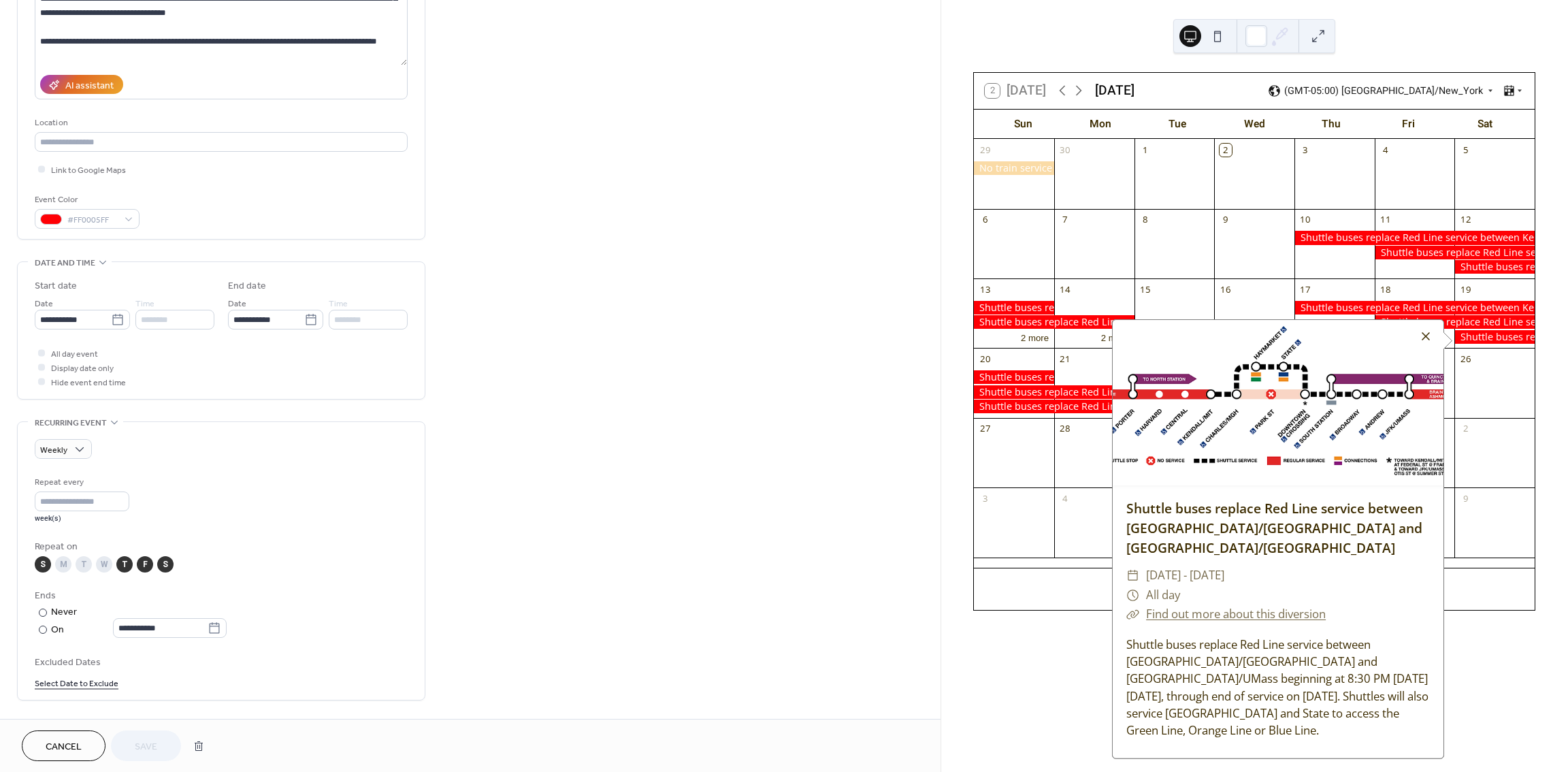 click at bounding box center (1426, 336) 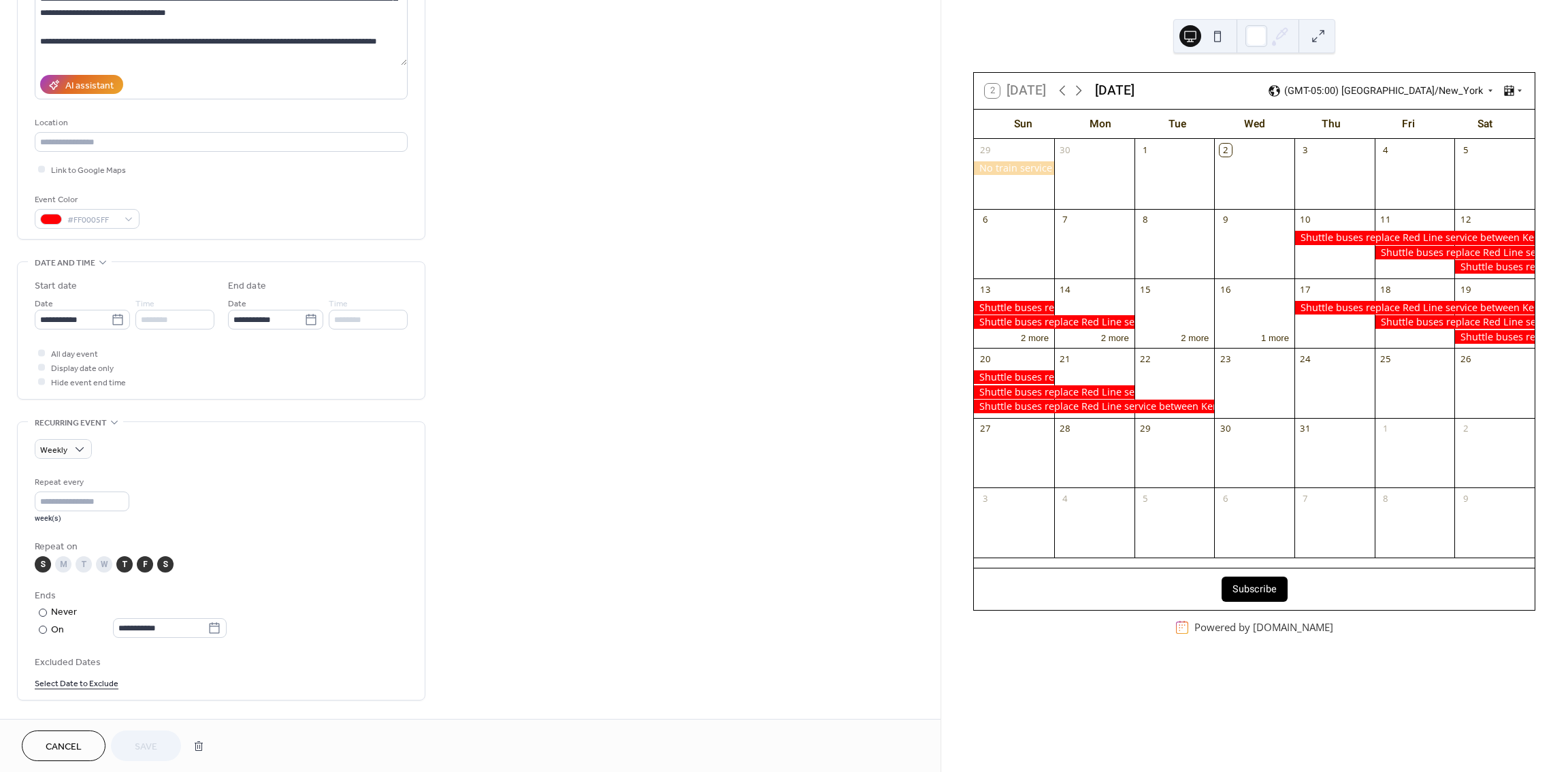click at bounding box center (1414, 308) 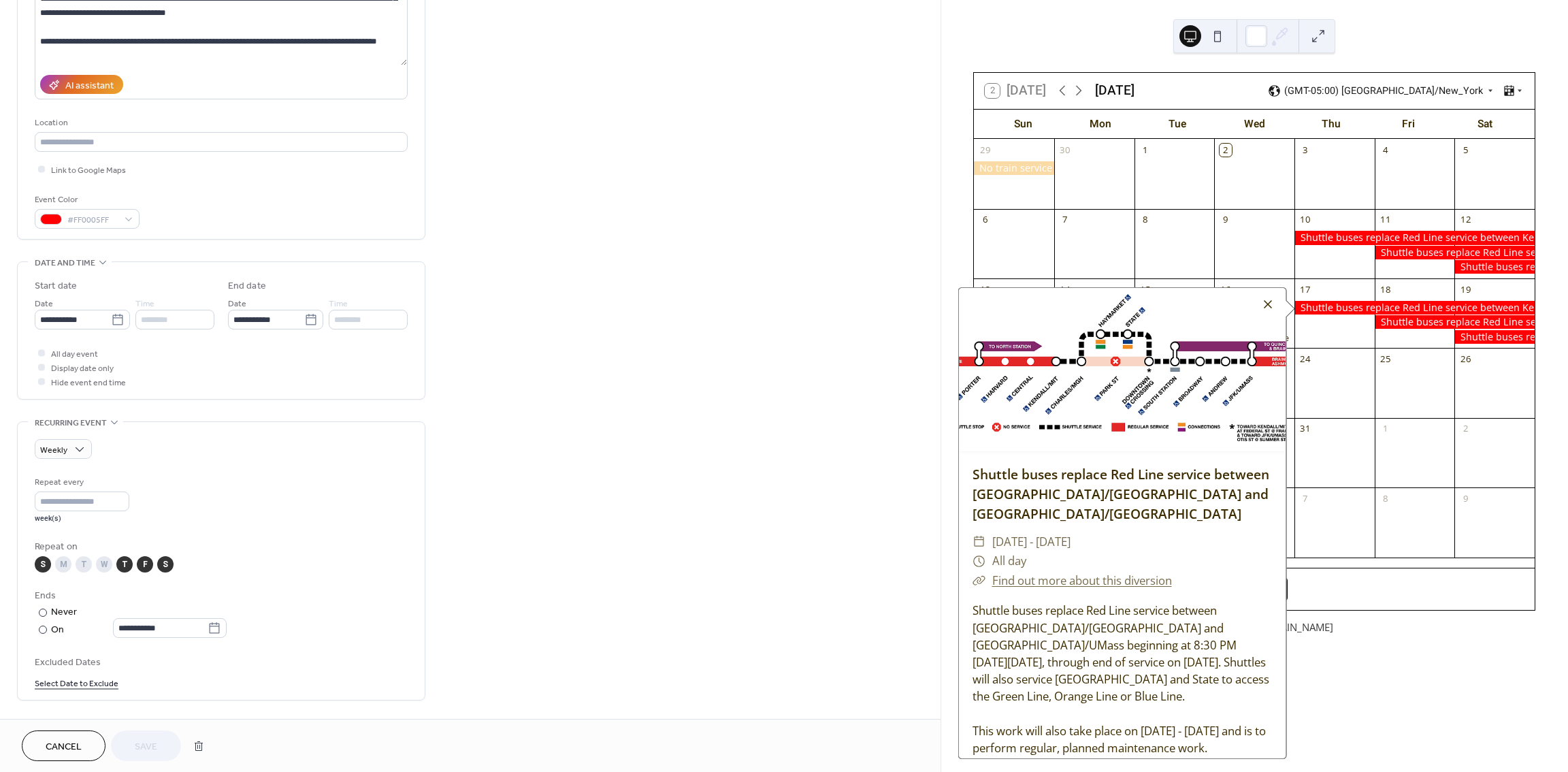 click at bounding box center (1268, 304) 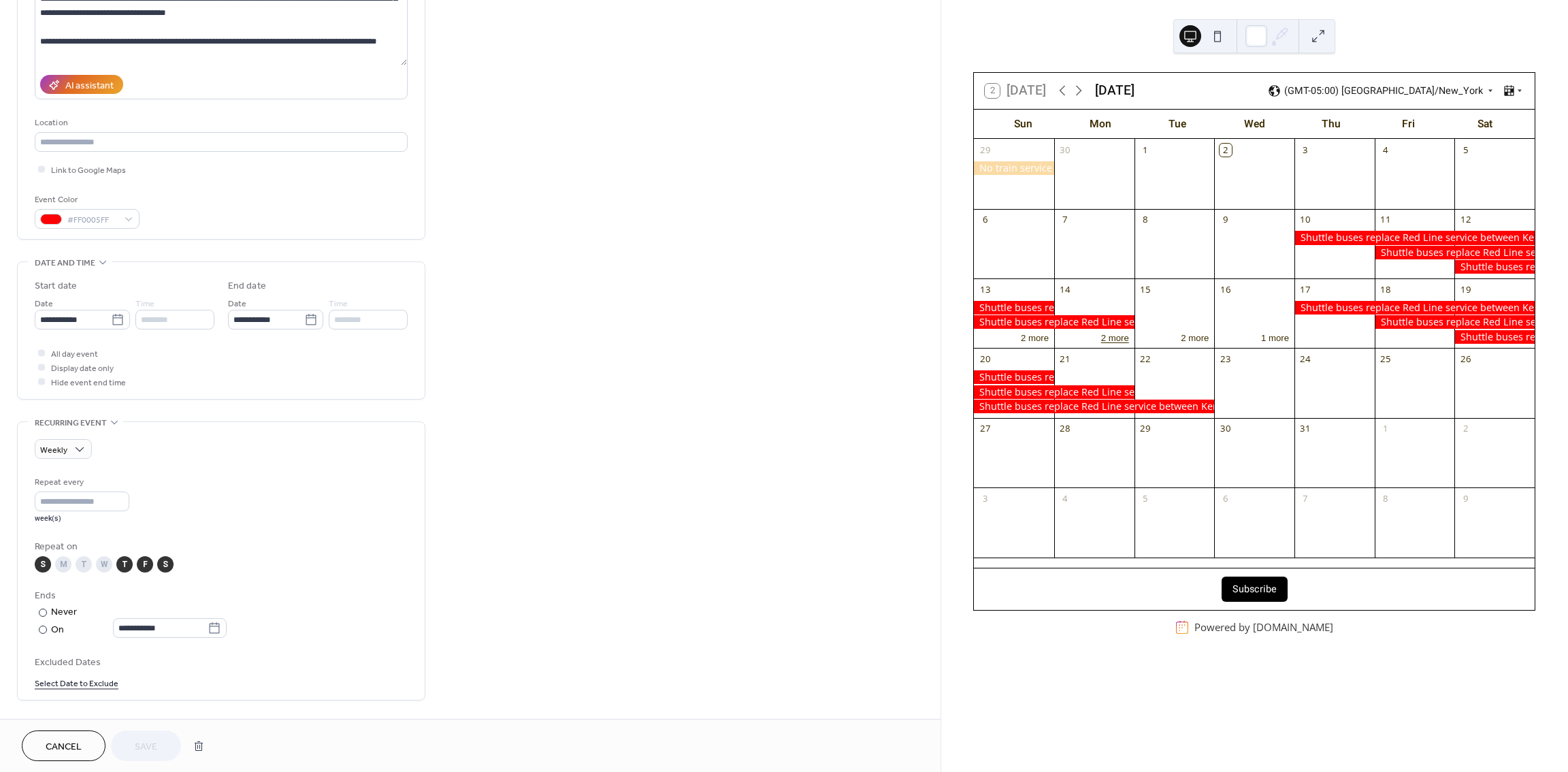click on "2 more" at bounding box center [1115, 337] 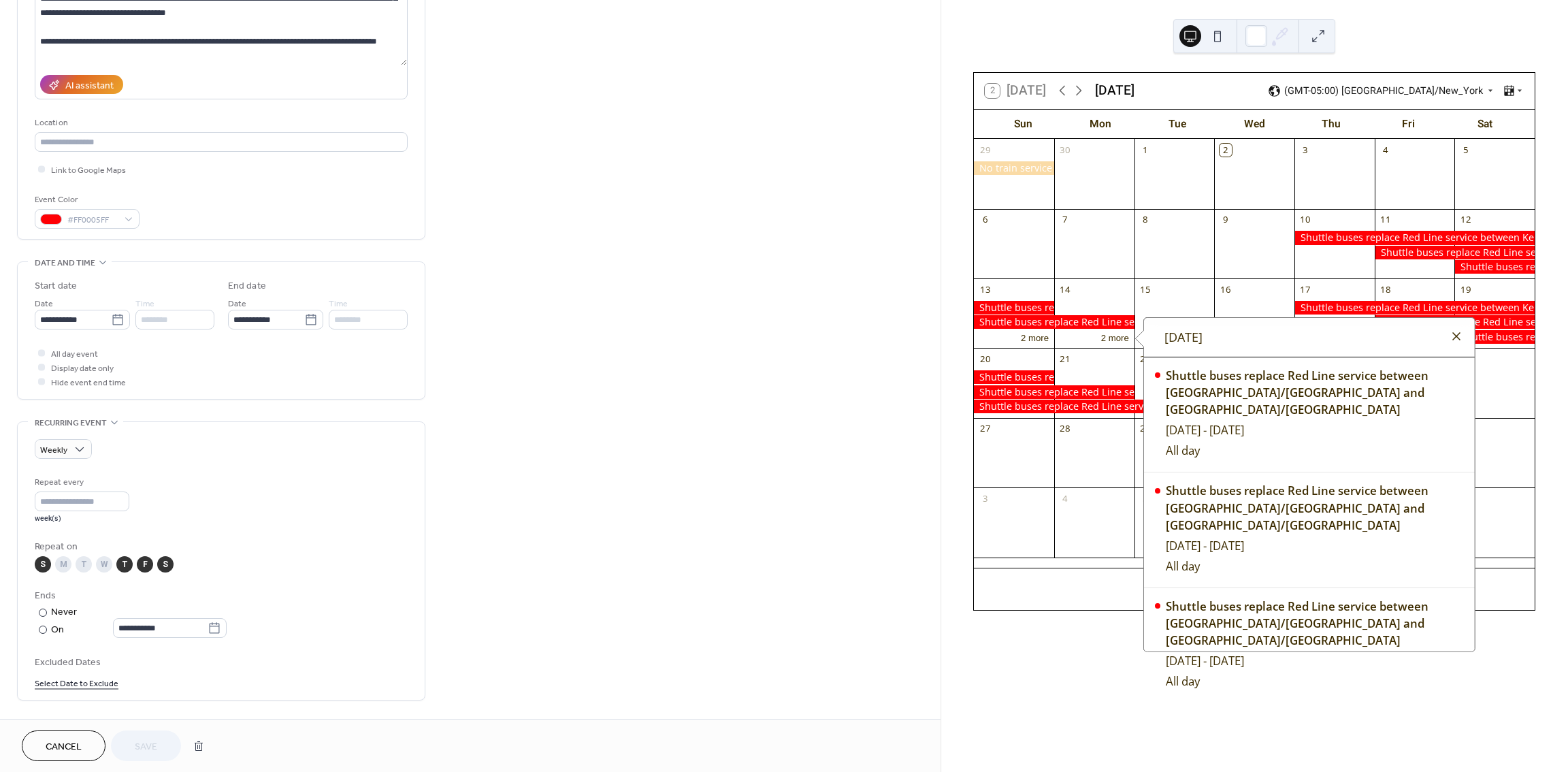 click at bounding box center [1456, 336] 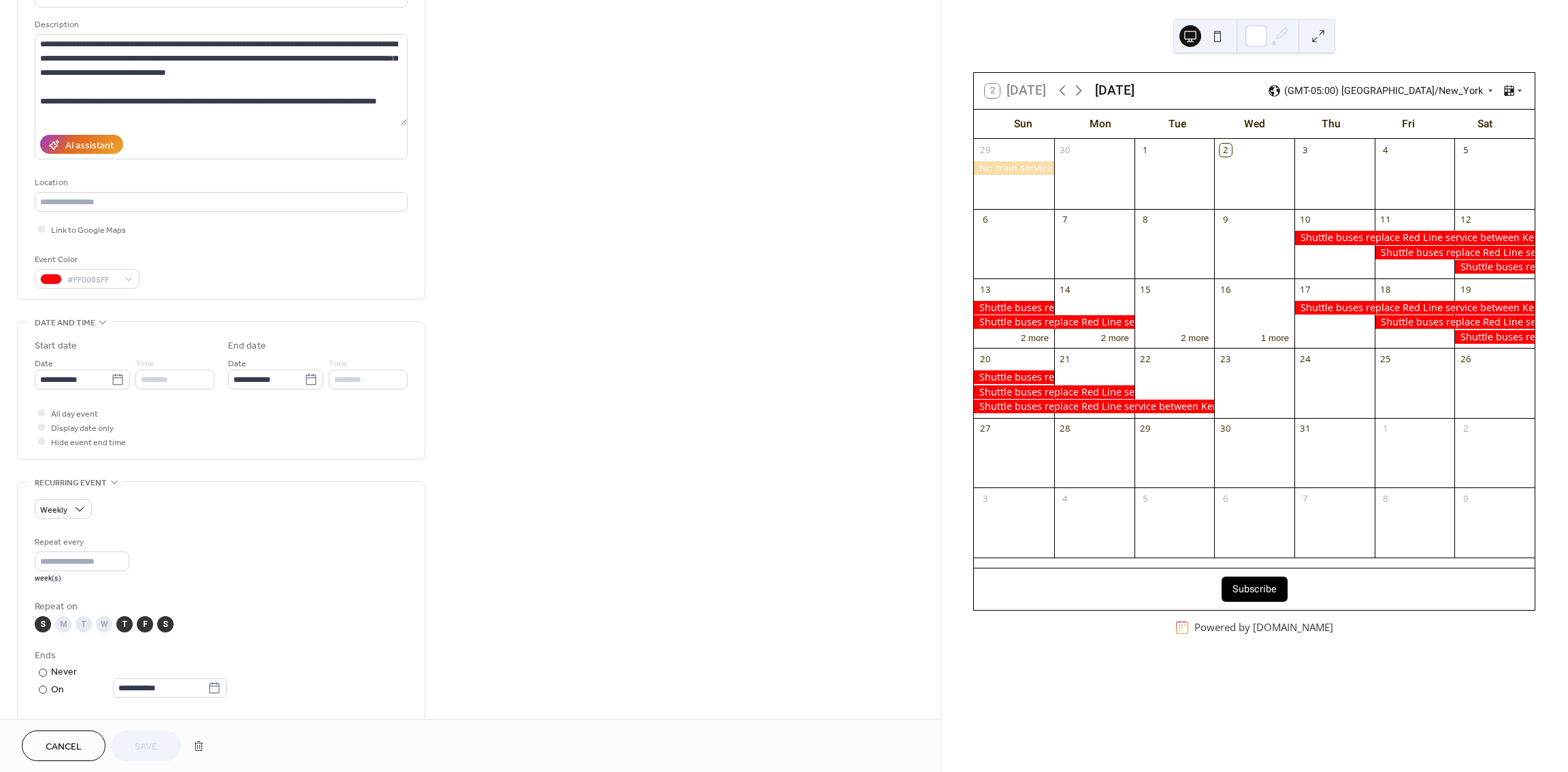 scroll, scrollTop: 0, scrollLeft: 0, axis: both 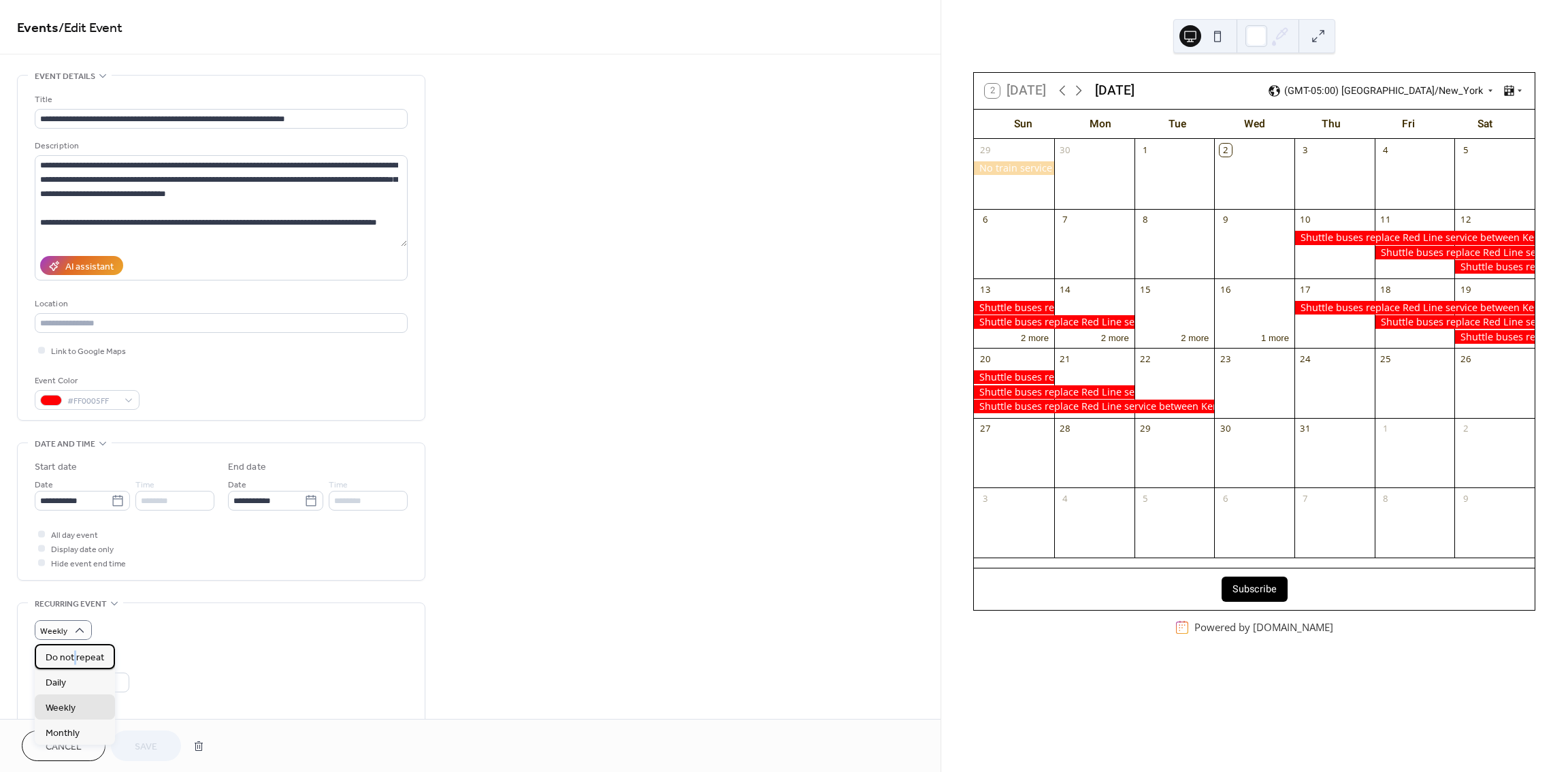 click on "Do not repeat" at bounding box center [75, 657] 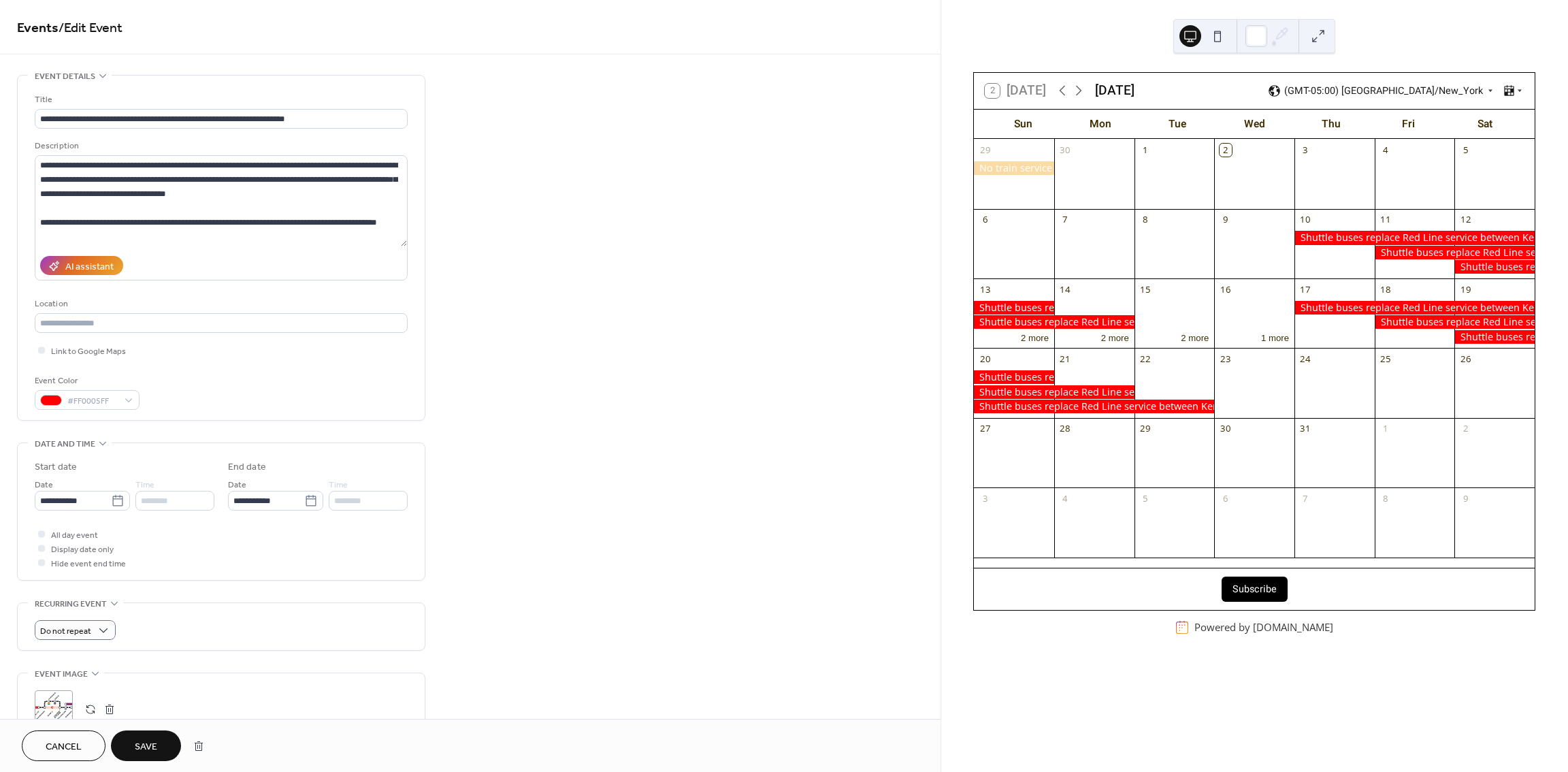 click on "Save" at bounding box center (146, 747) 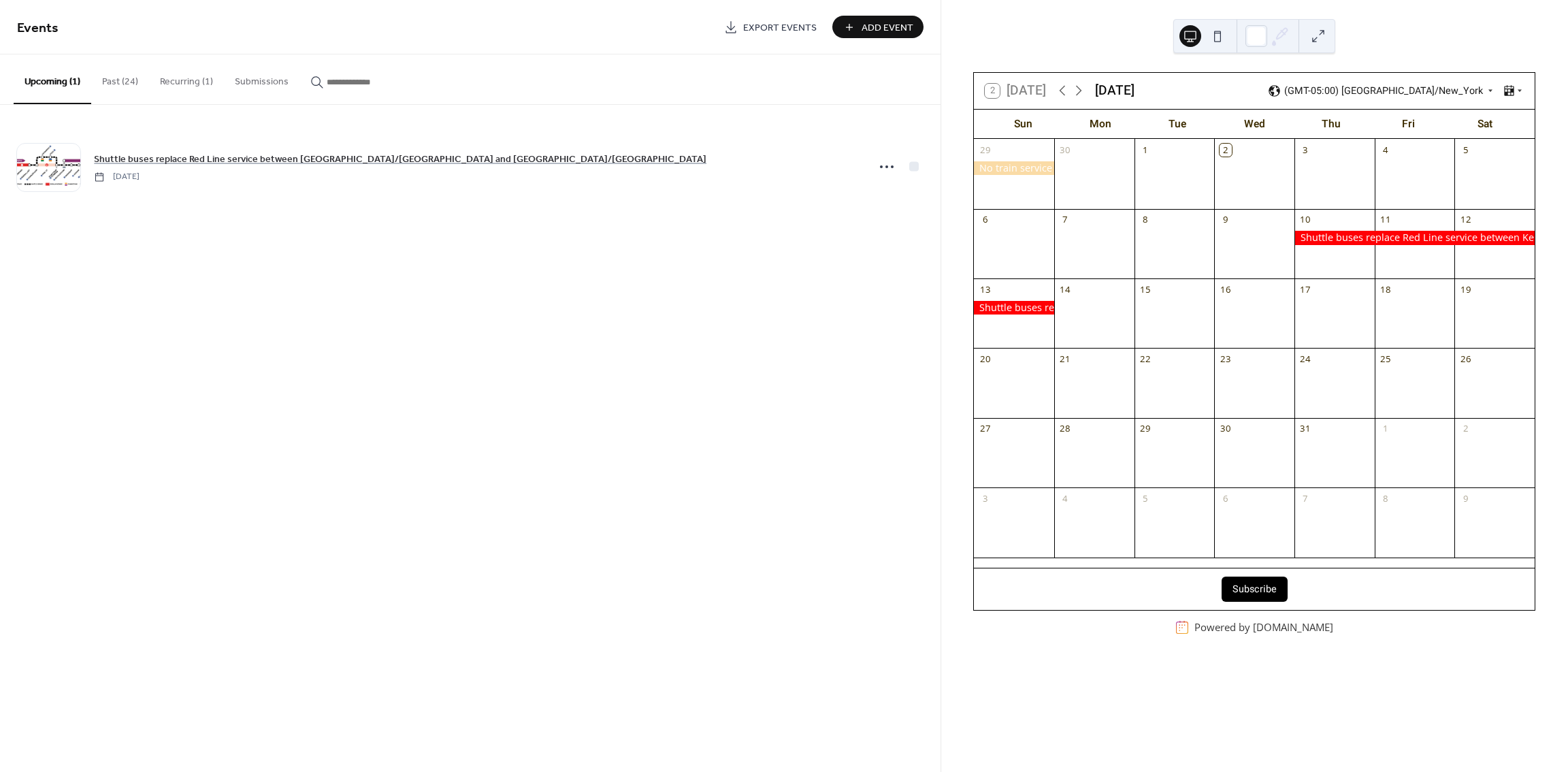 click on "Recurring  (1)" at bounding box center [186, 78] 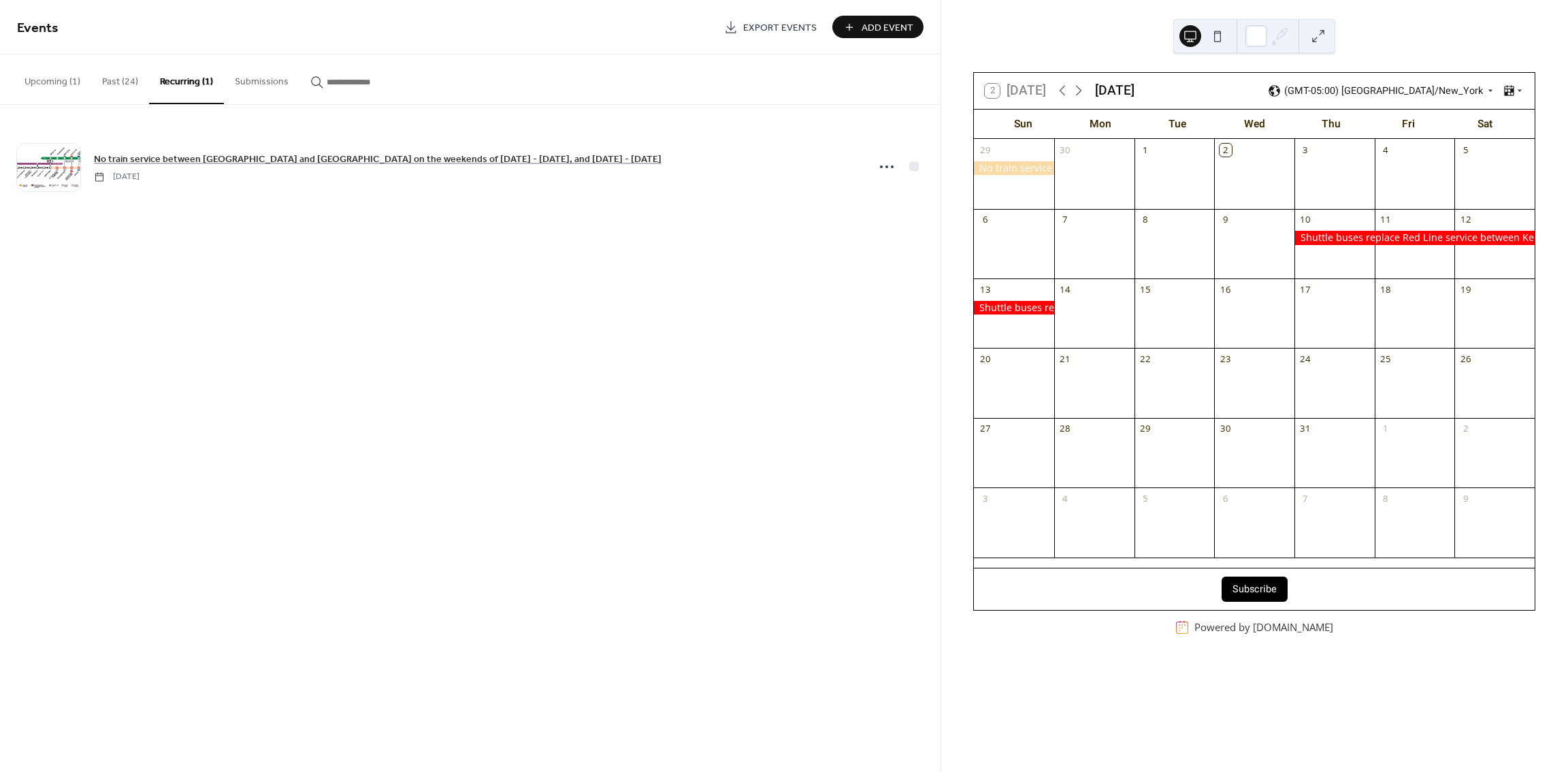click on "Upcoming  (1)" at bounding box center (52, 78) 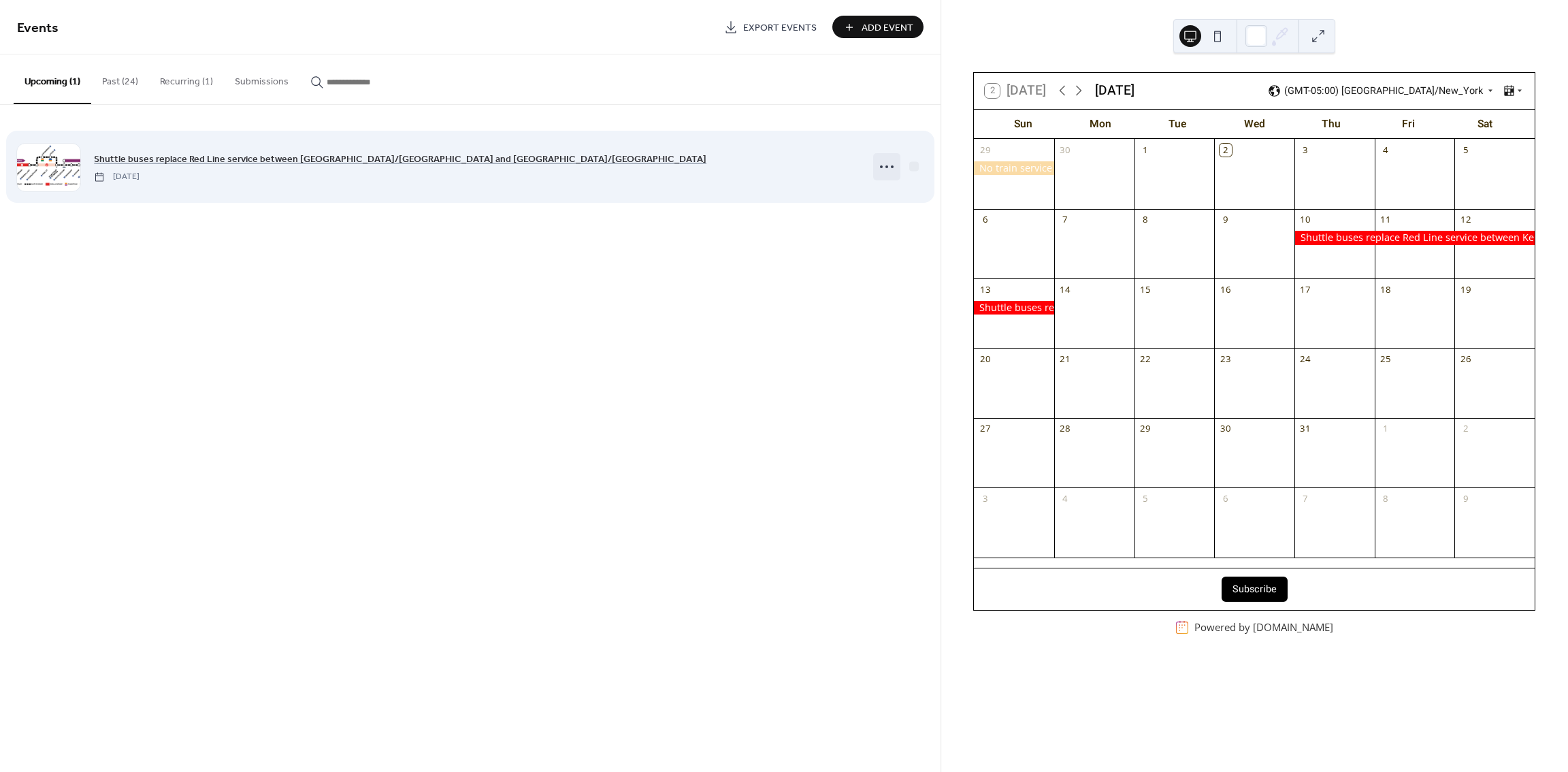 click 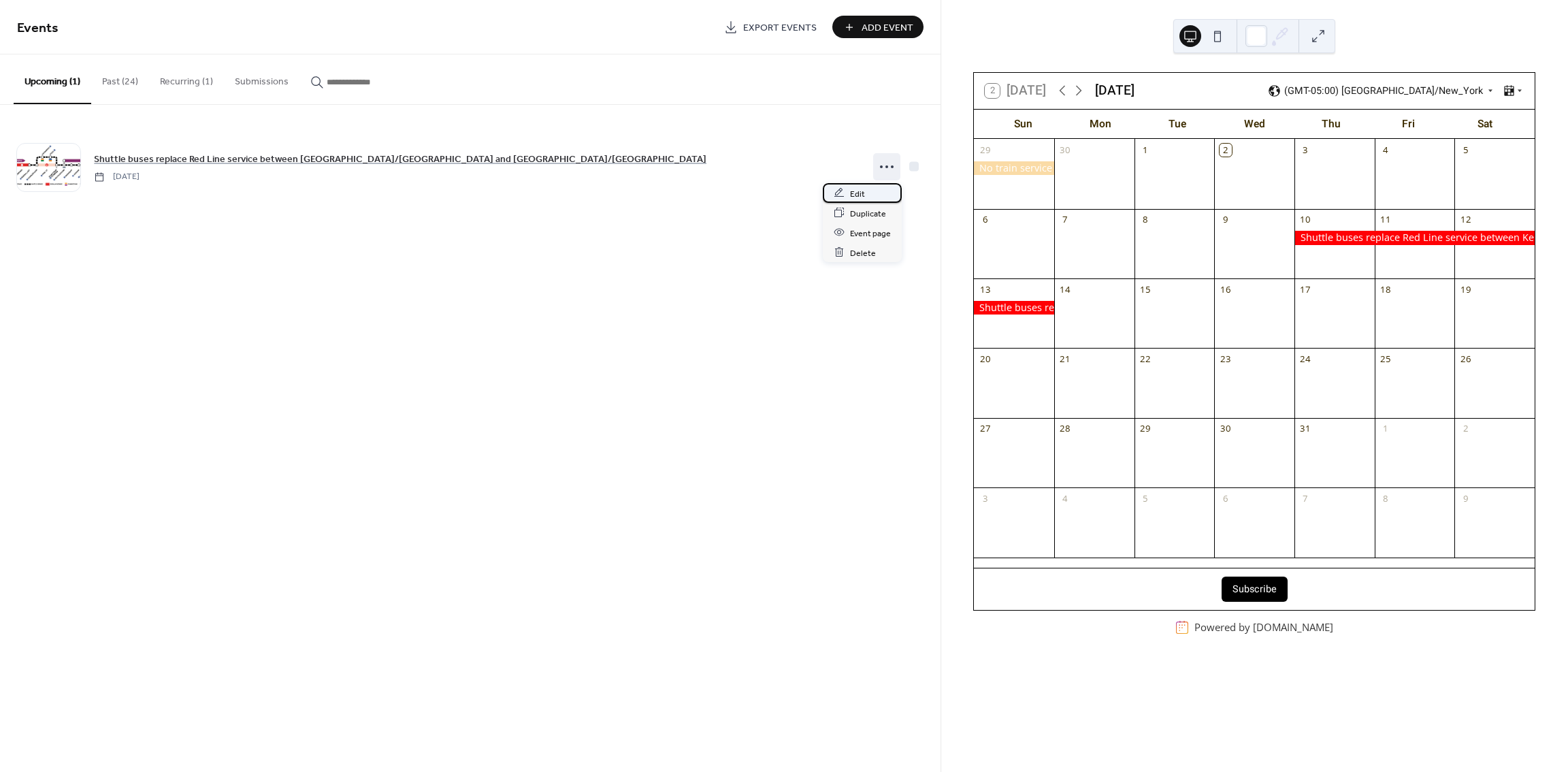 click on "Edit" at bounding box center (862, 193) 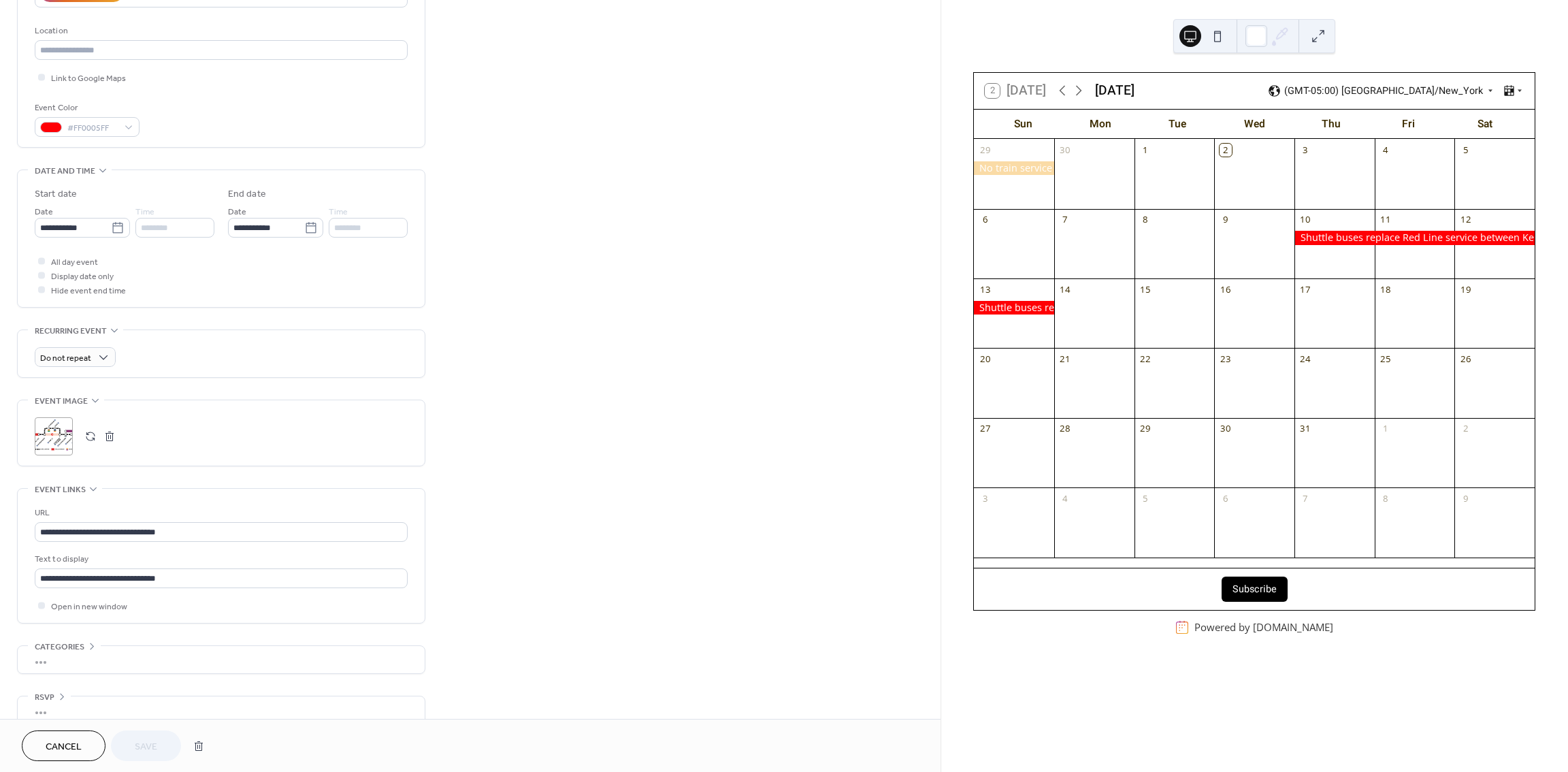 scroll, scrollTop: 295, scrollLeft: 0, axis: vertical 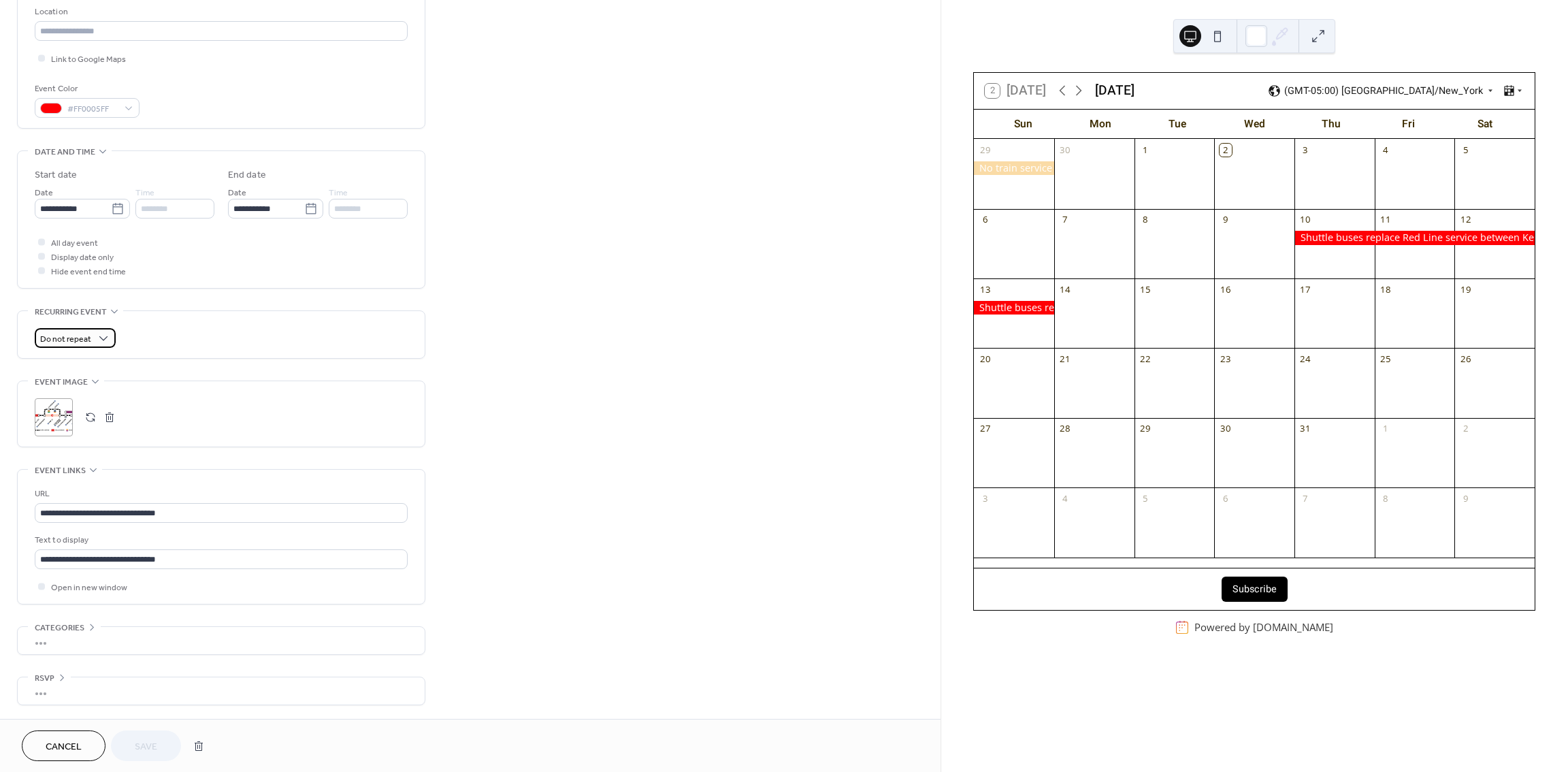 click on "**********" at bounding box center [784, 386] 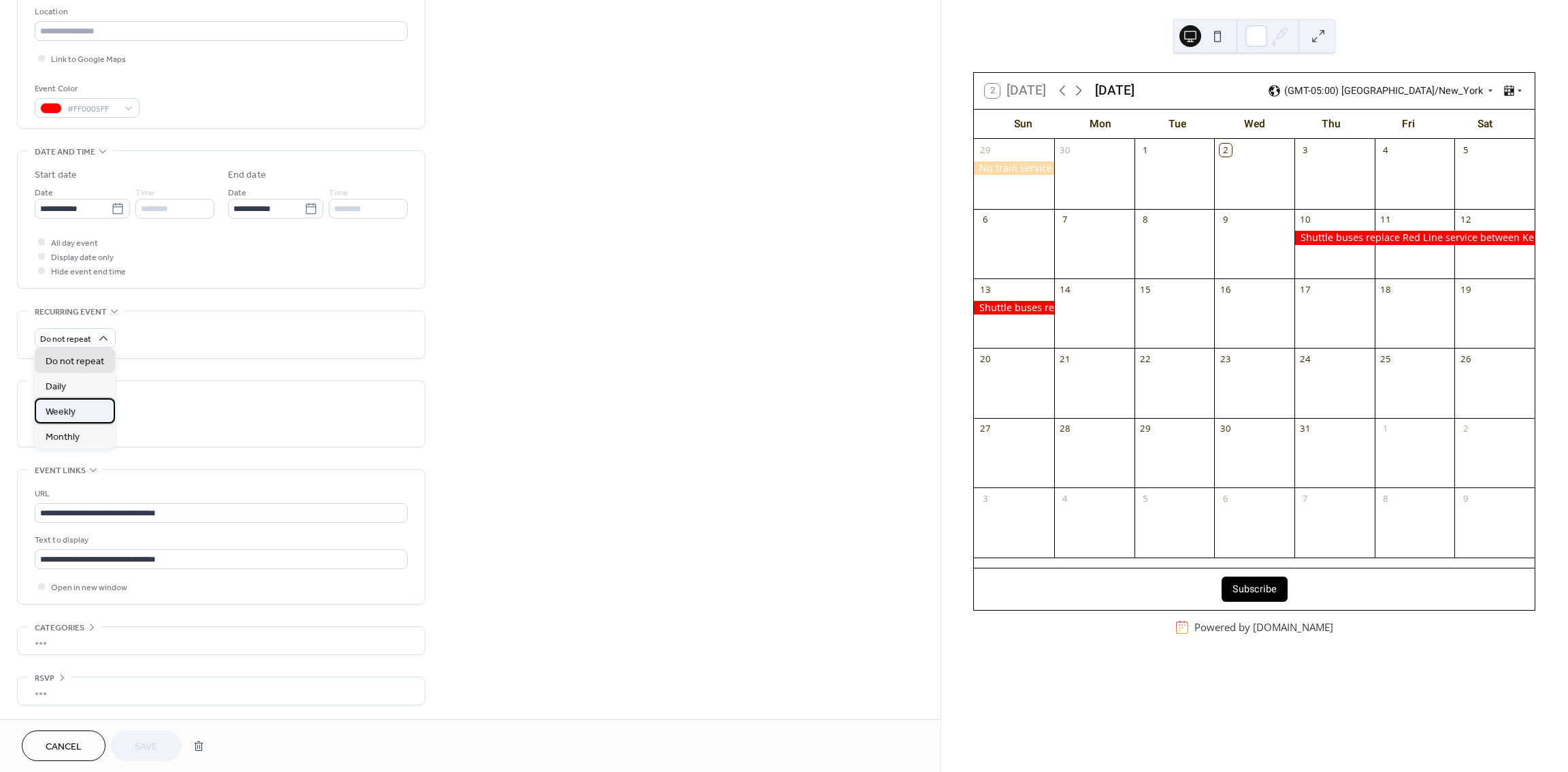 click on "Weekly" at bounding box center [75, 411] 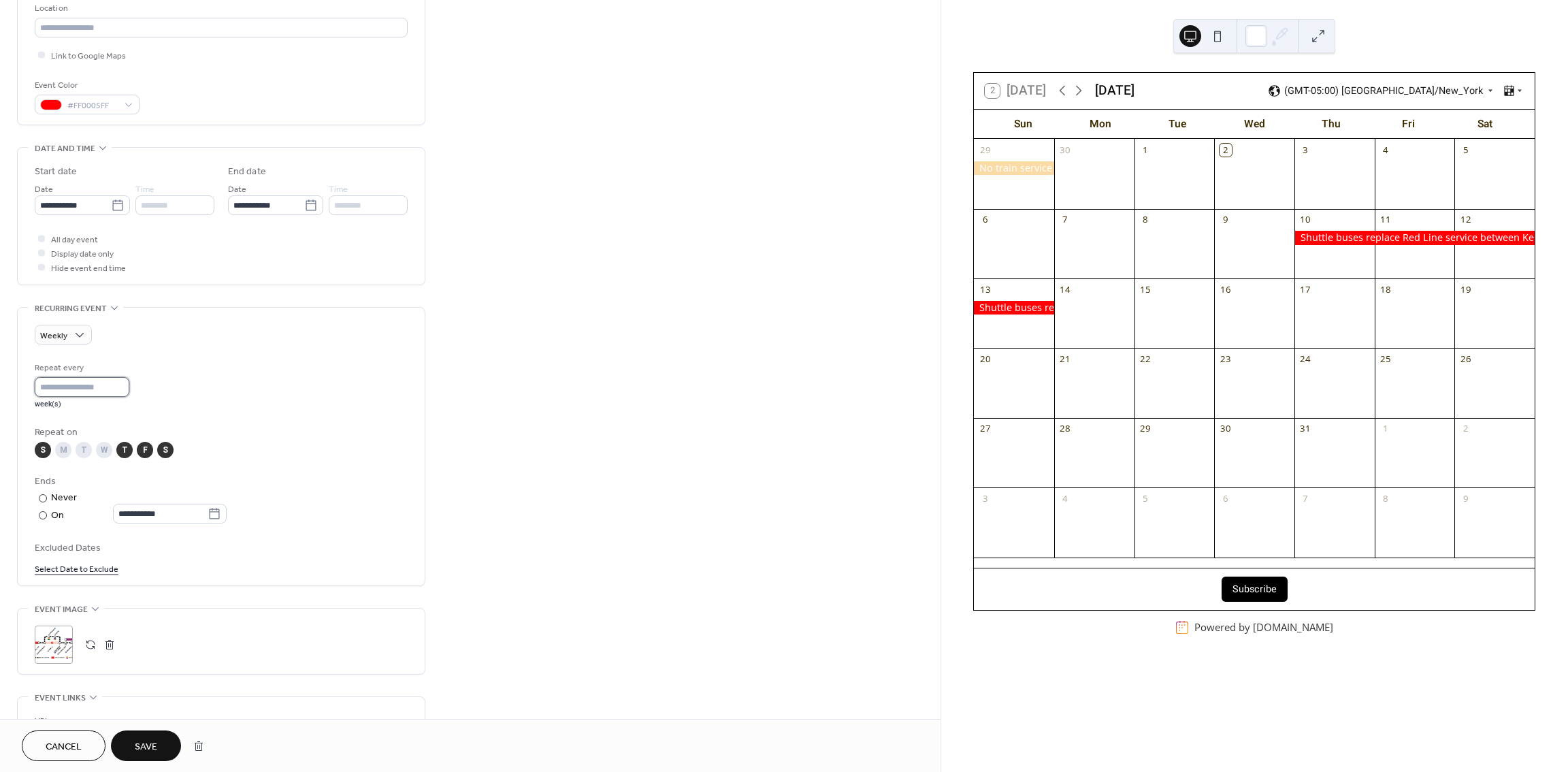 click on "*" at bounding box center (82, 387) 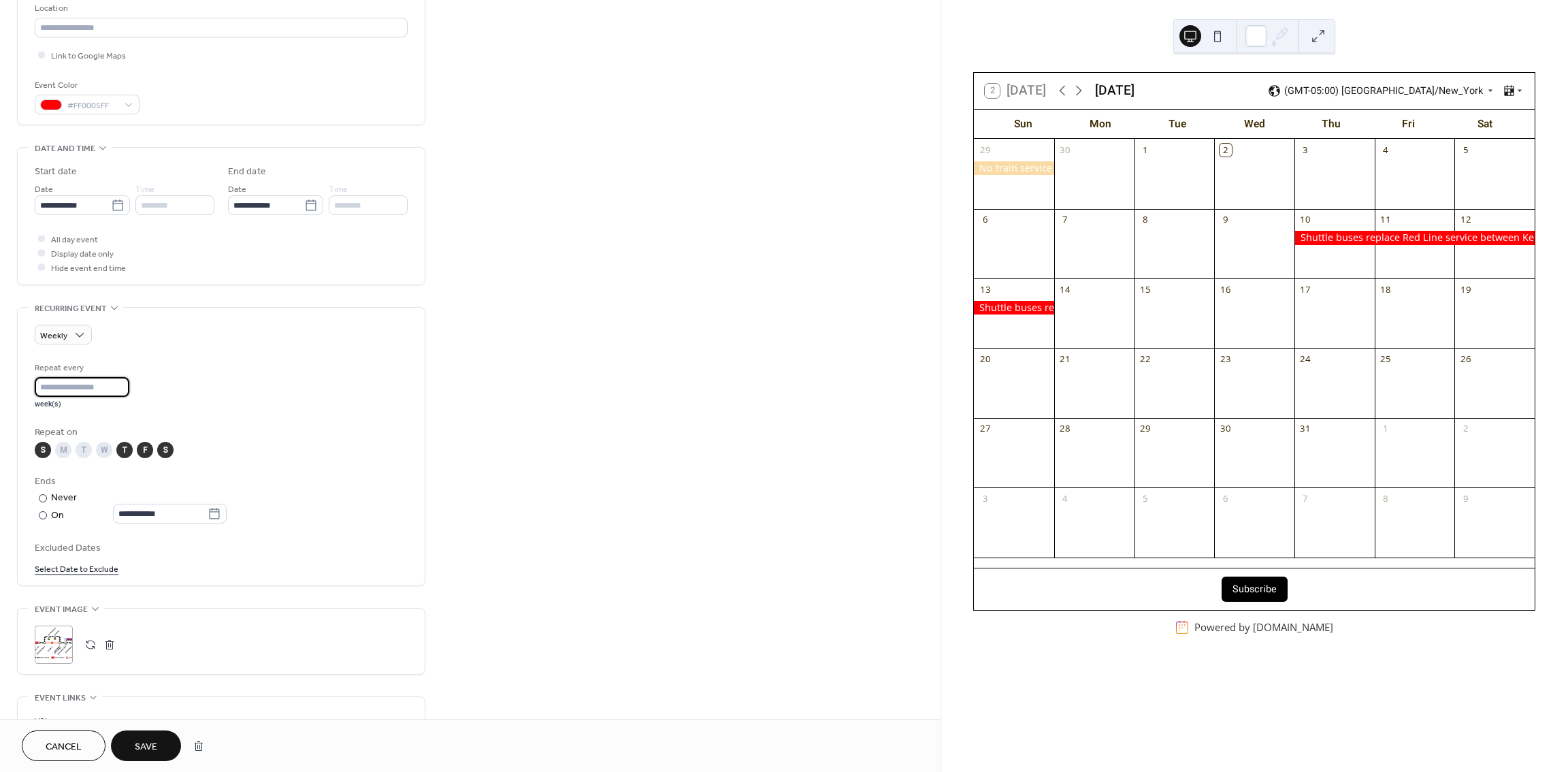 click on "*" at bounding box center (82, 387) 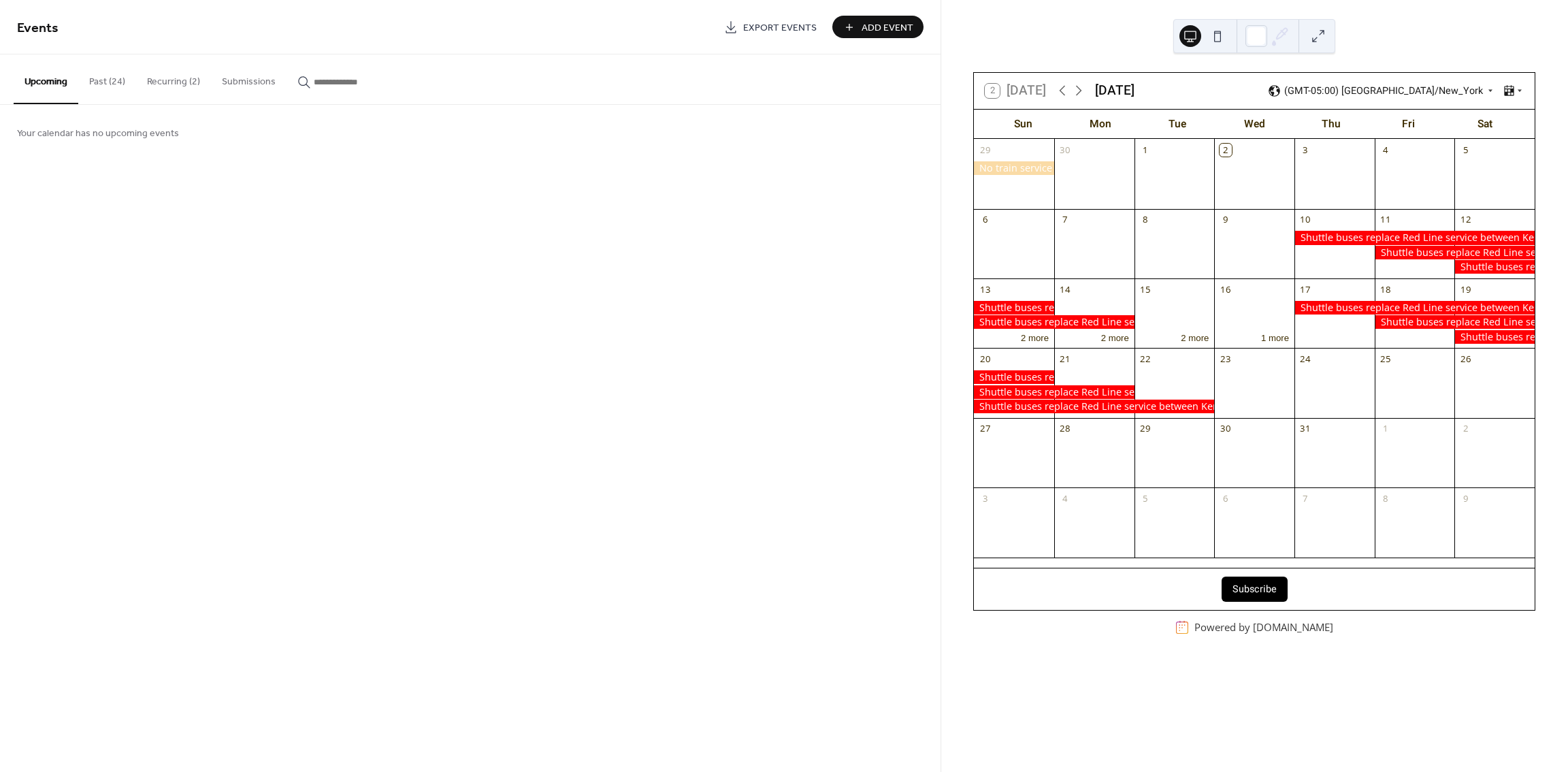 click on "Recurring  (2)" at bounding box center (174, 78) 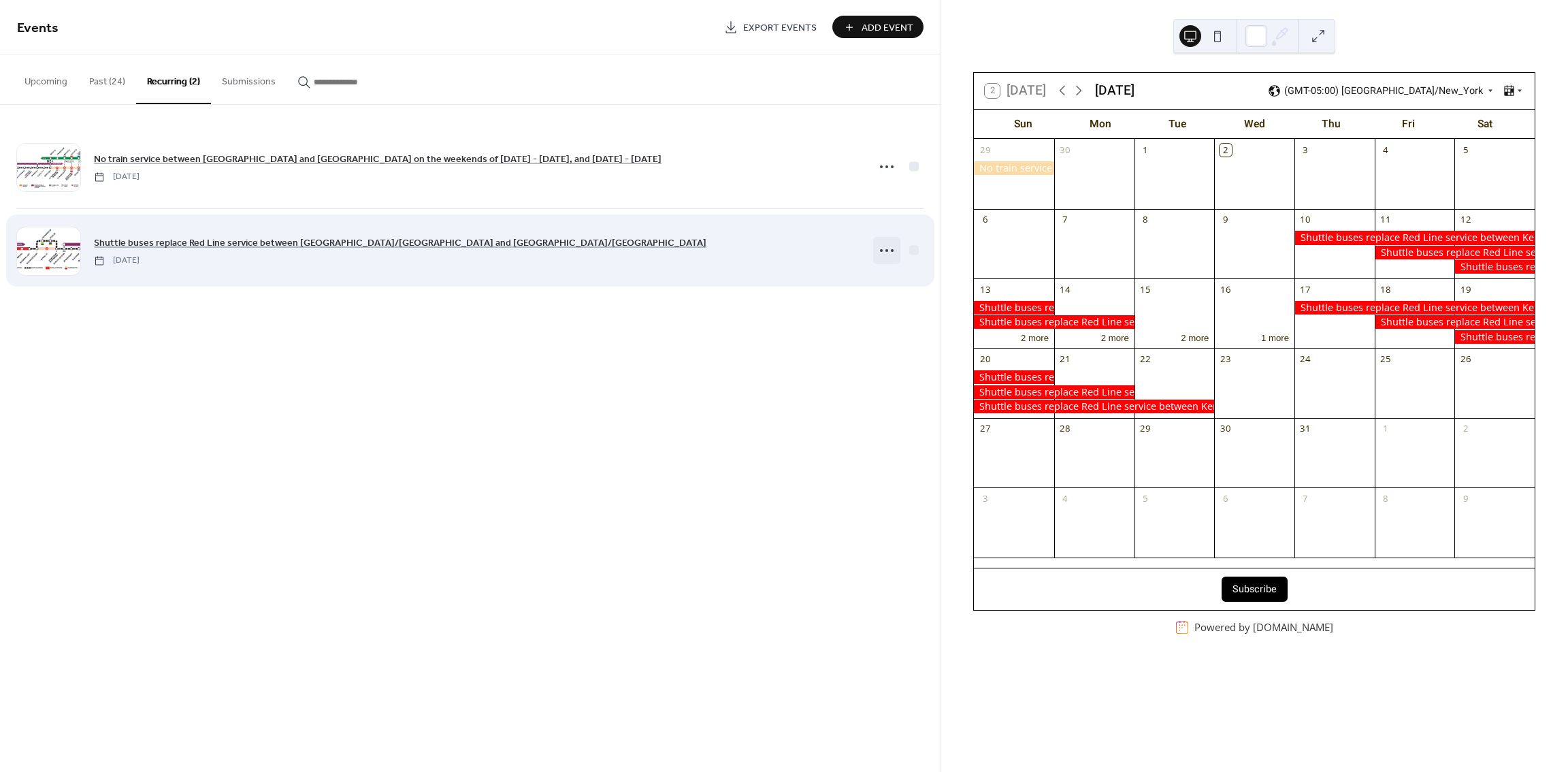 click 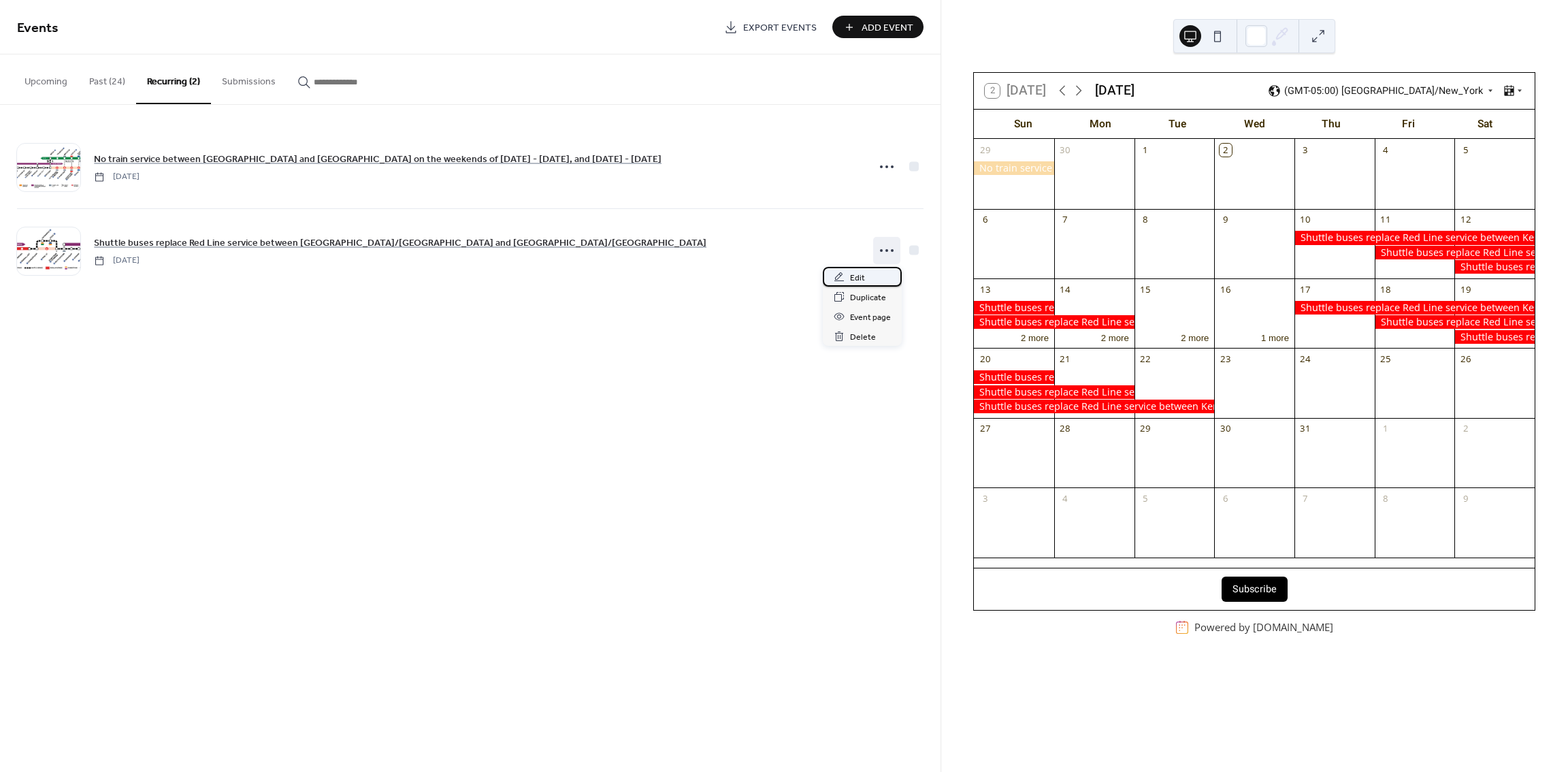 click on "Edit" at bounding box center [858, 278] 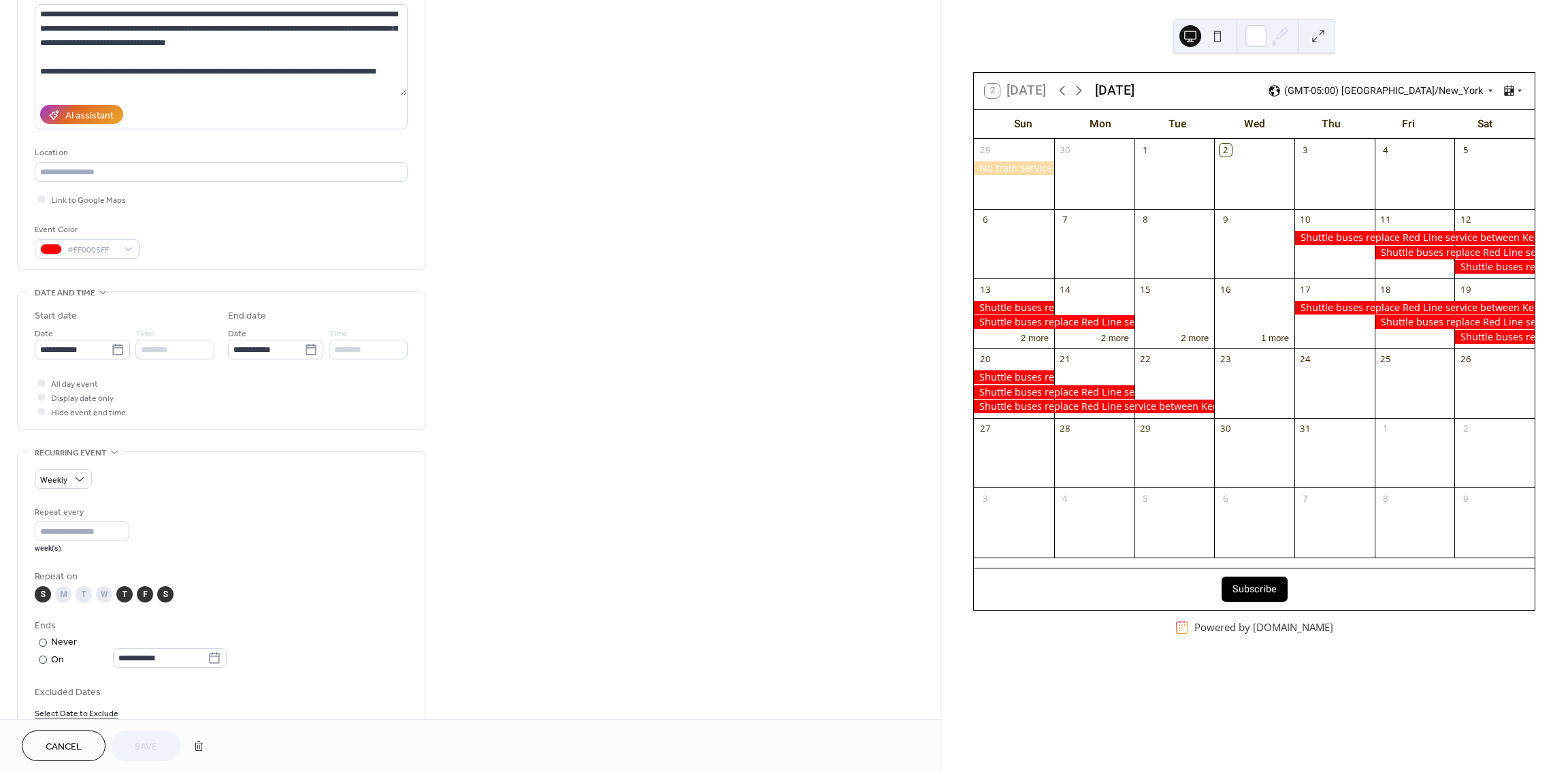 scroll, scrollTop: 181, scrollLeft: 0, axis: vertical 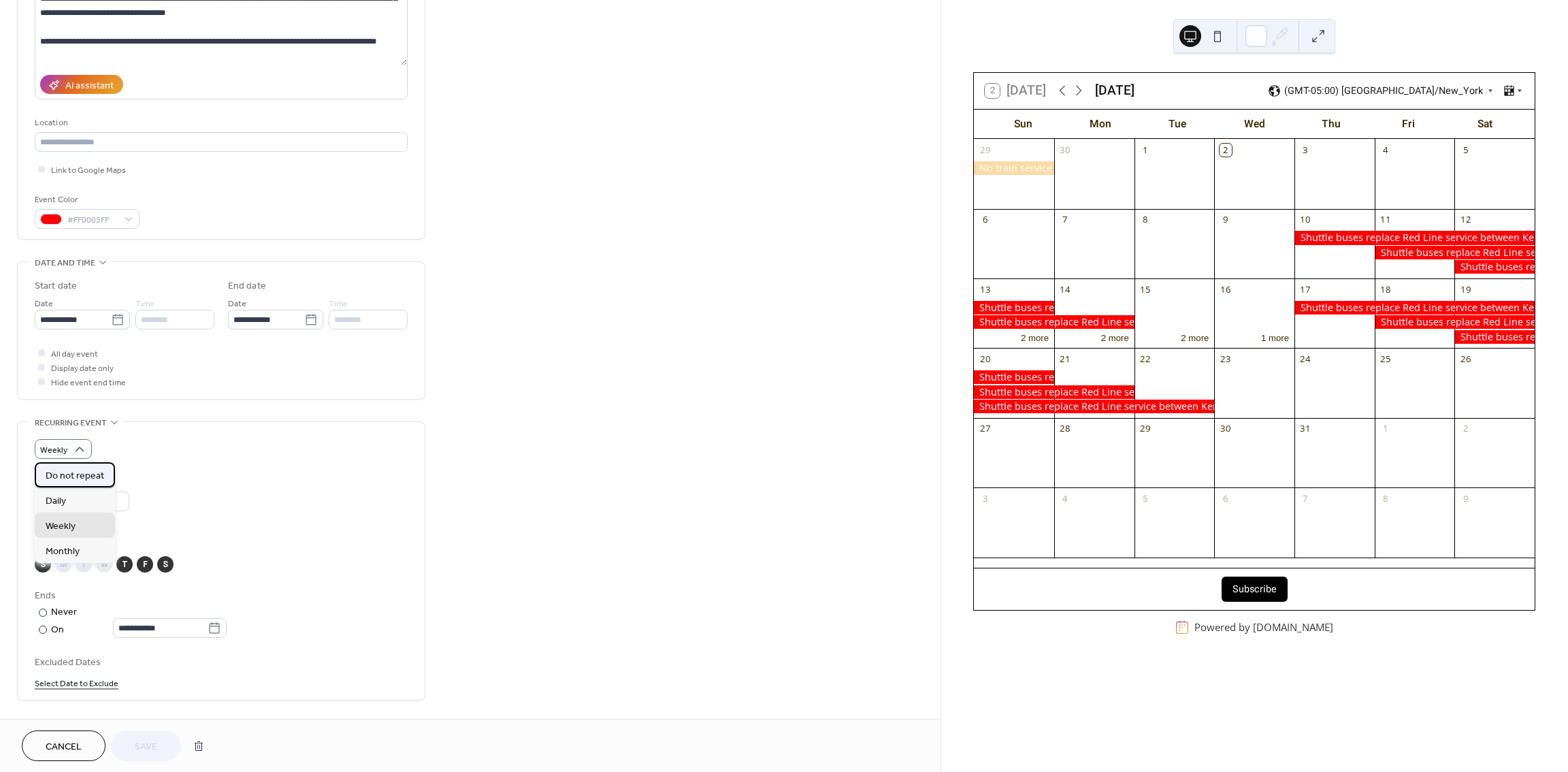 click on "Do not repeat" at bounding box center (75, 476) 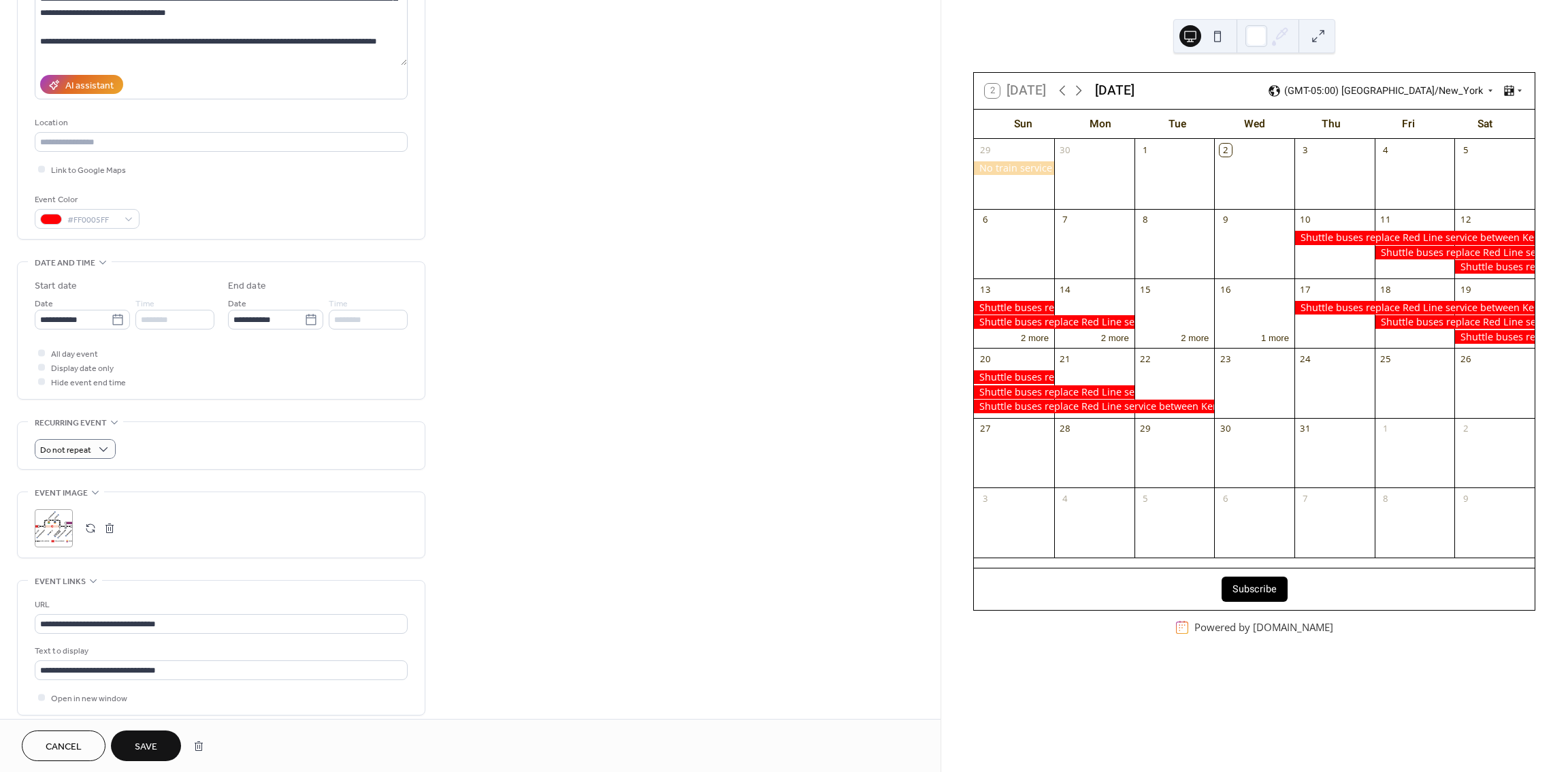 click on "Save" at bounding box center [146, 747] 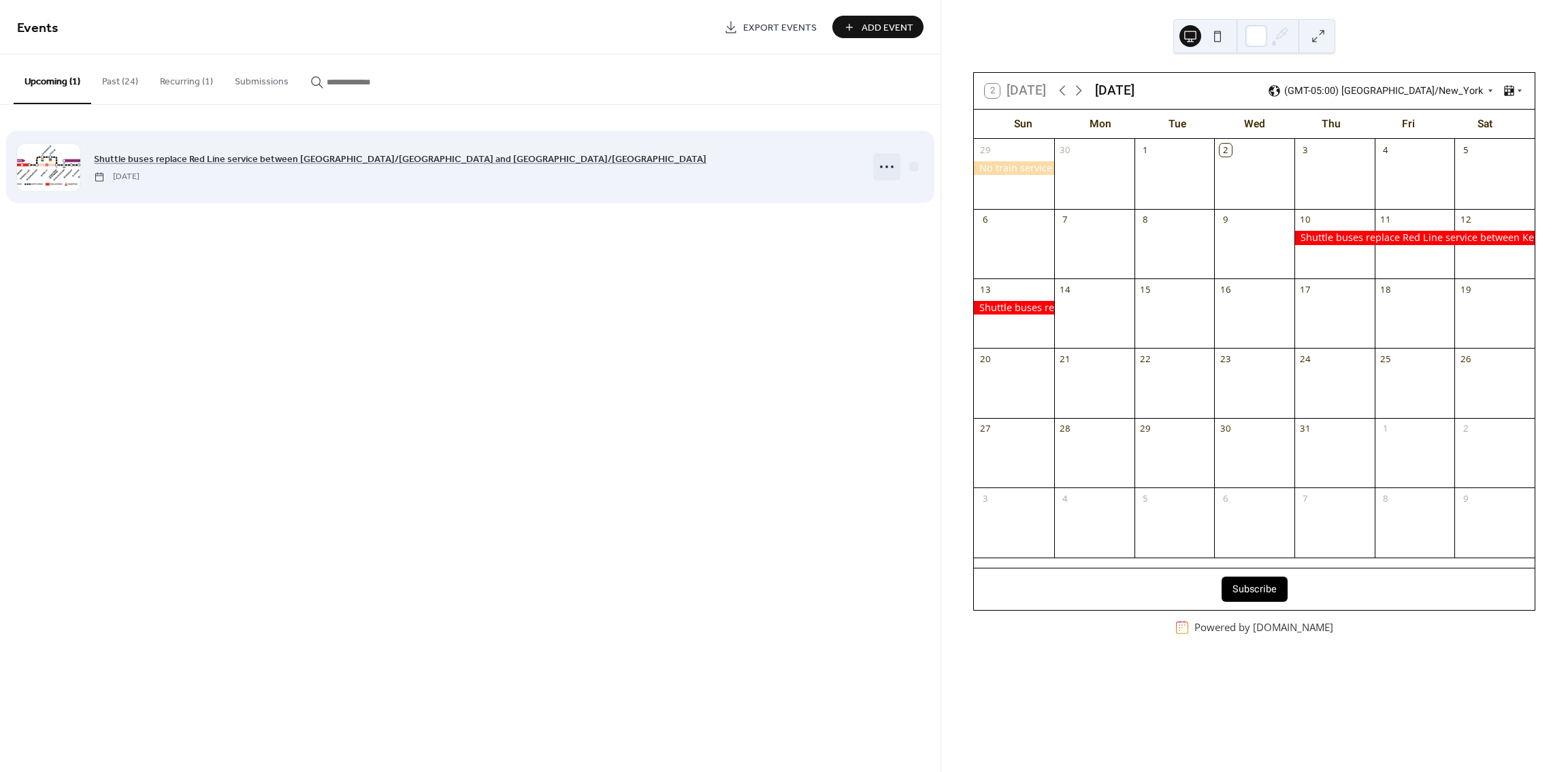click 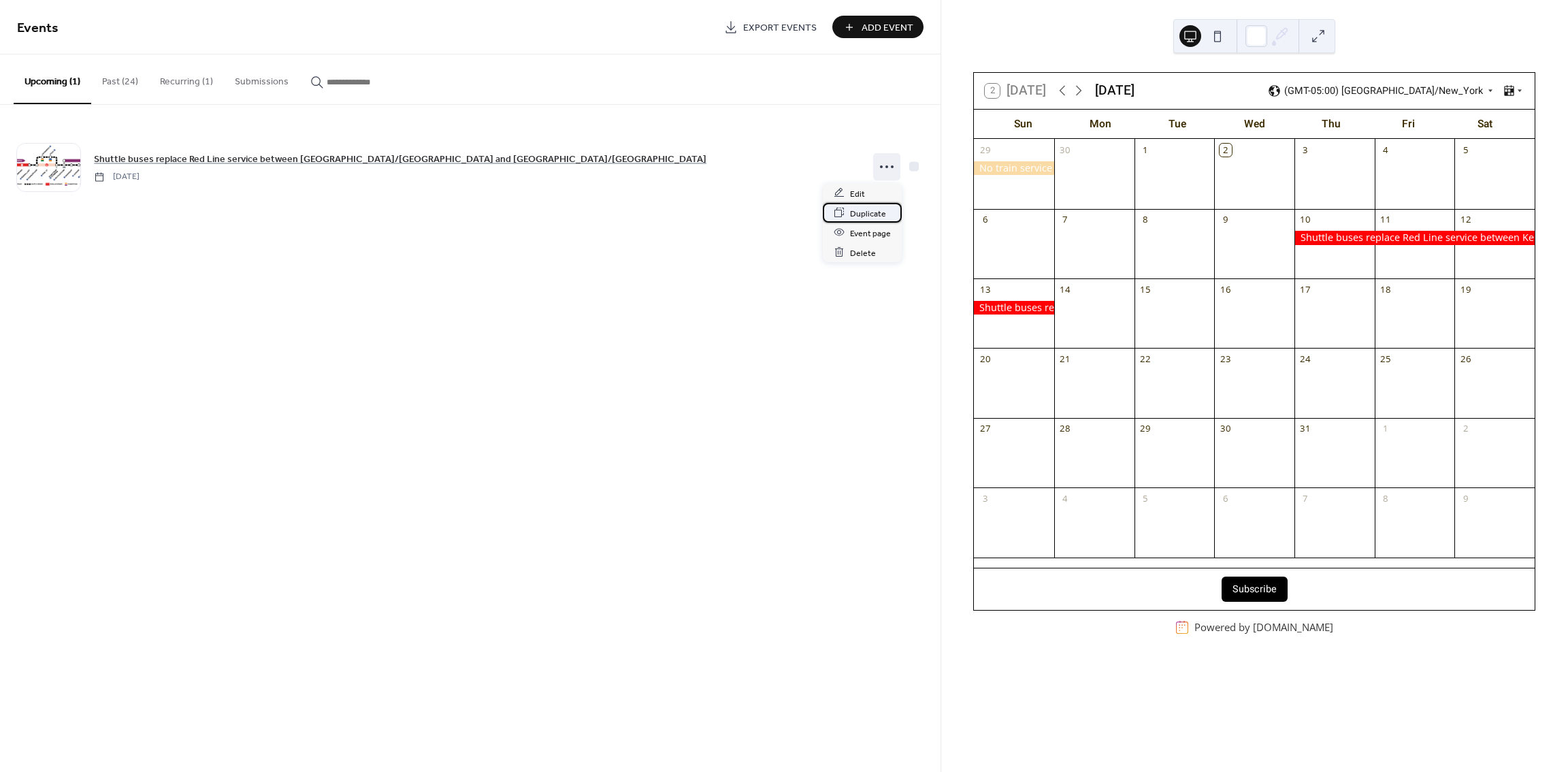 click on "Duplicate" at bounding box center (868, 213) 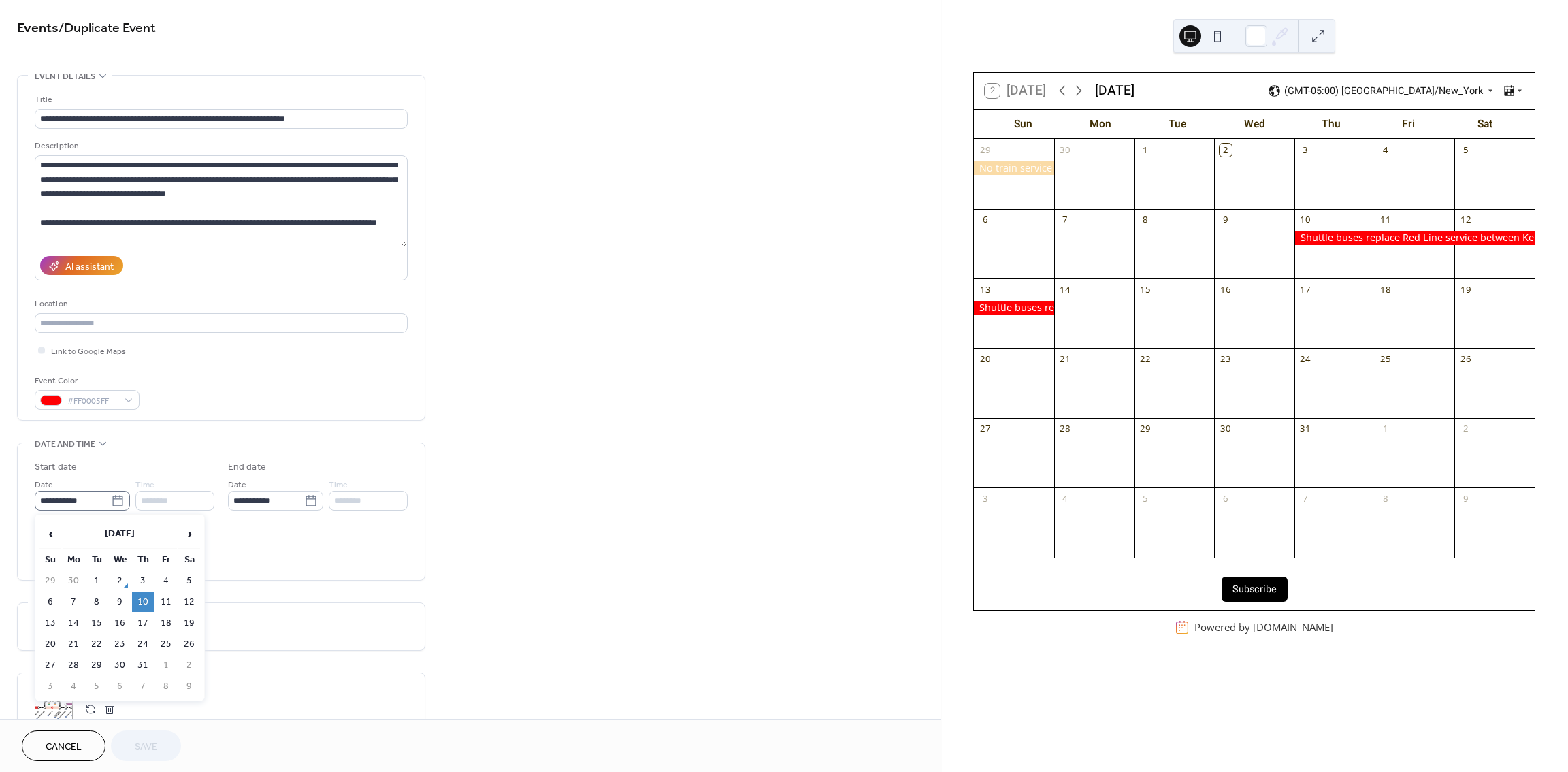 click 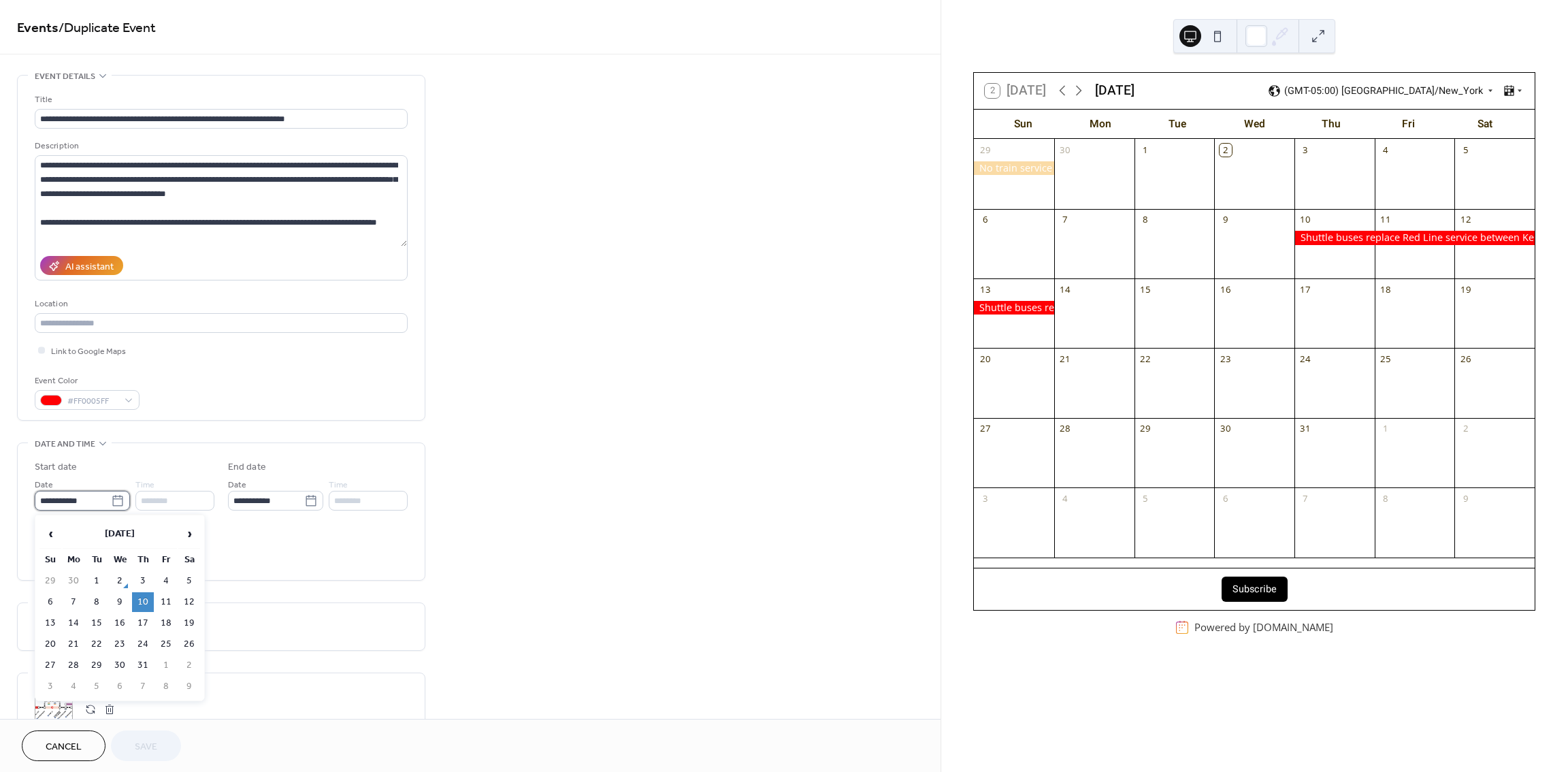 click on "**********" at bounding box center [73, 500] 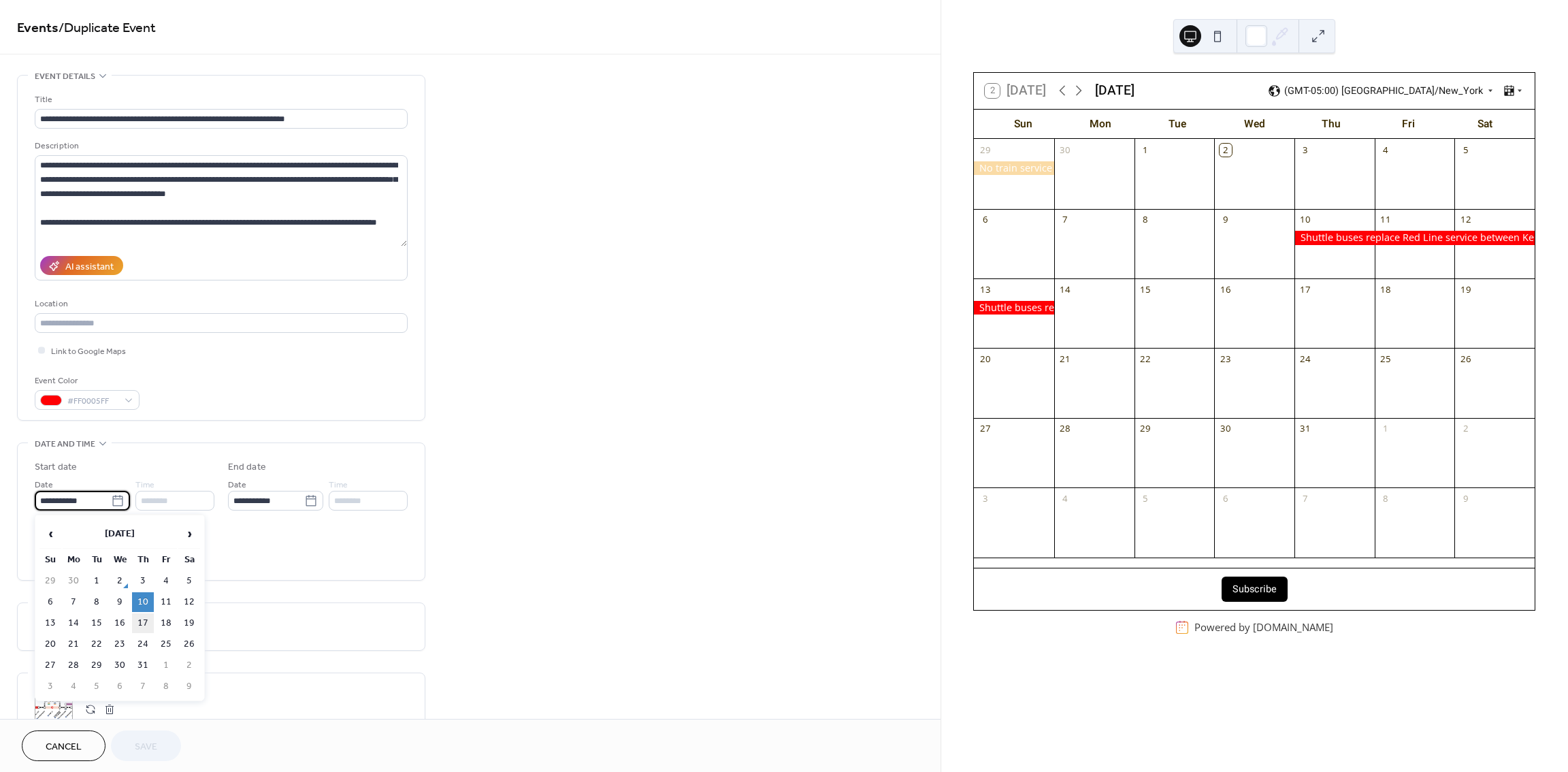 click on "17" at bounding box center [143, 623] 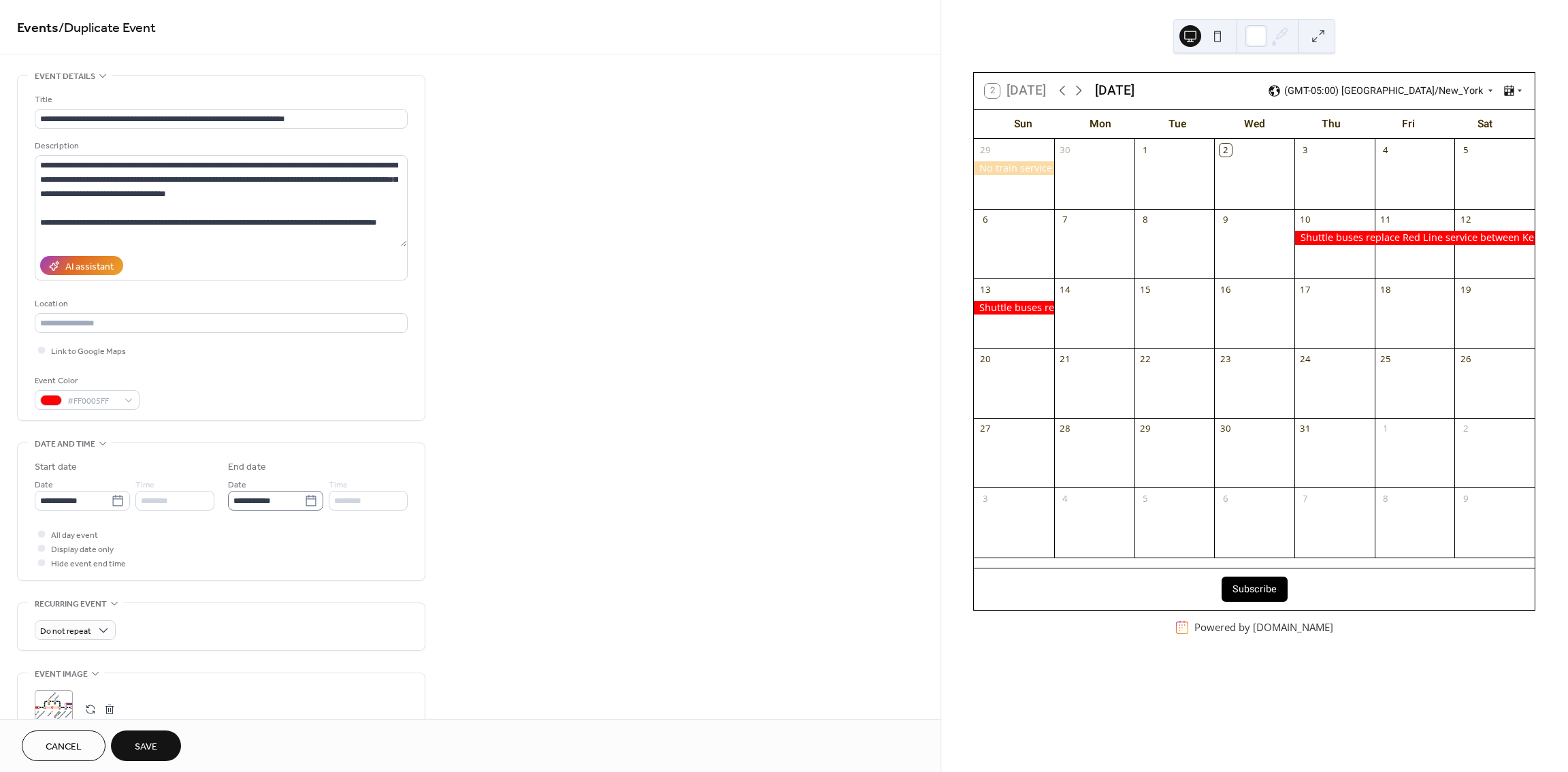 click 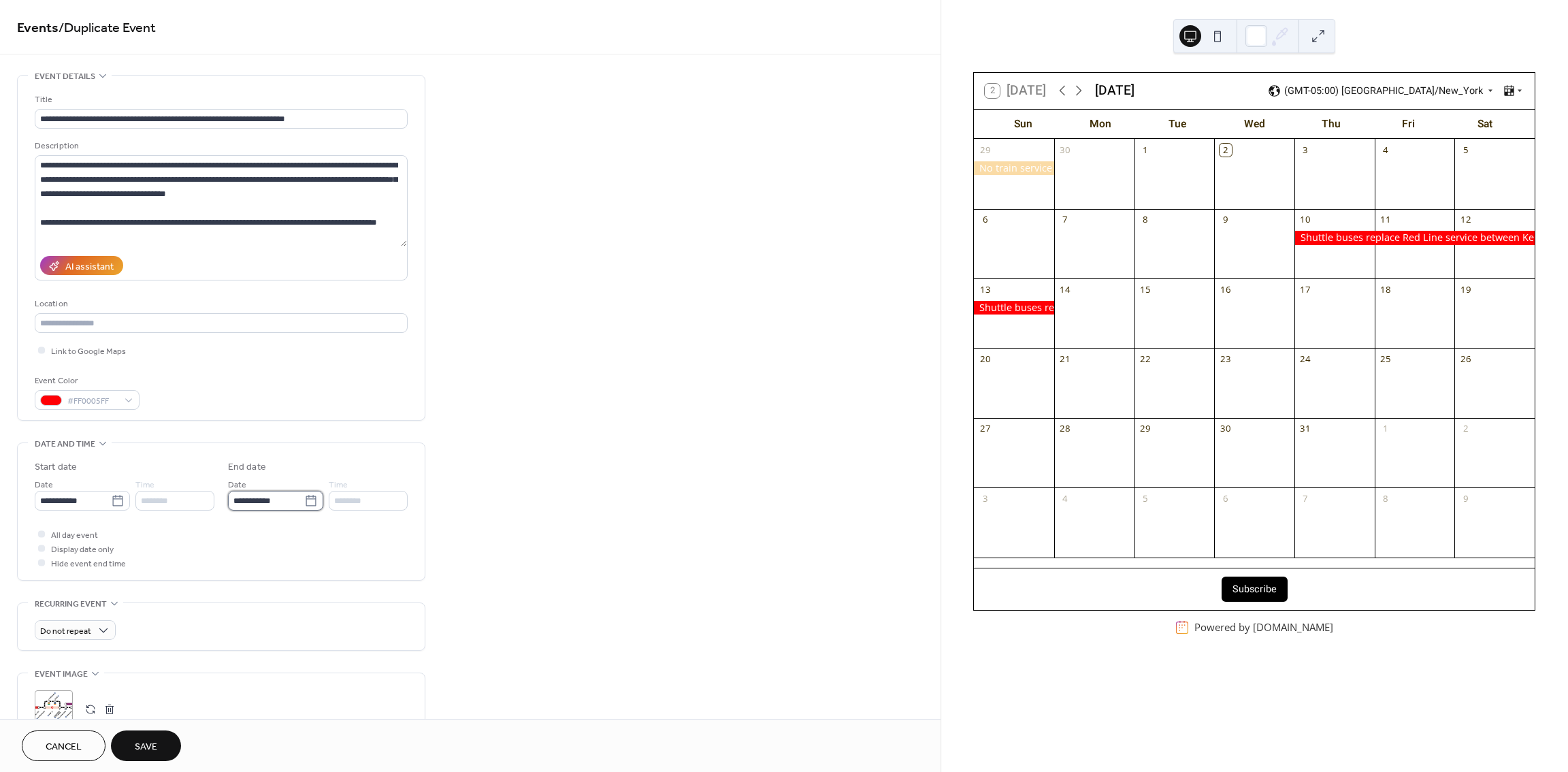click on "**********" at bounding box center (266, 500) 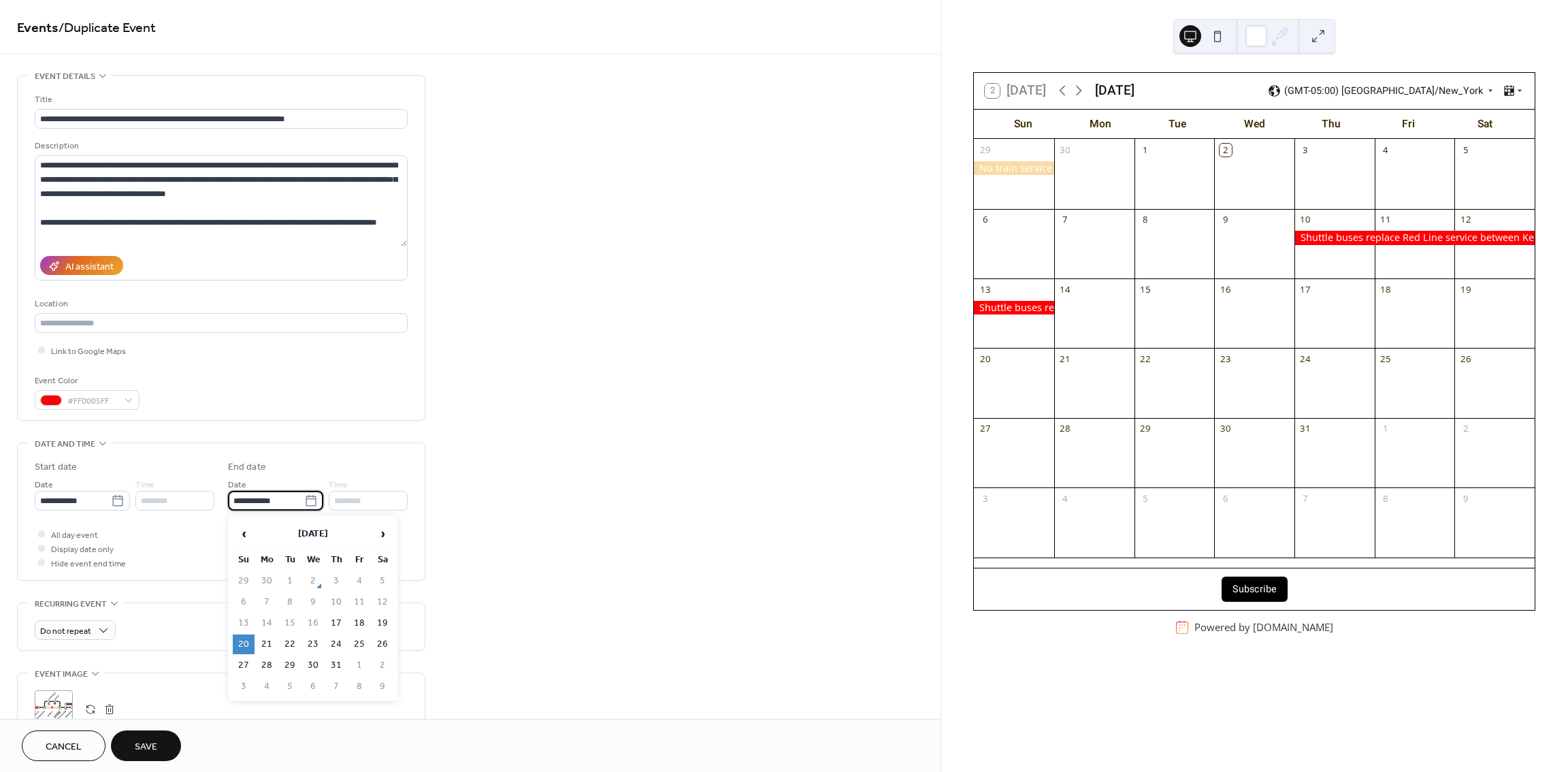 click on "20" at bounding box center (244, 644) 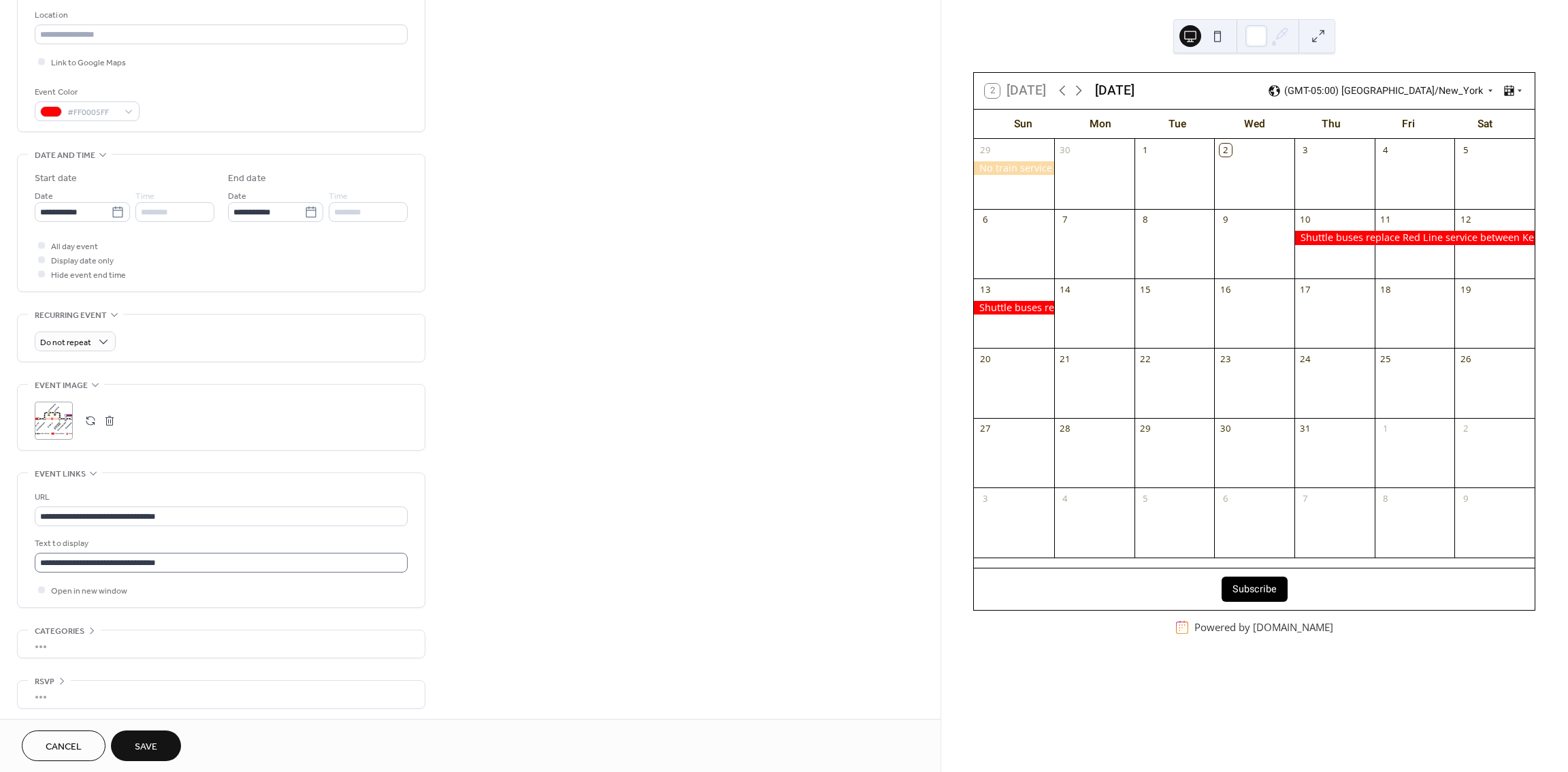 scroll, scrollTop: 295, scrollLeft: 0, axis: vertical 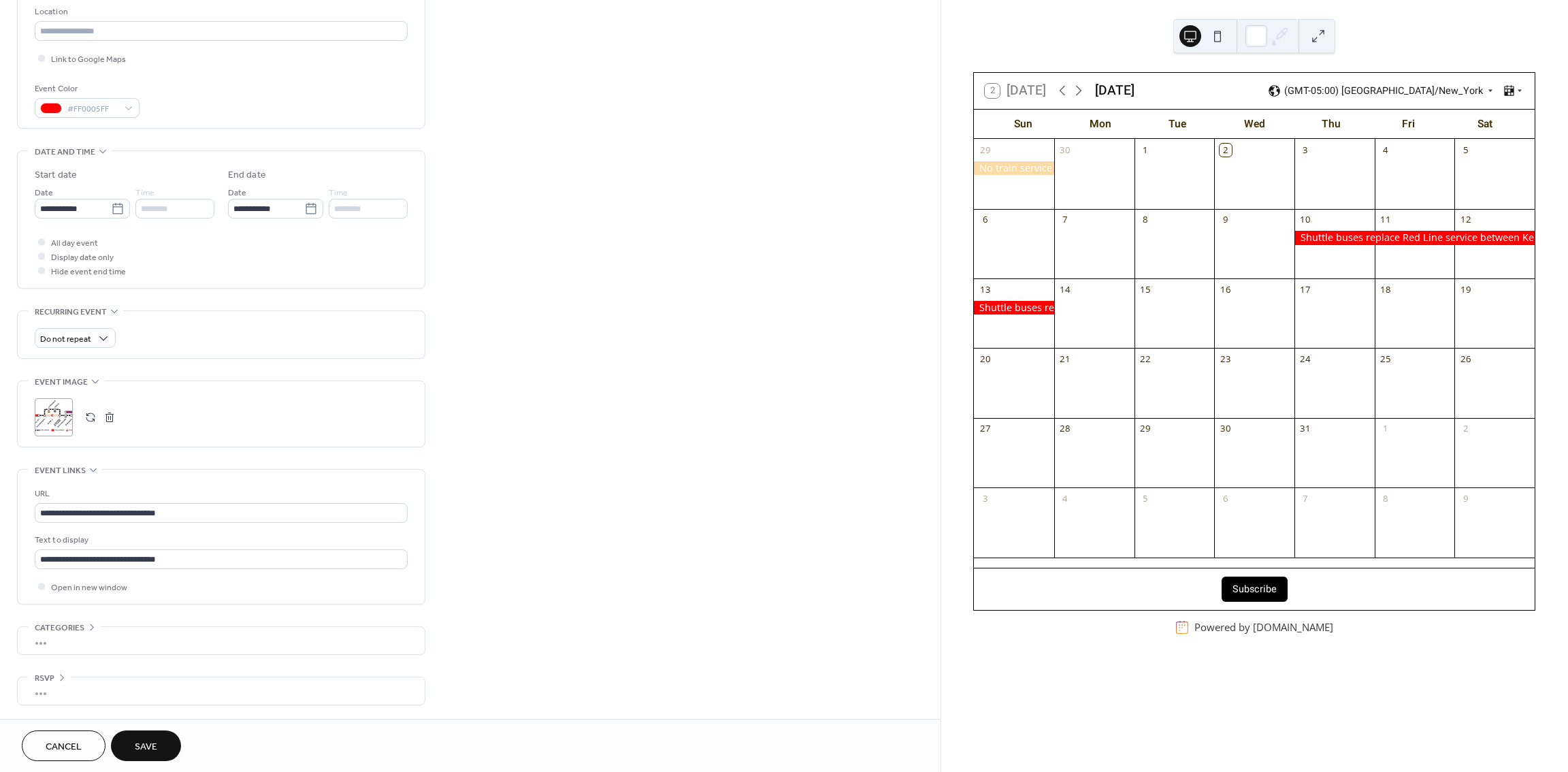 click on "Save" at bounding box center (146, 747) 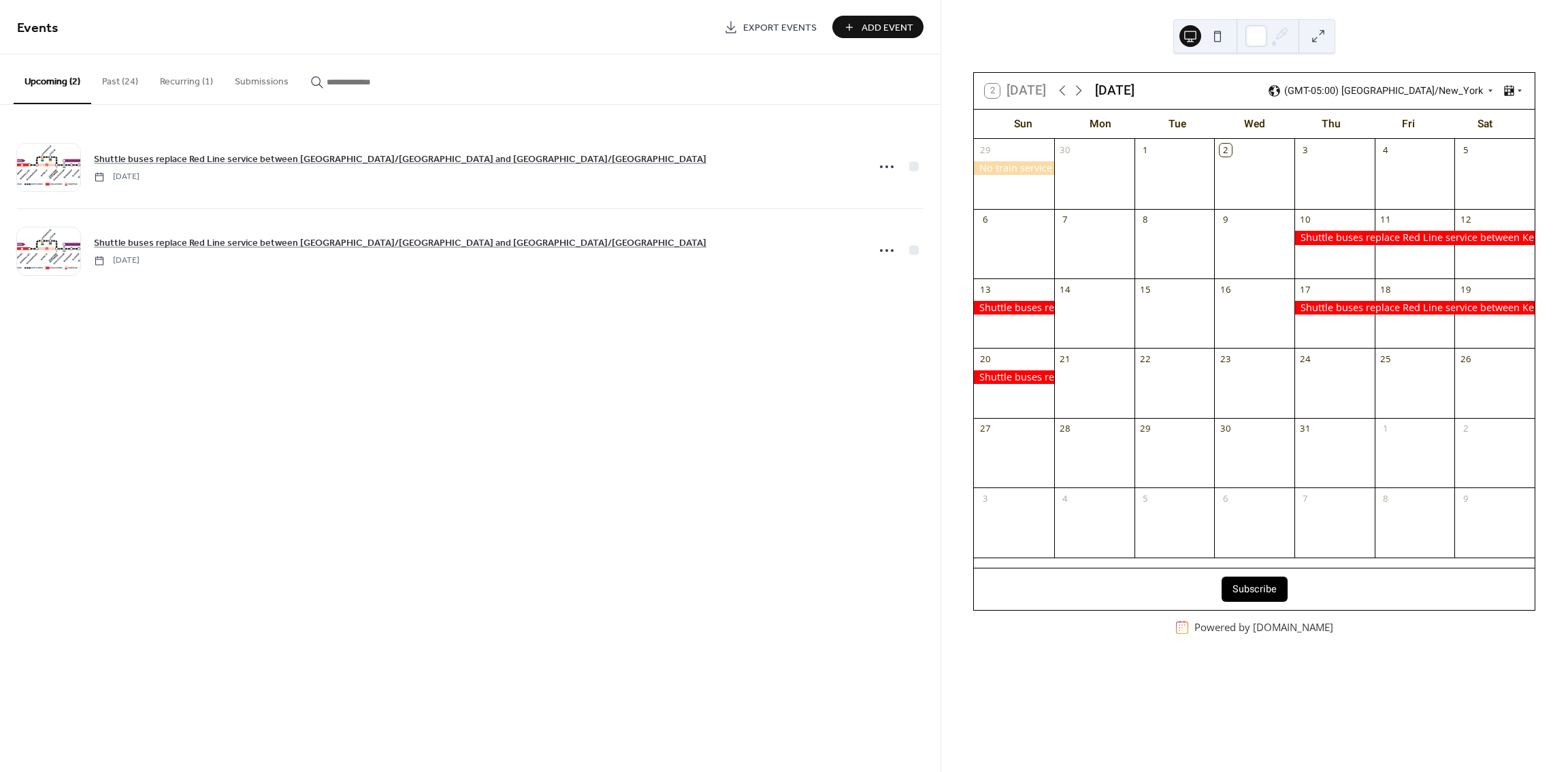 click on "Add Event" at bounding box center (887, 28) 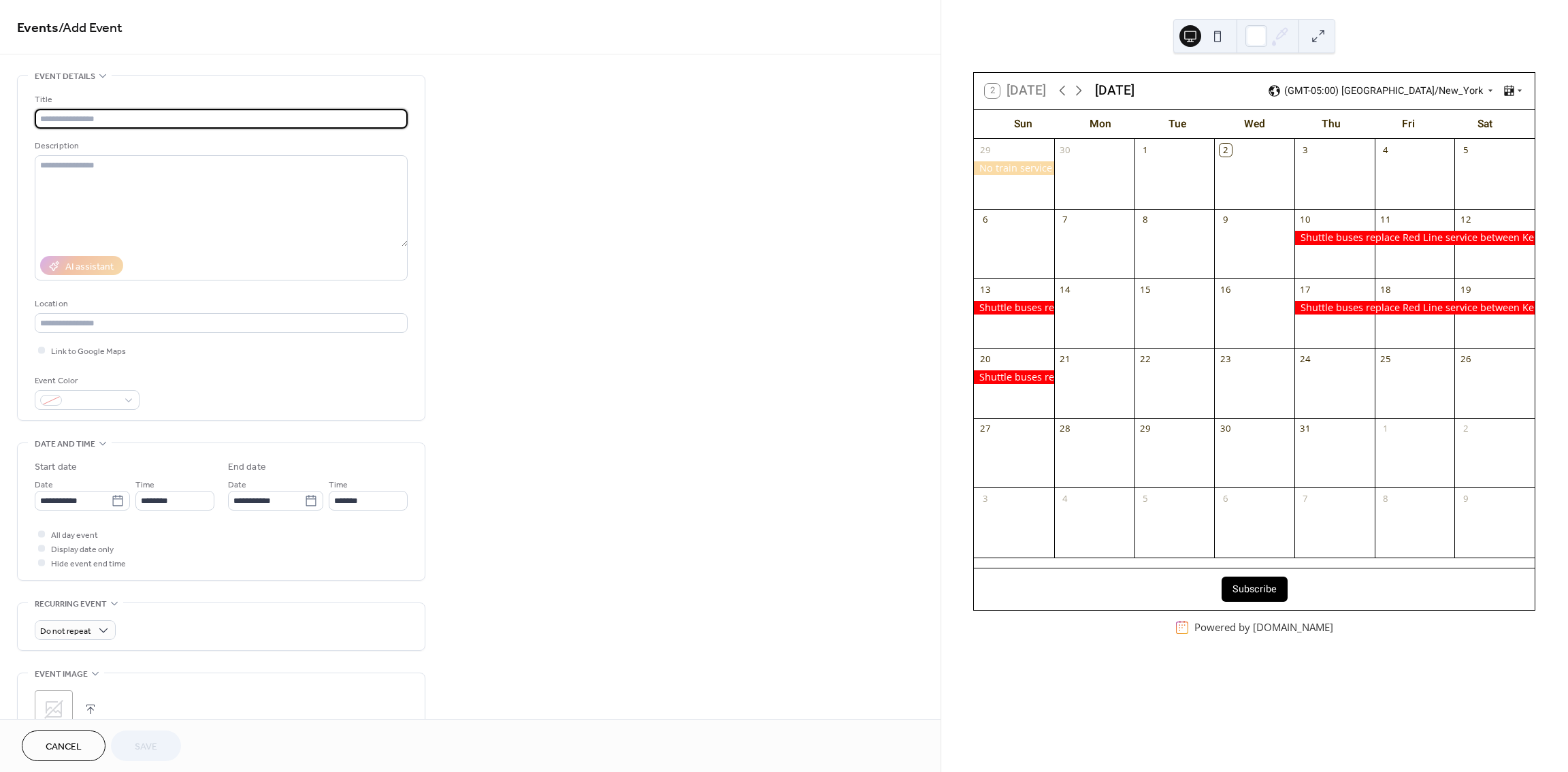 paste on "**********" 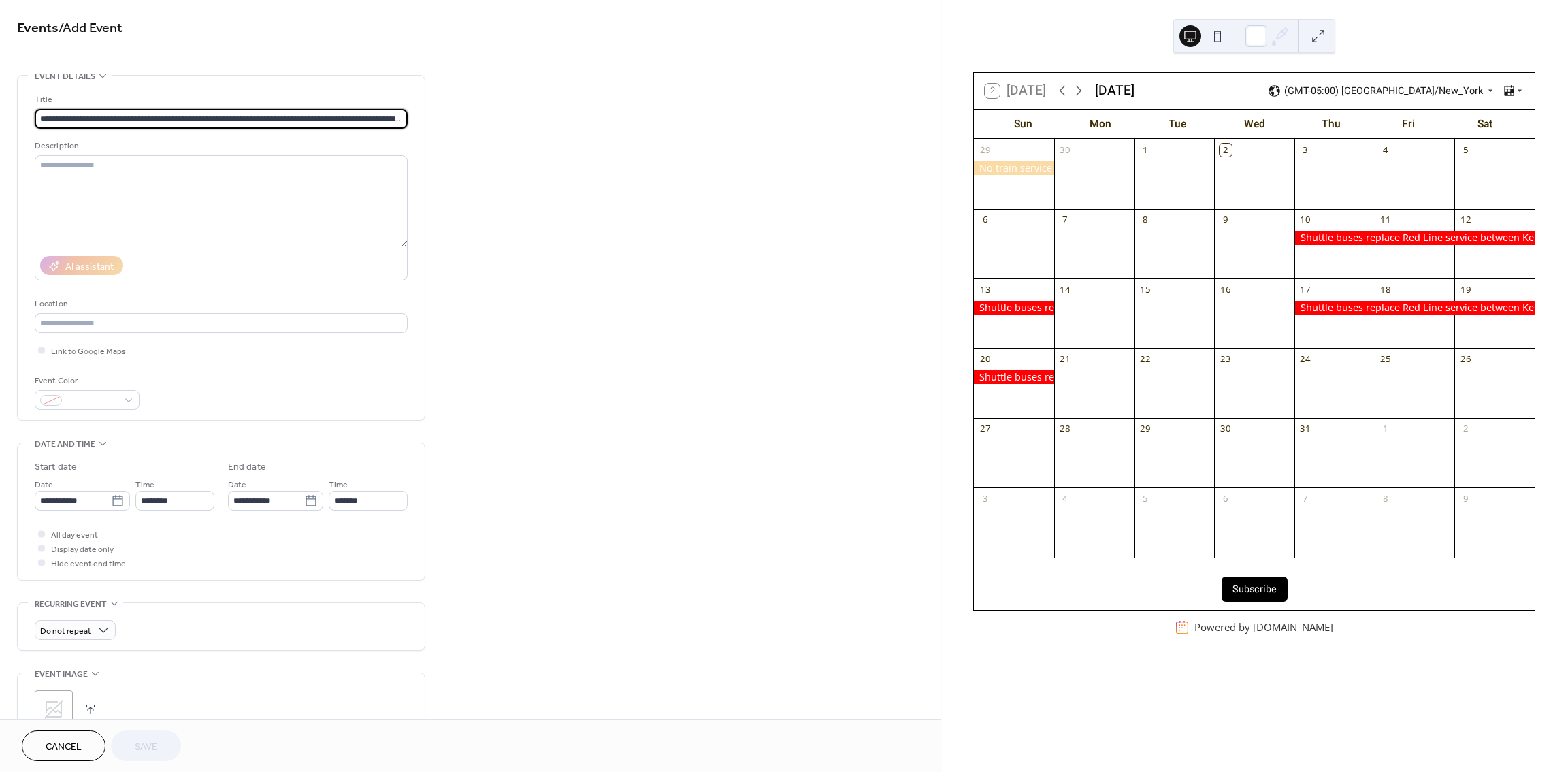 scroll, scrollTop: 0, scrollLeft: 48, axis: horizontal 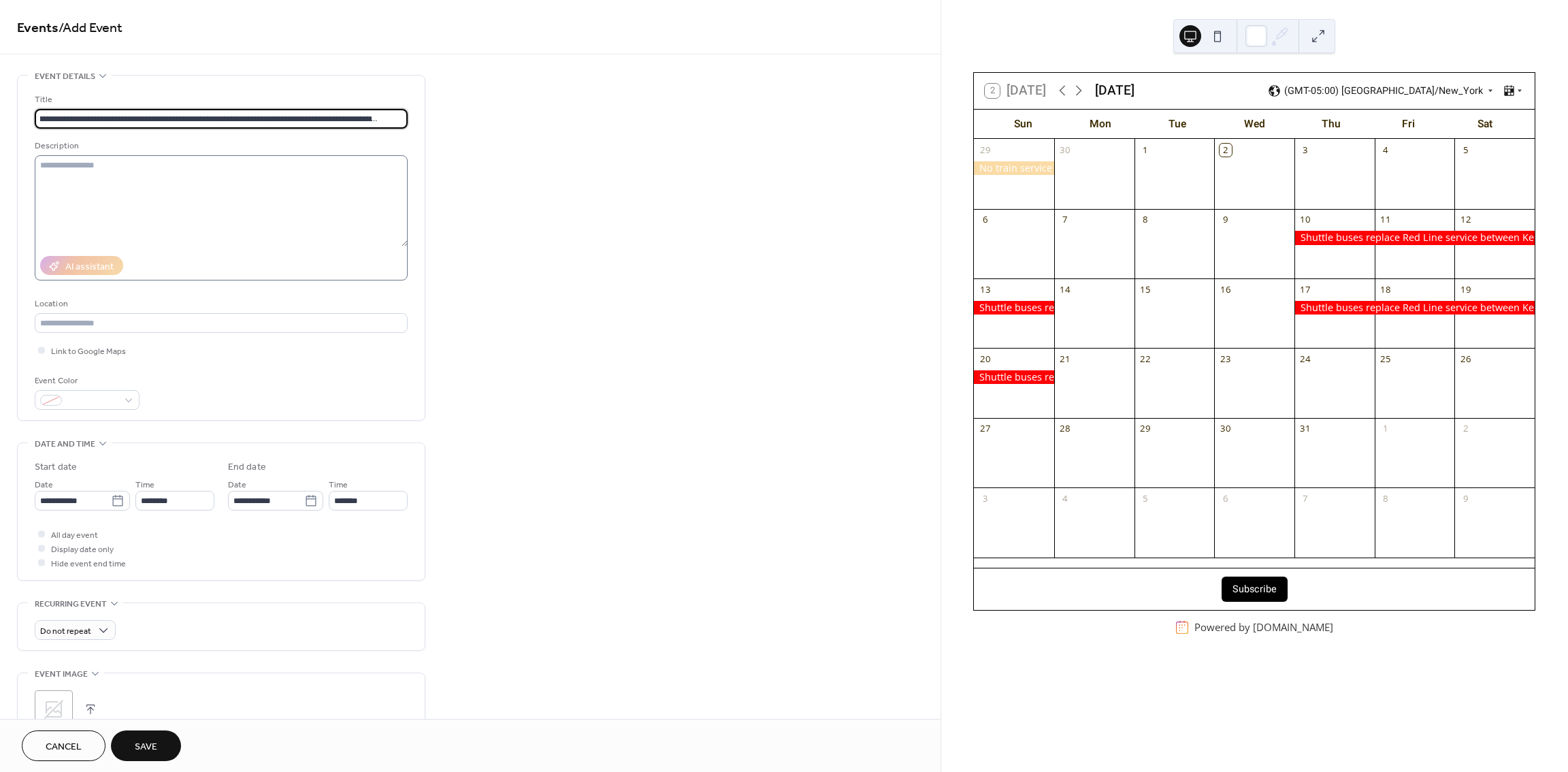 type on "**********" 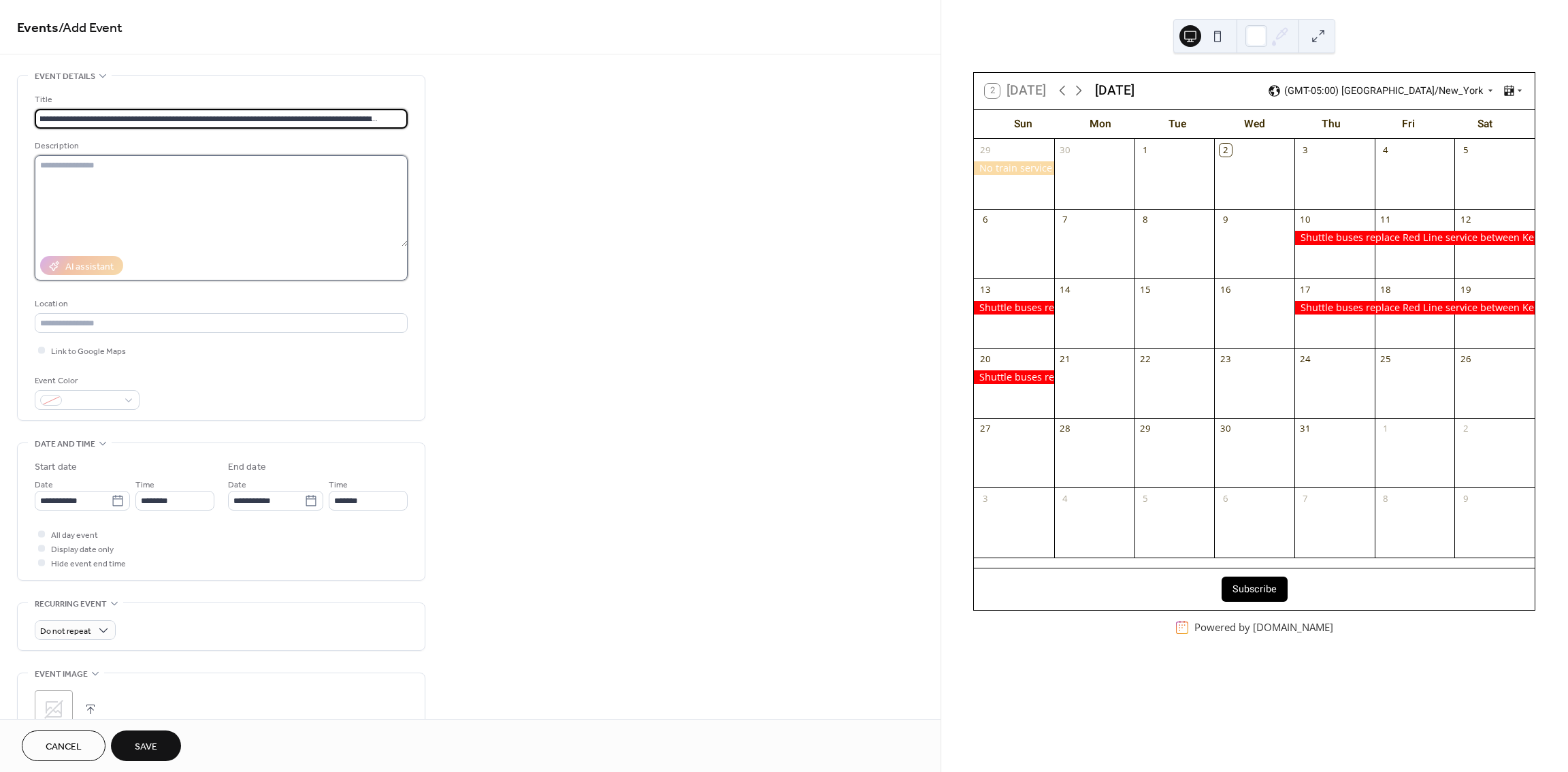 click at bounding box center (221, 201) 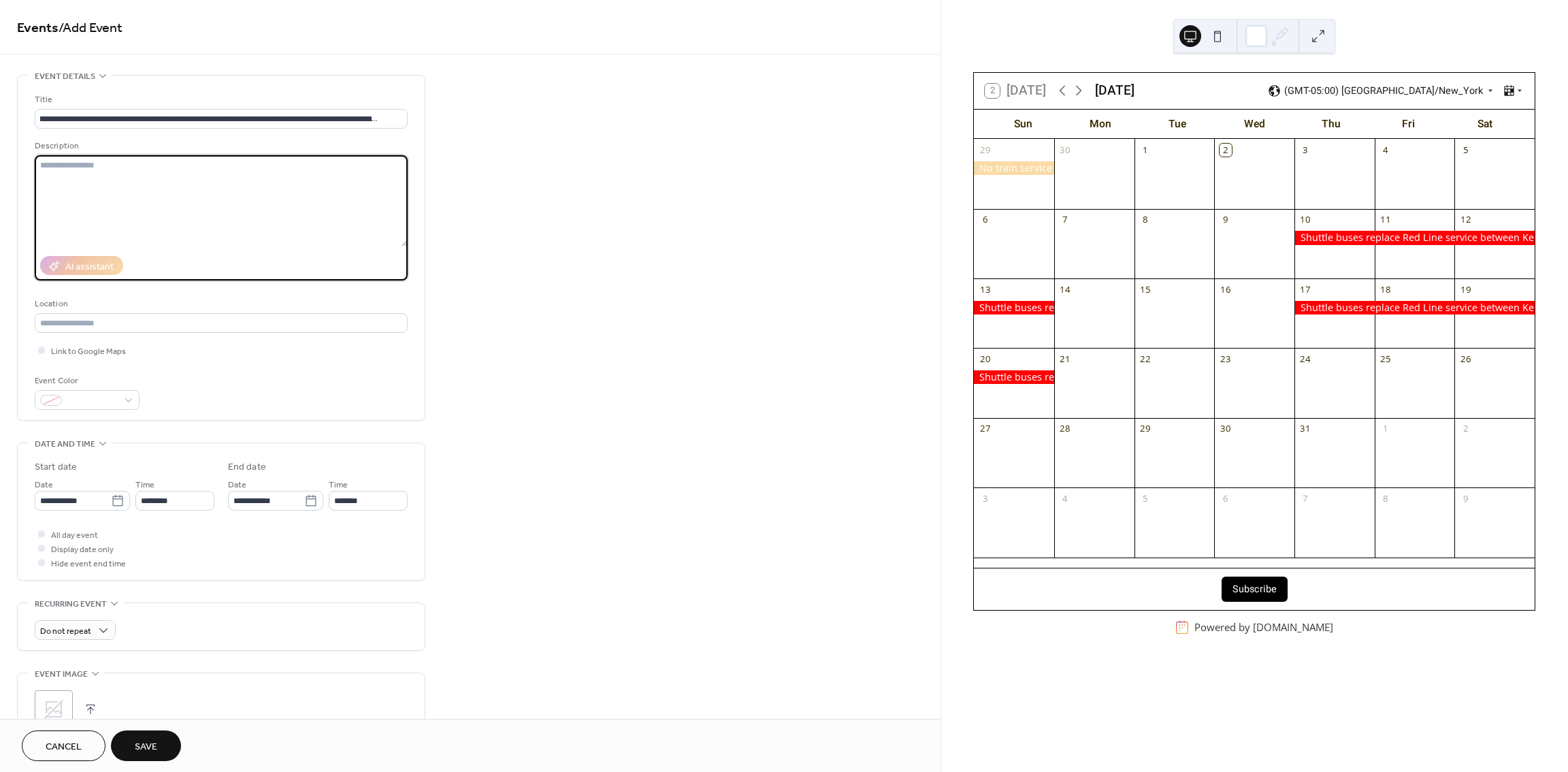 scroll, scrollTop: 0, scrollLeft: 0, axis: both 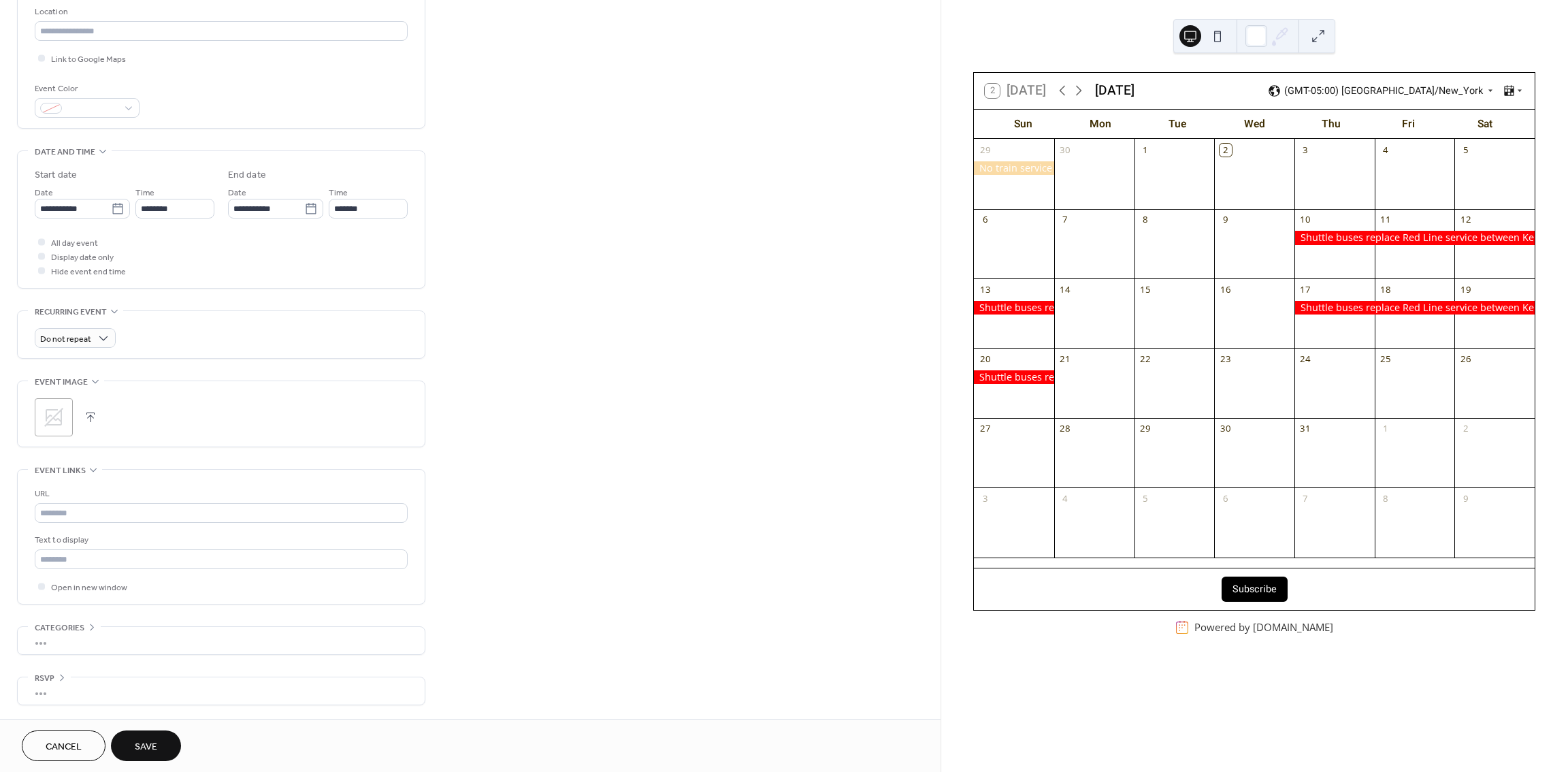 click at bounding box center (91, 417) 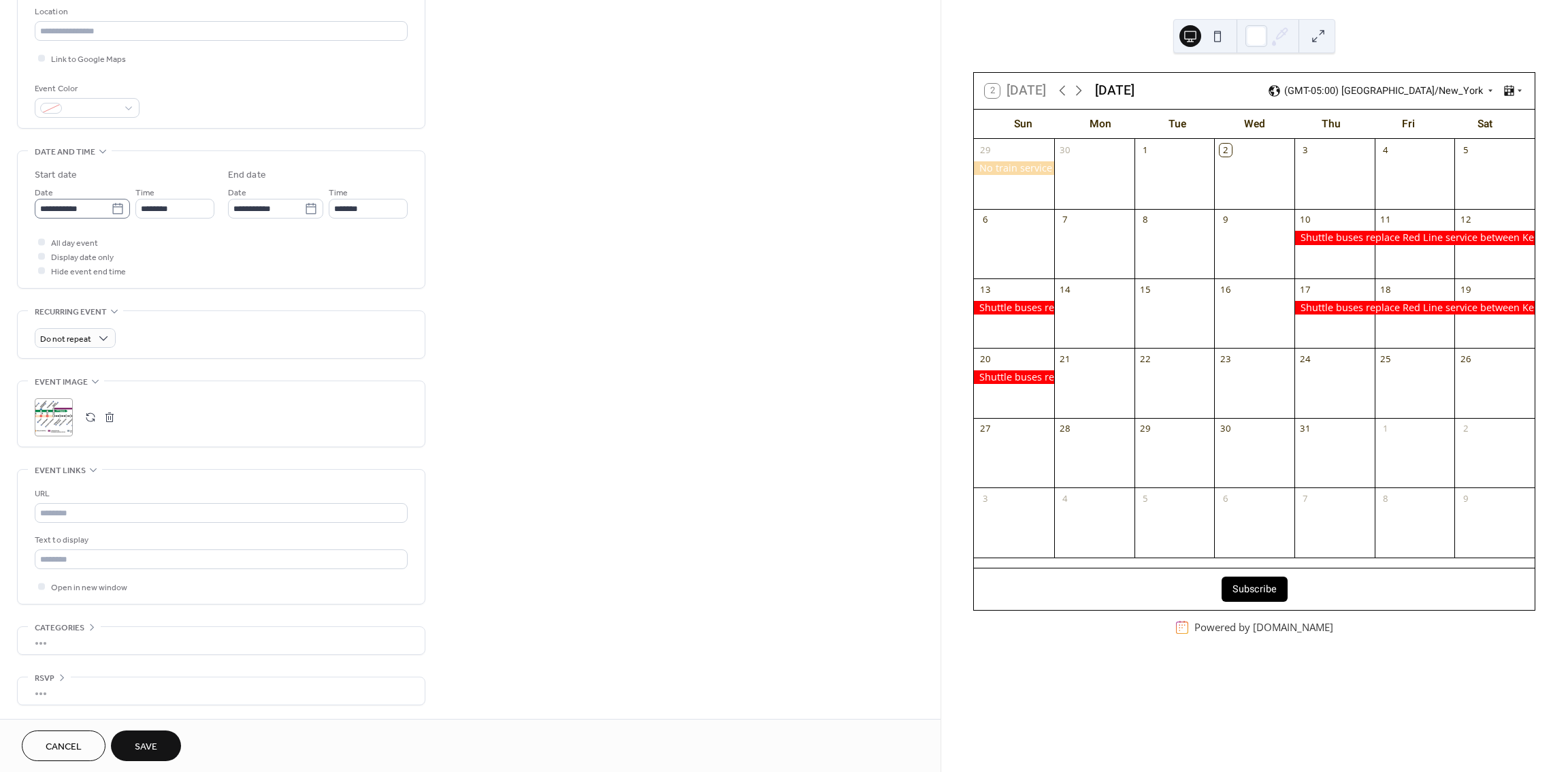 click 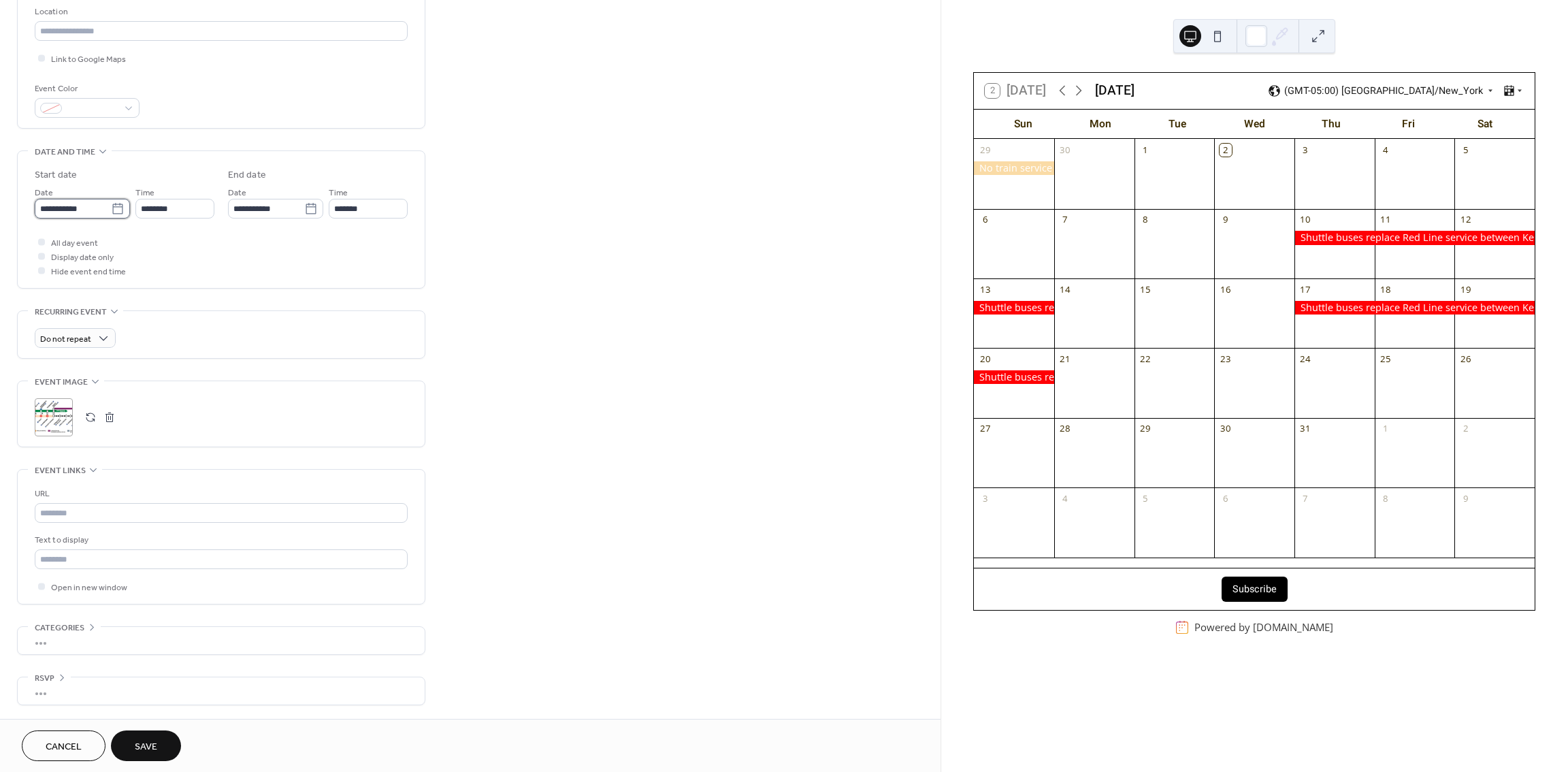 click on "**********" at bounding box center [73, 208] 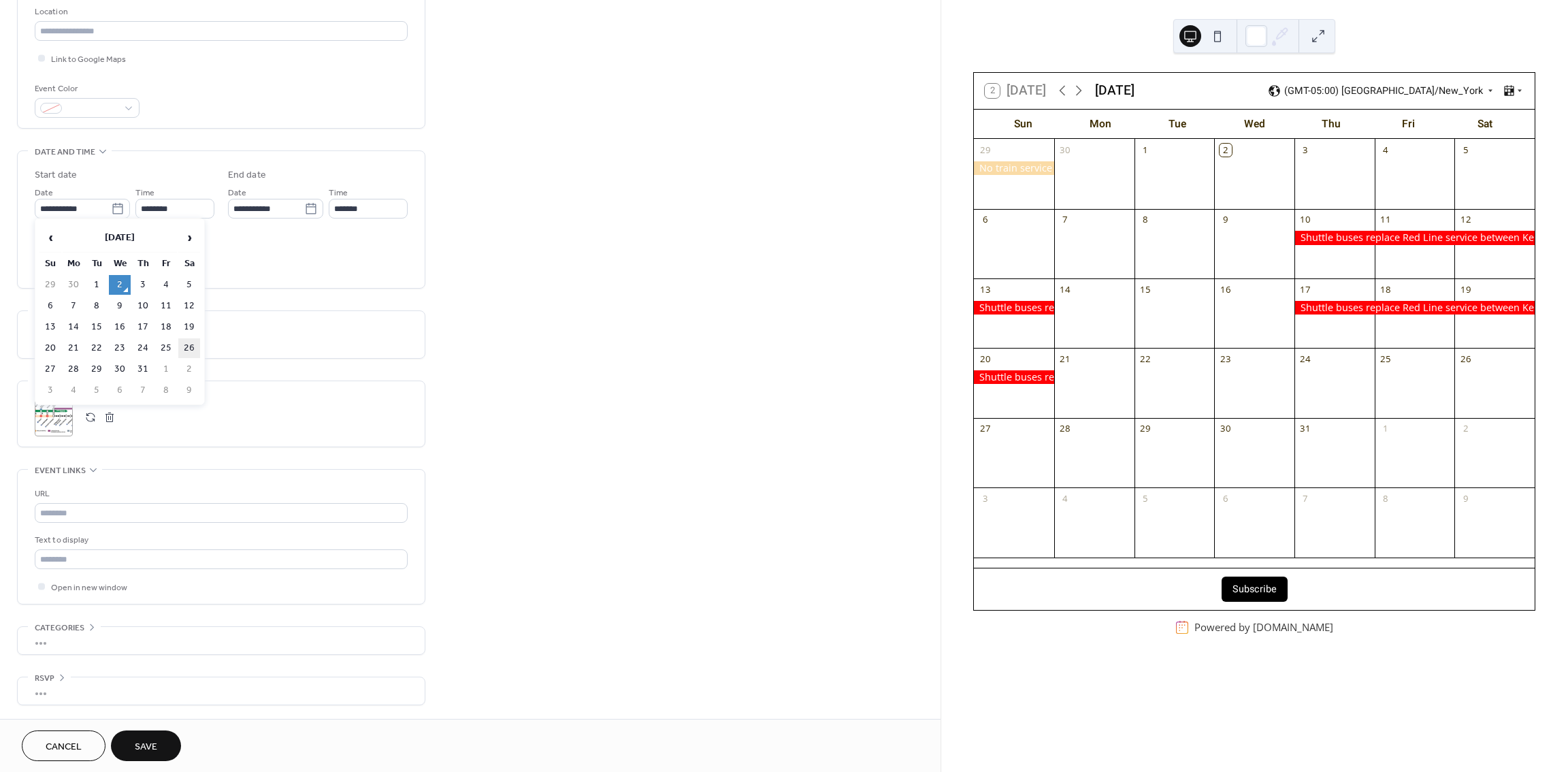 click on "26" at bounding box center (189, 348) 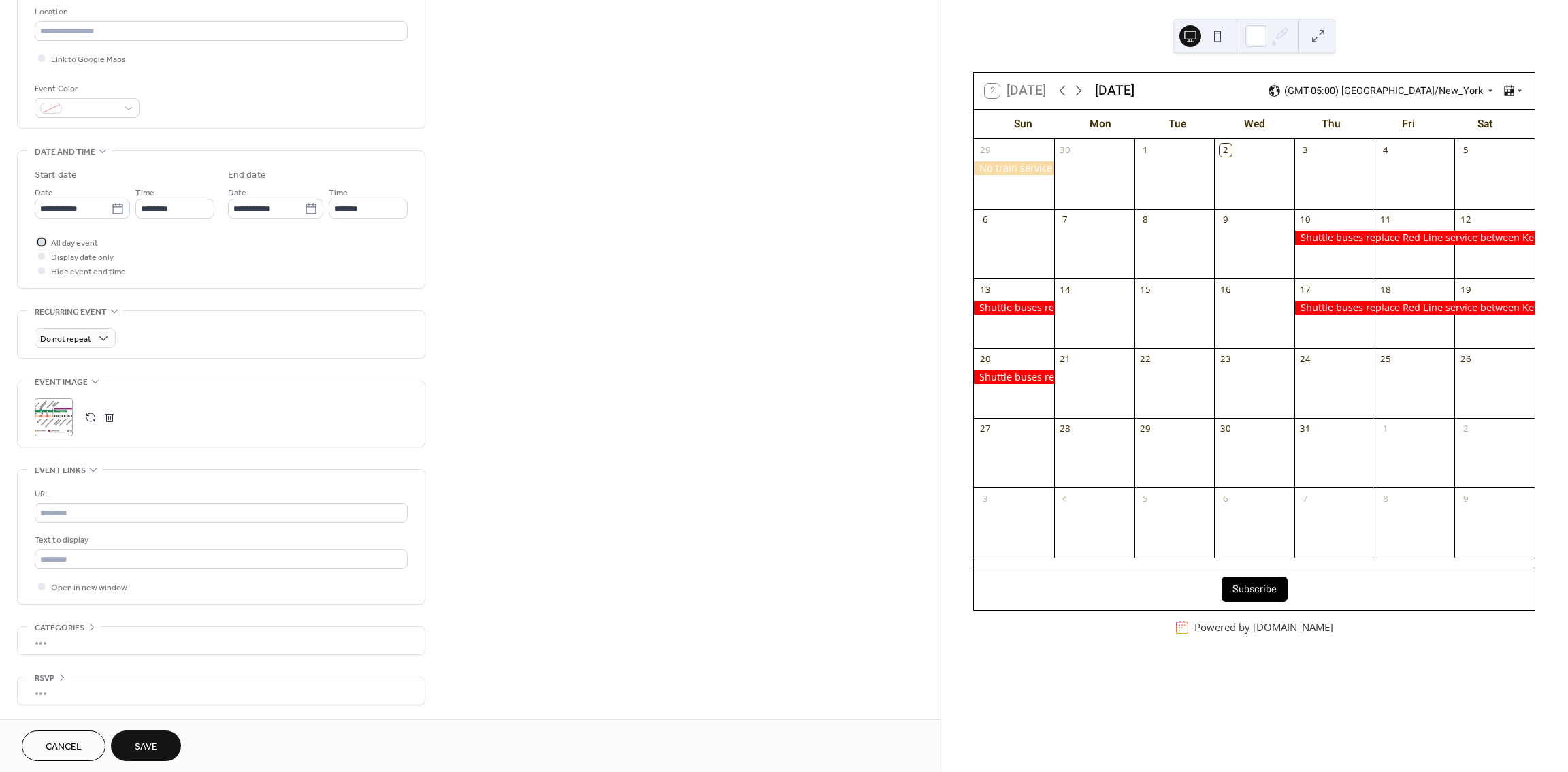 click on "All day event" at bounding box center (74, 243) 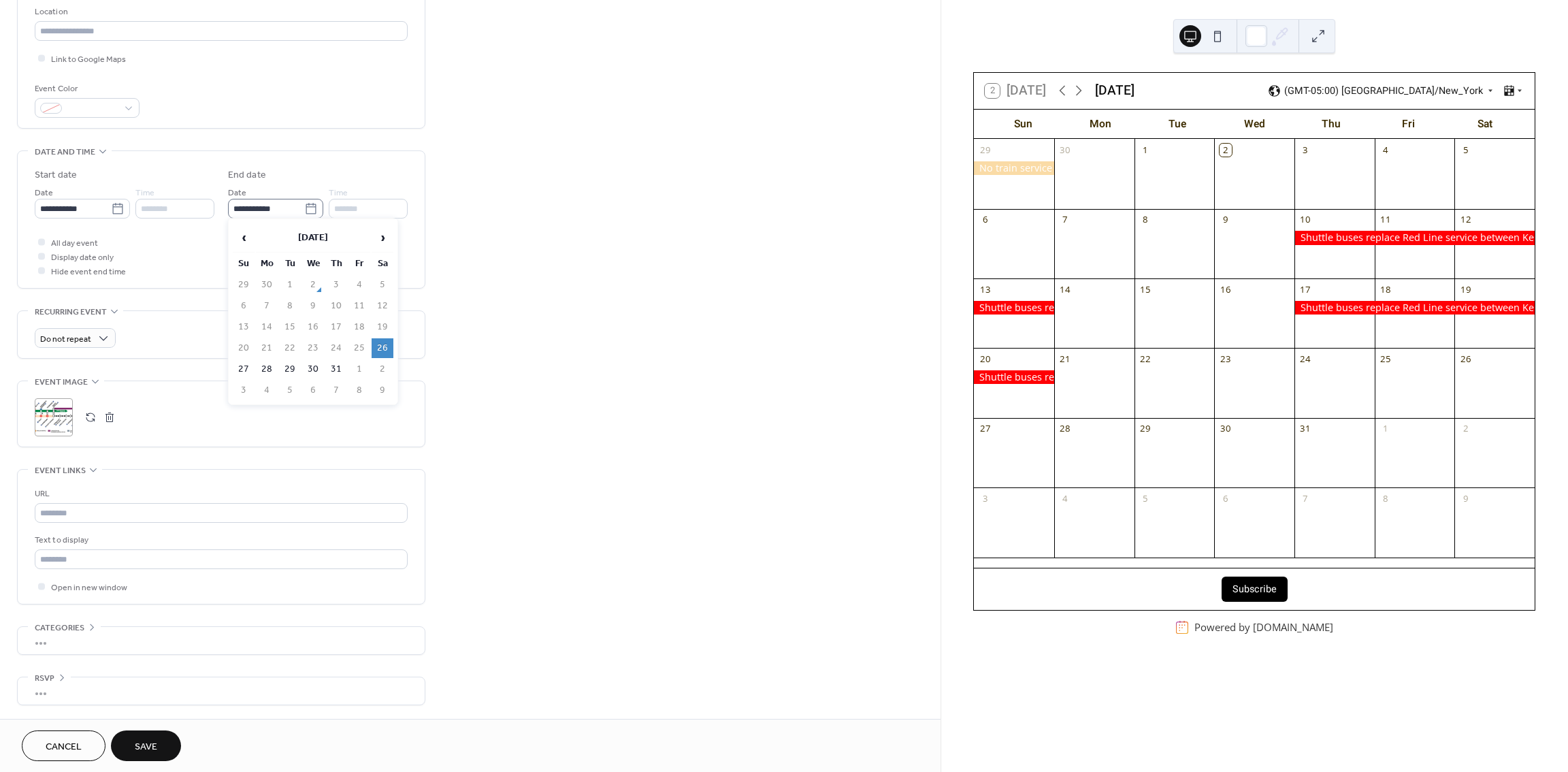 click 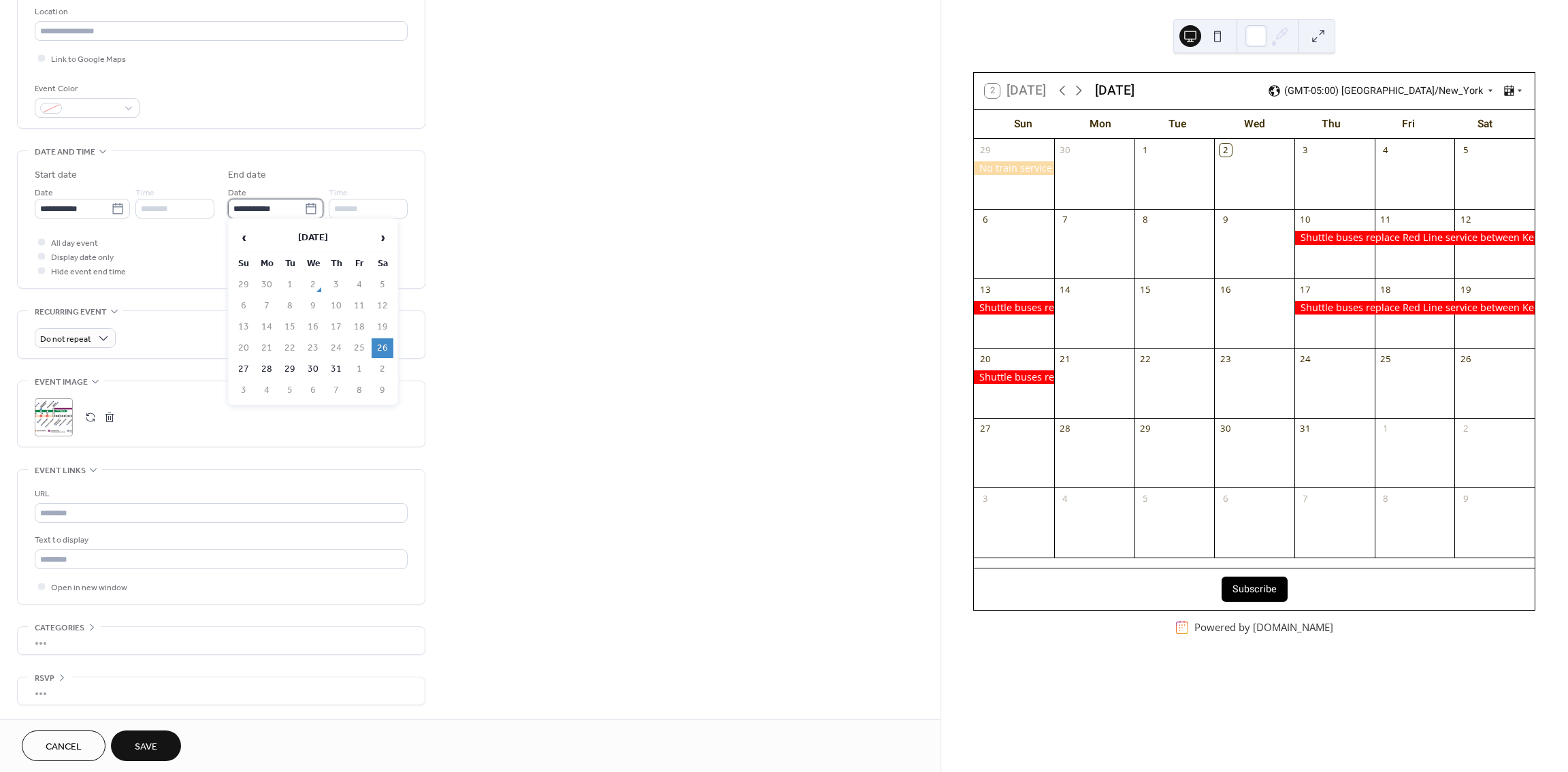 click on "**********" at bounding box center (266, 208) 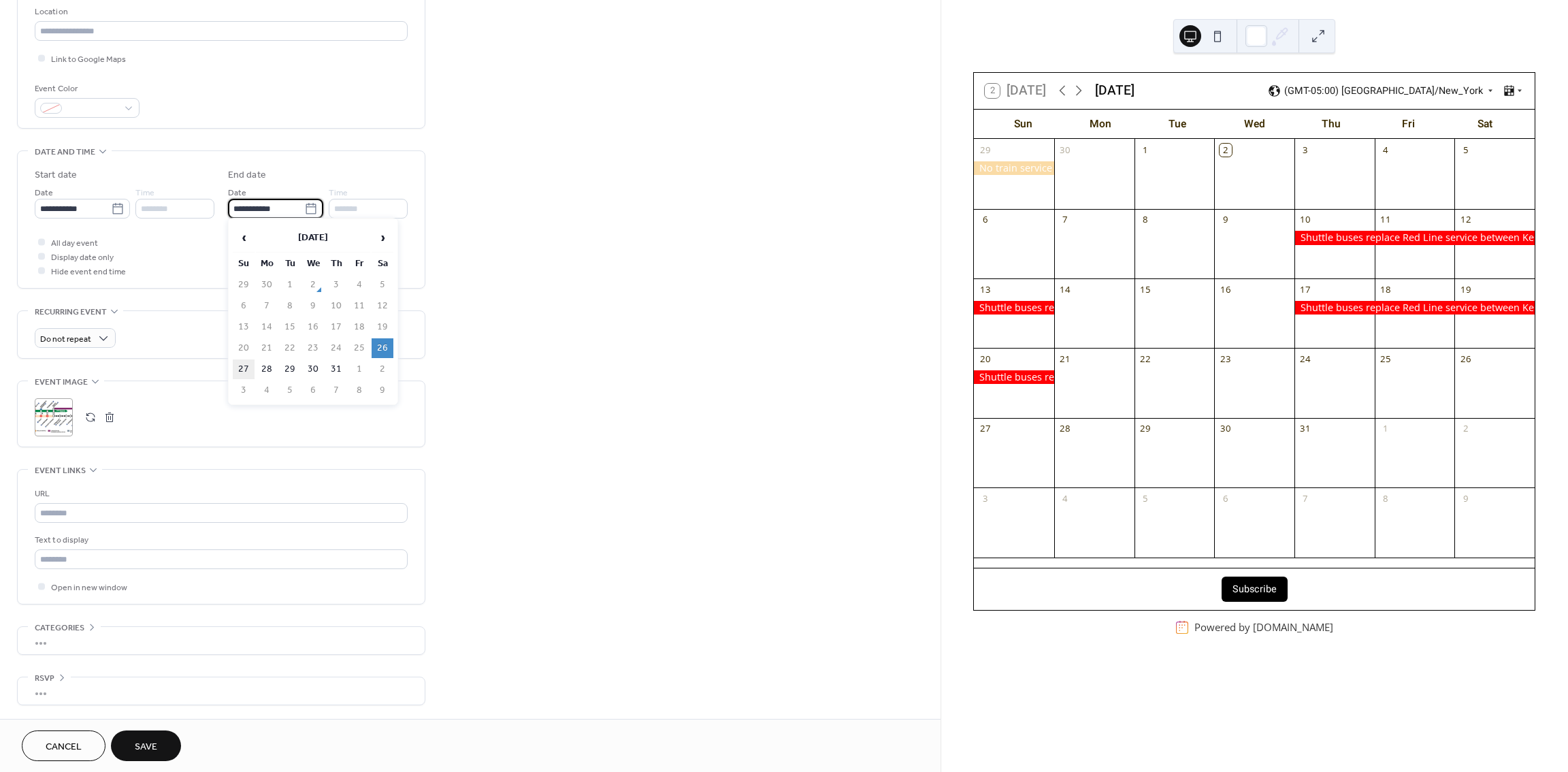 click on "27" at bounding box center [244, 369] 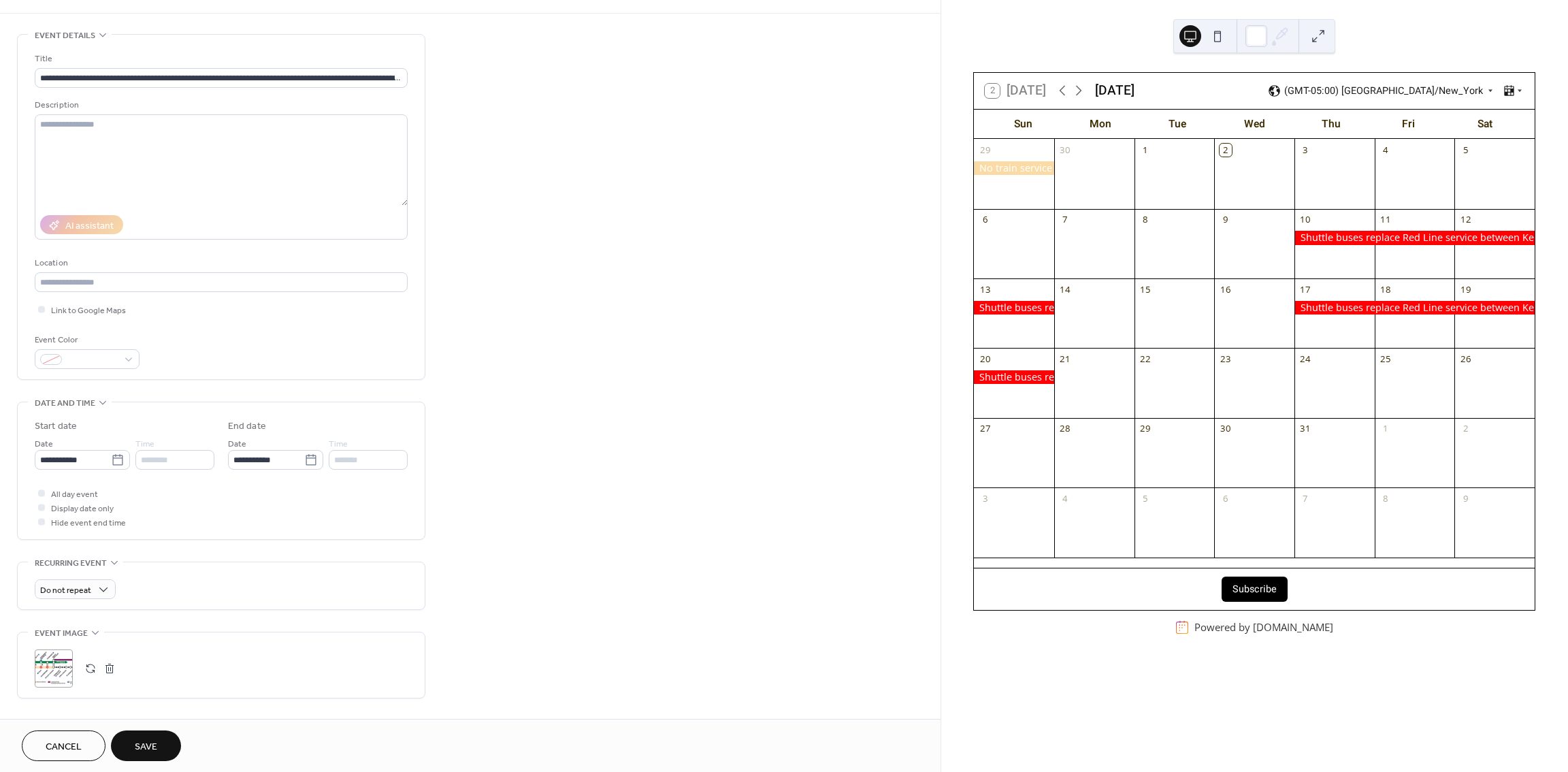 scroll, scrollTop: 0, scrollLeft: 0, axis: both 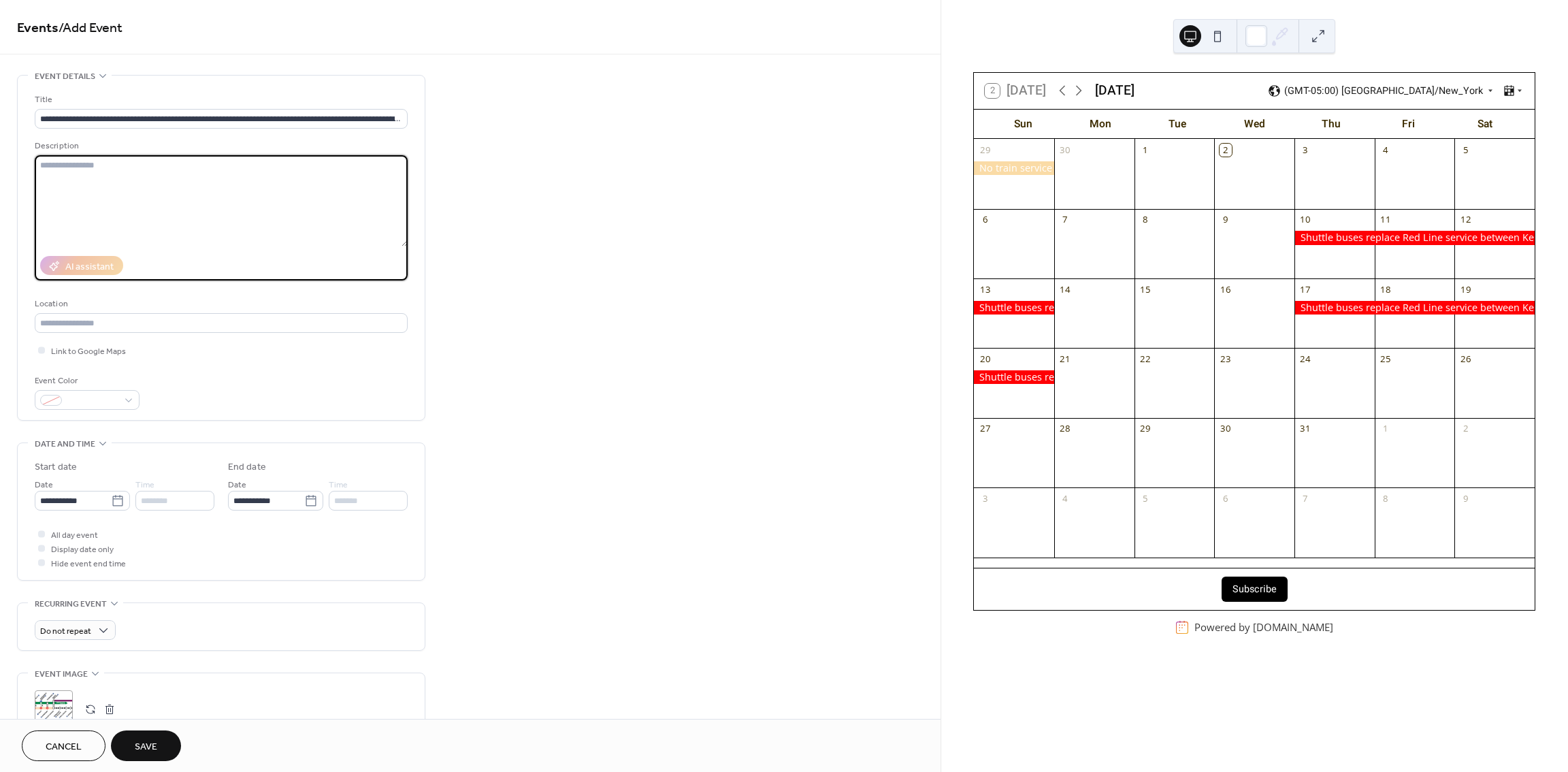 click at bounding box center [221, 201] 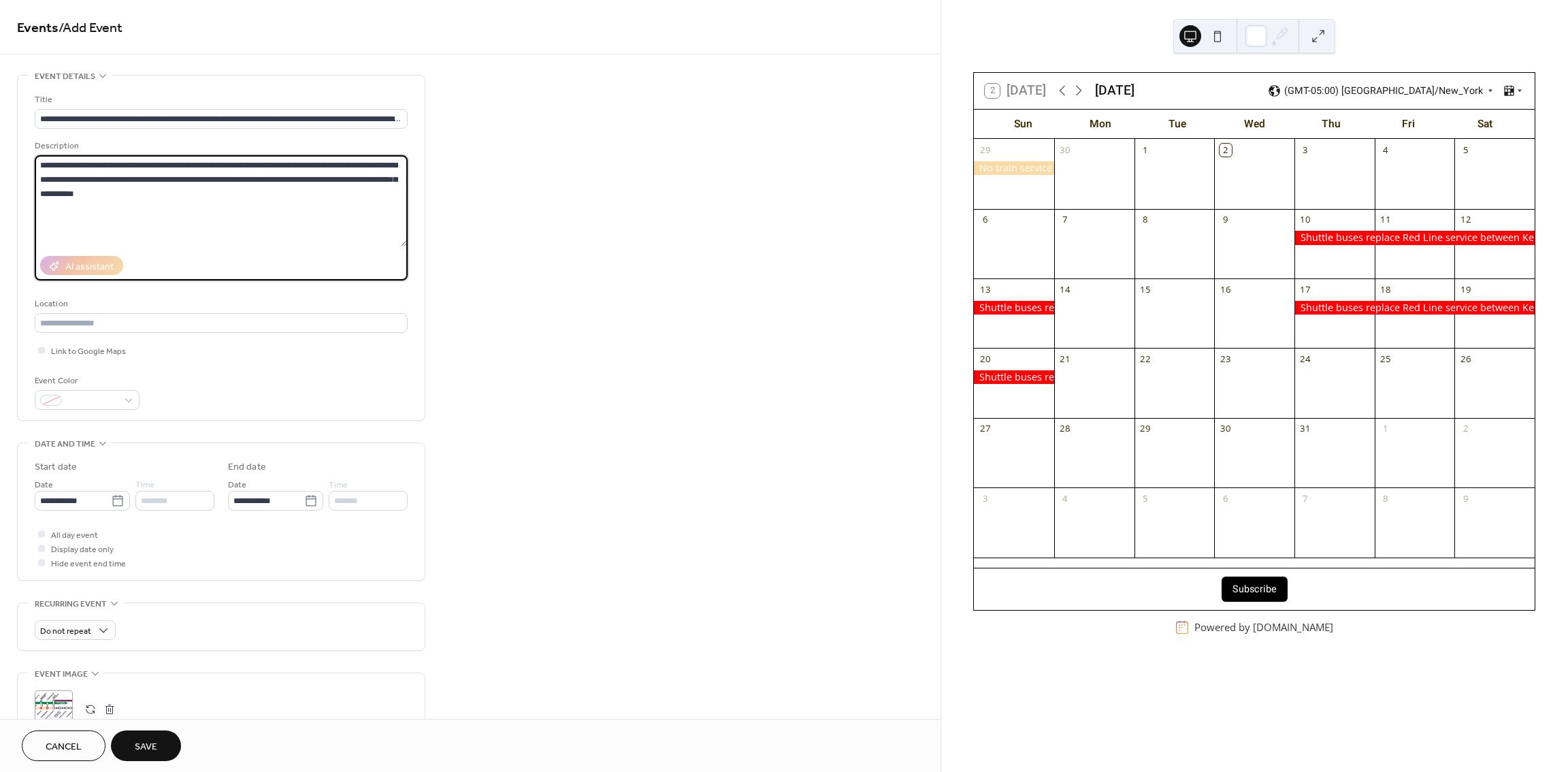 paste on "**********" 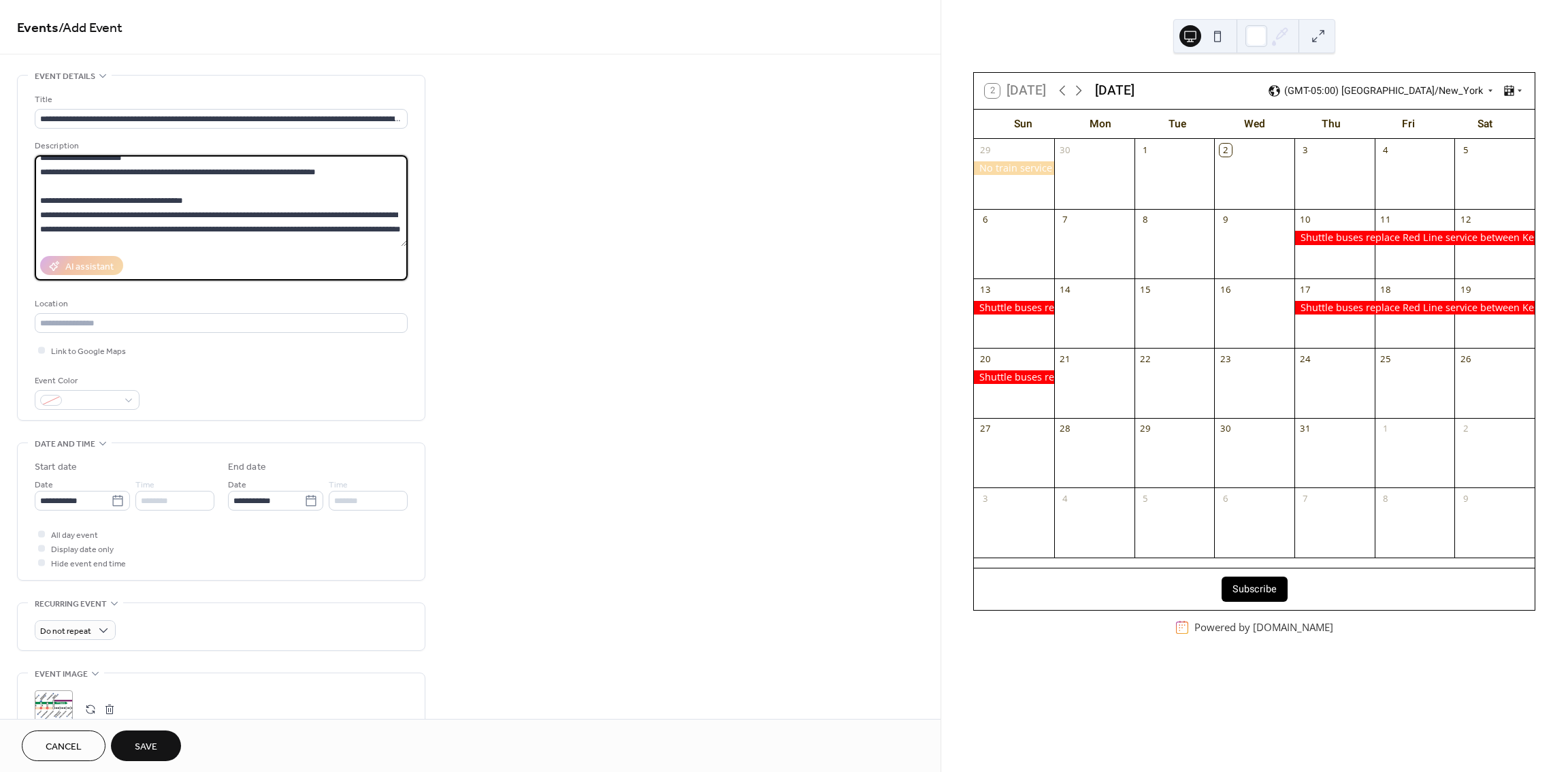 scroll, scrollTop: 0, scrollLeft: 0, axis: both 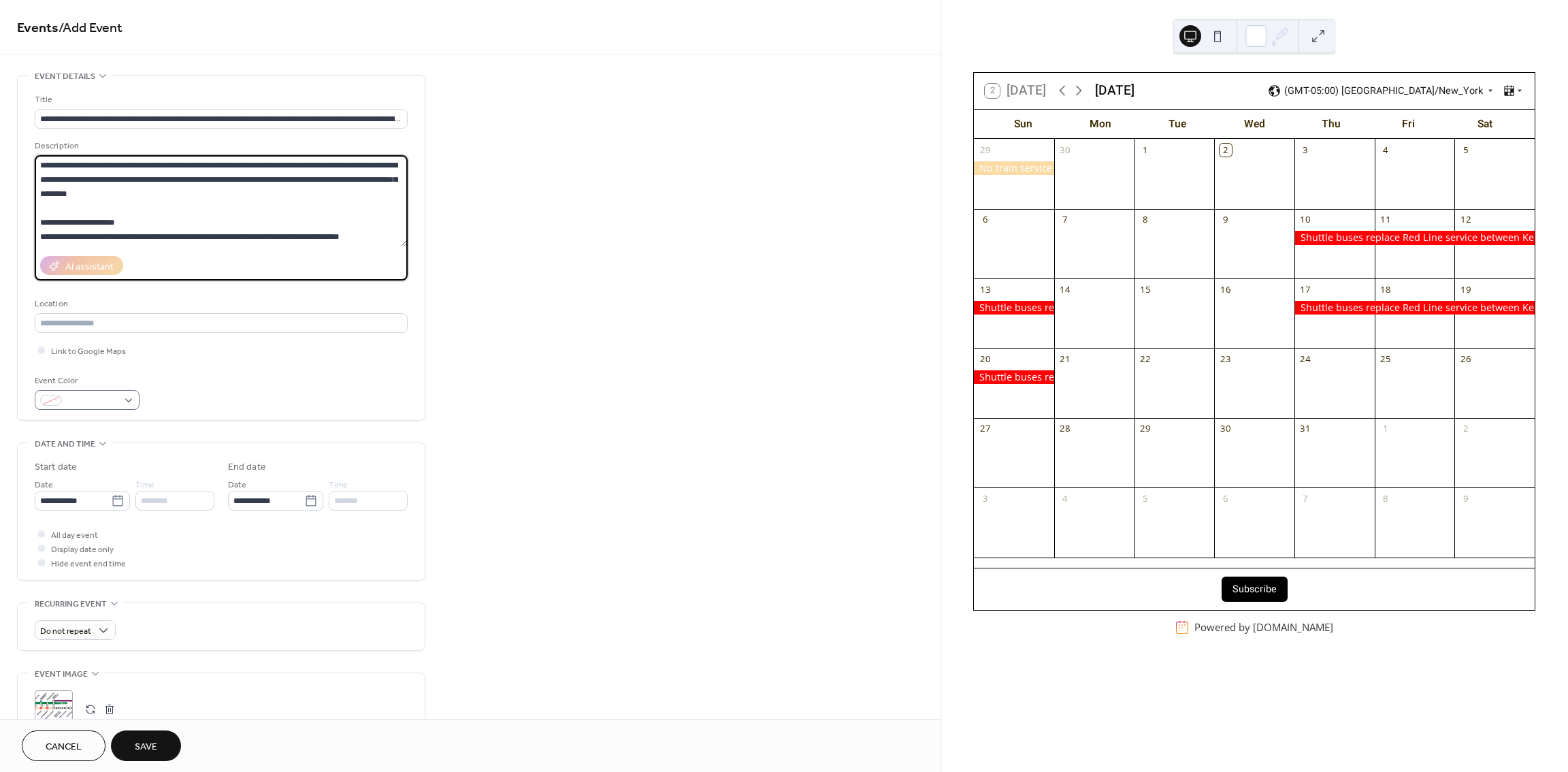type on "**********" 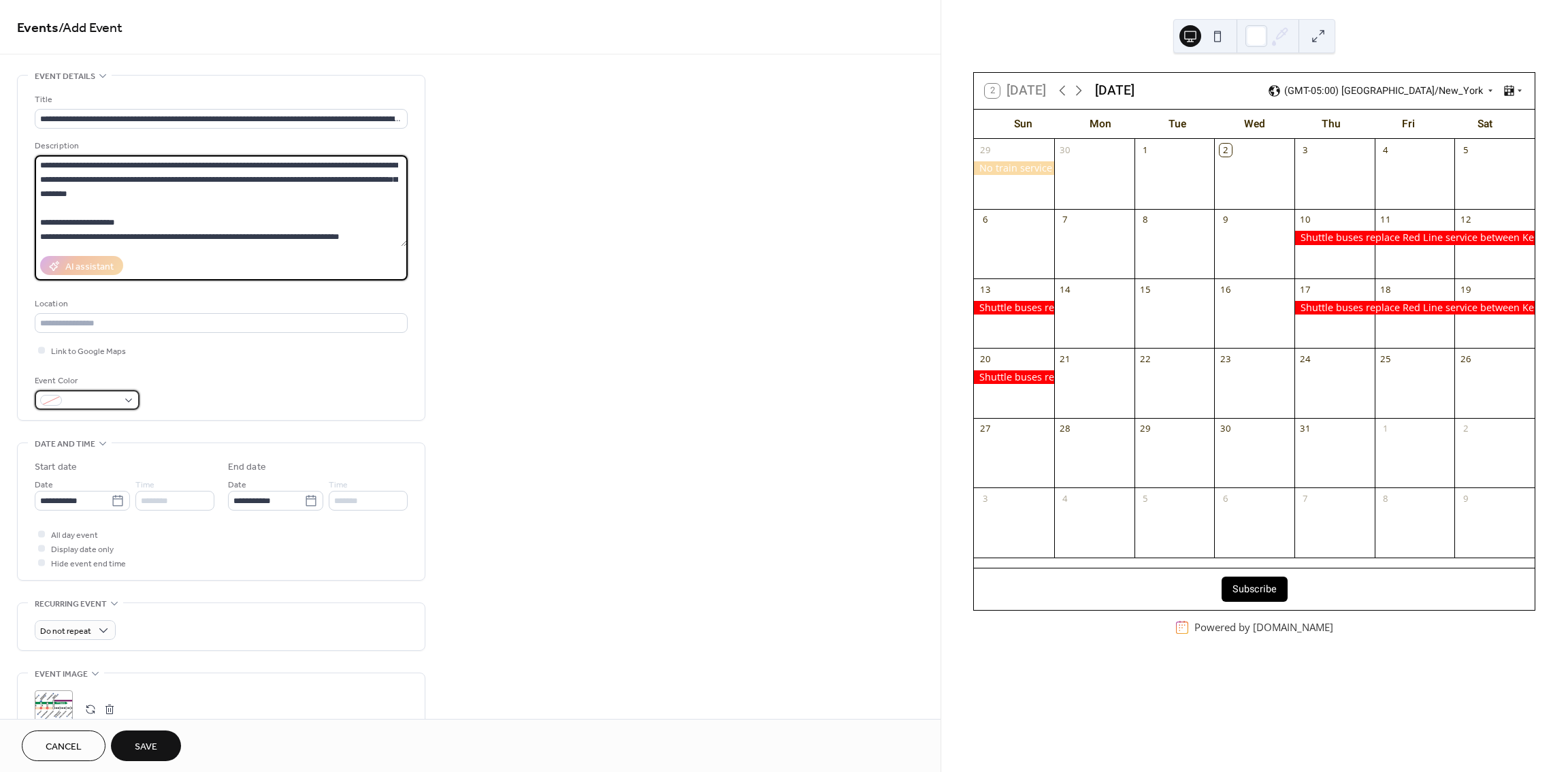 click at bounding box center [87, 400] 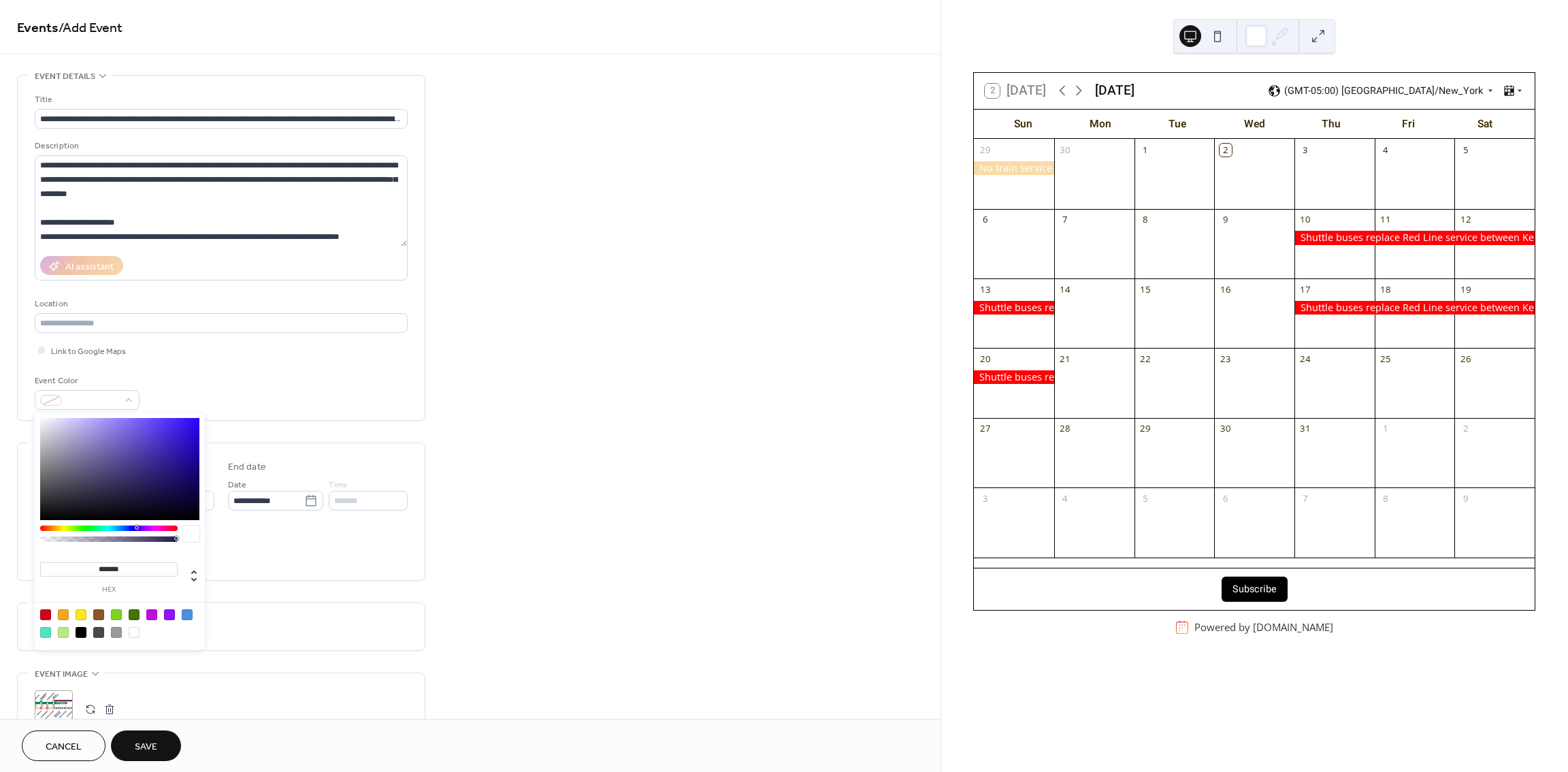 click at bounding box center (63, 615) 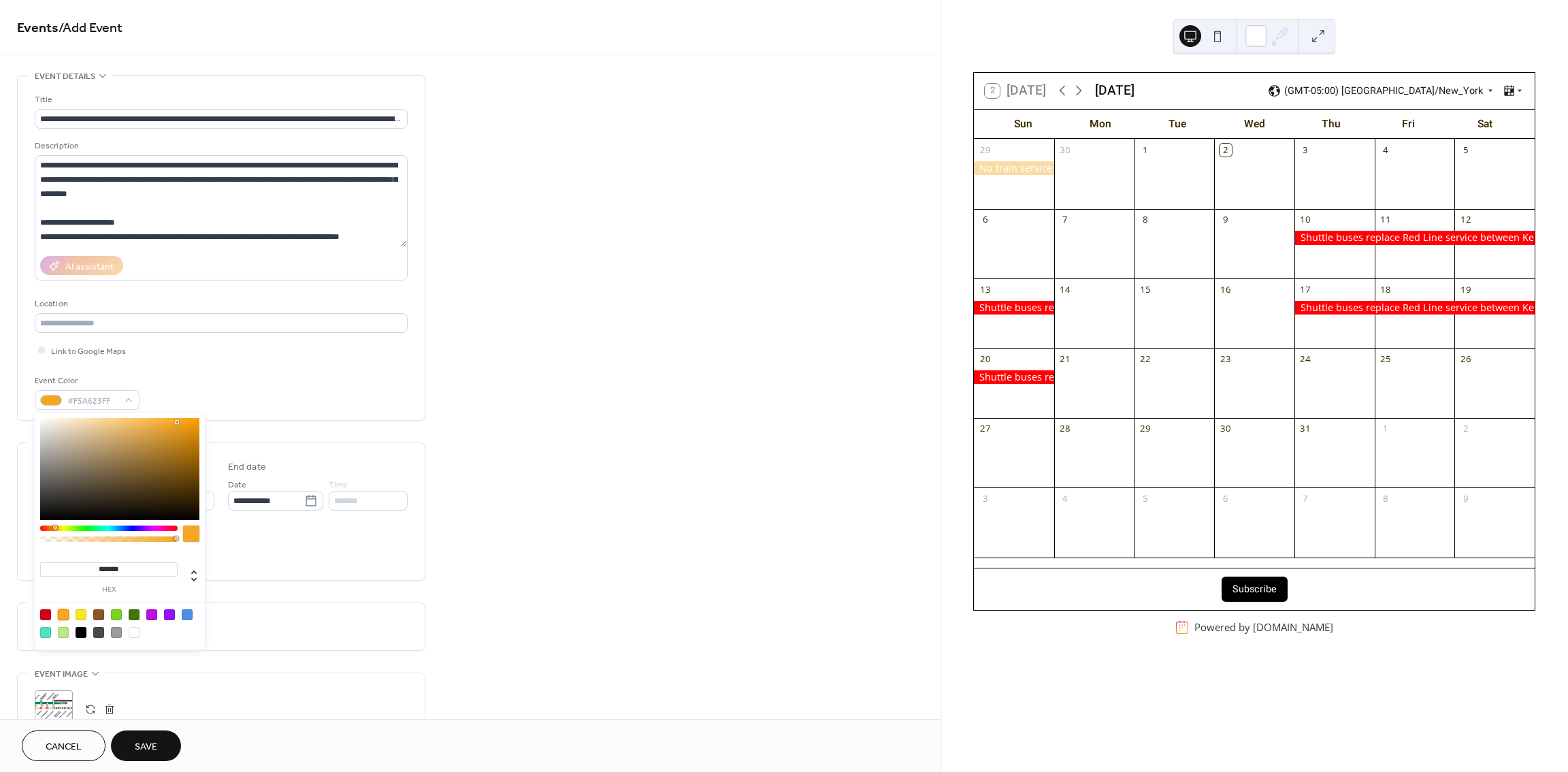 click on "Event Color #F5A623FF" at bounding box center [221, 391] 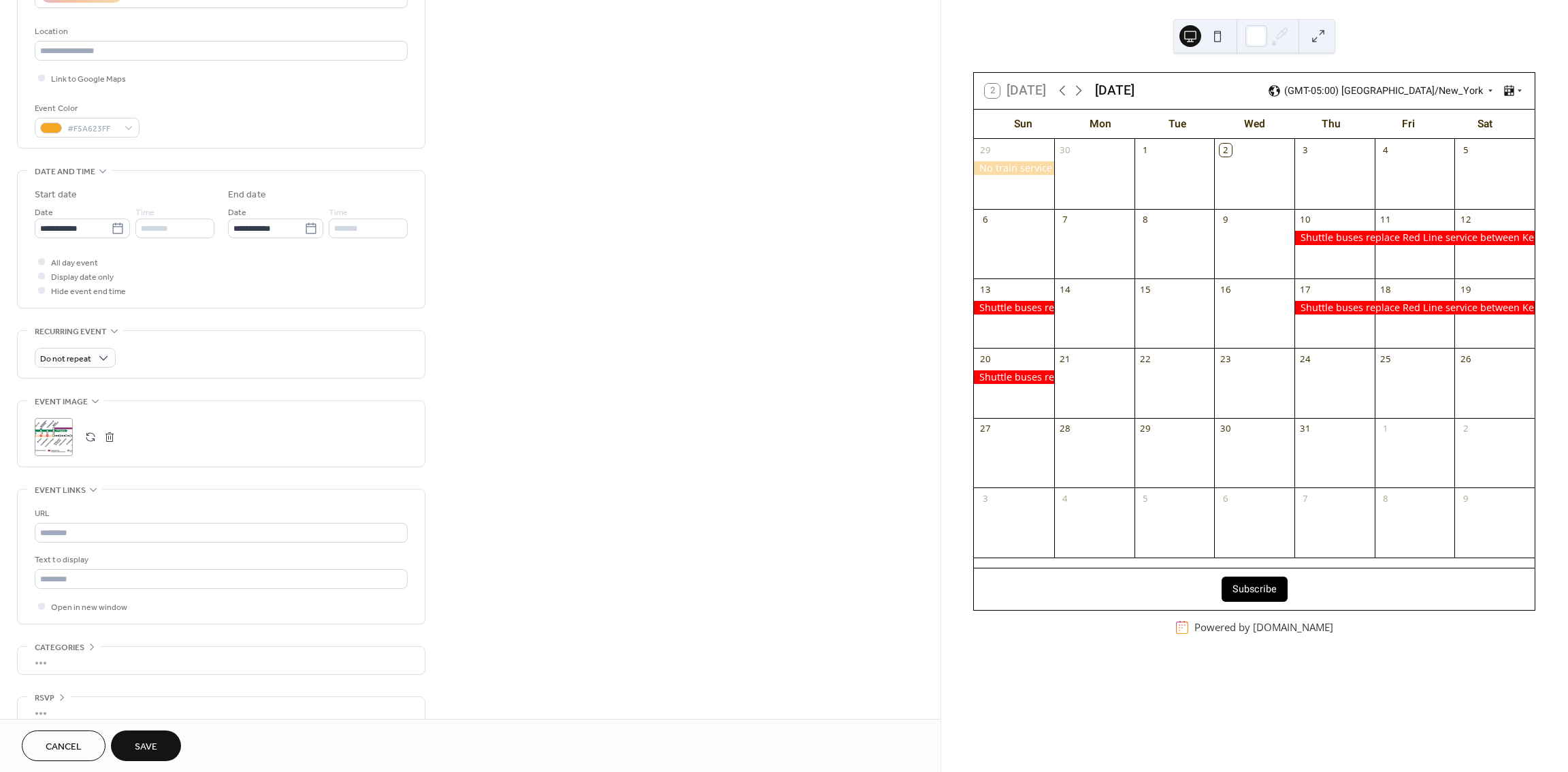 scroll, scrollTop: 295, scrollLeft: 0, axis: vertical 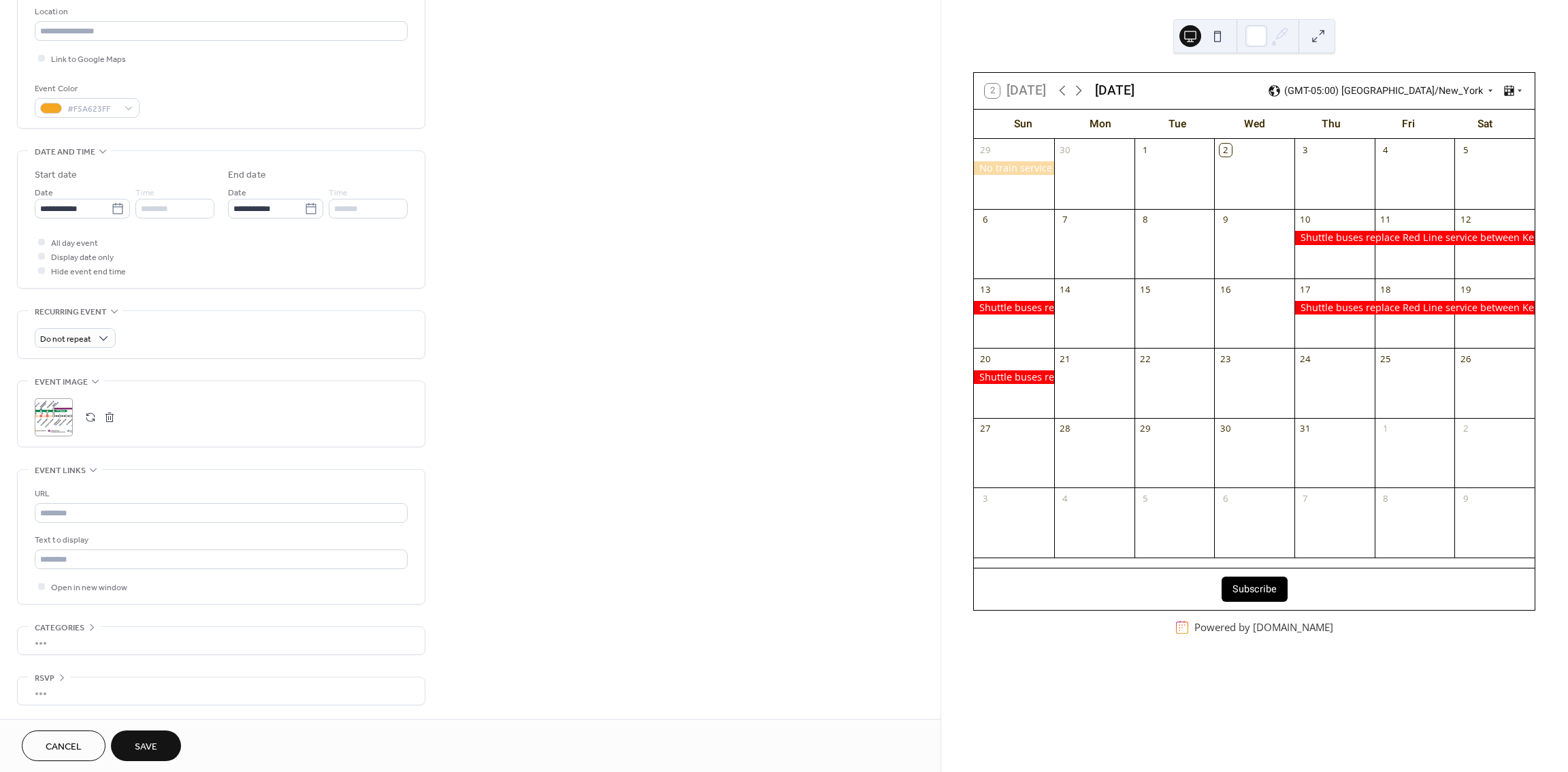 click on "URL" at bounding box center [221, 504] 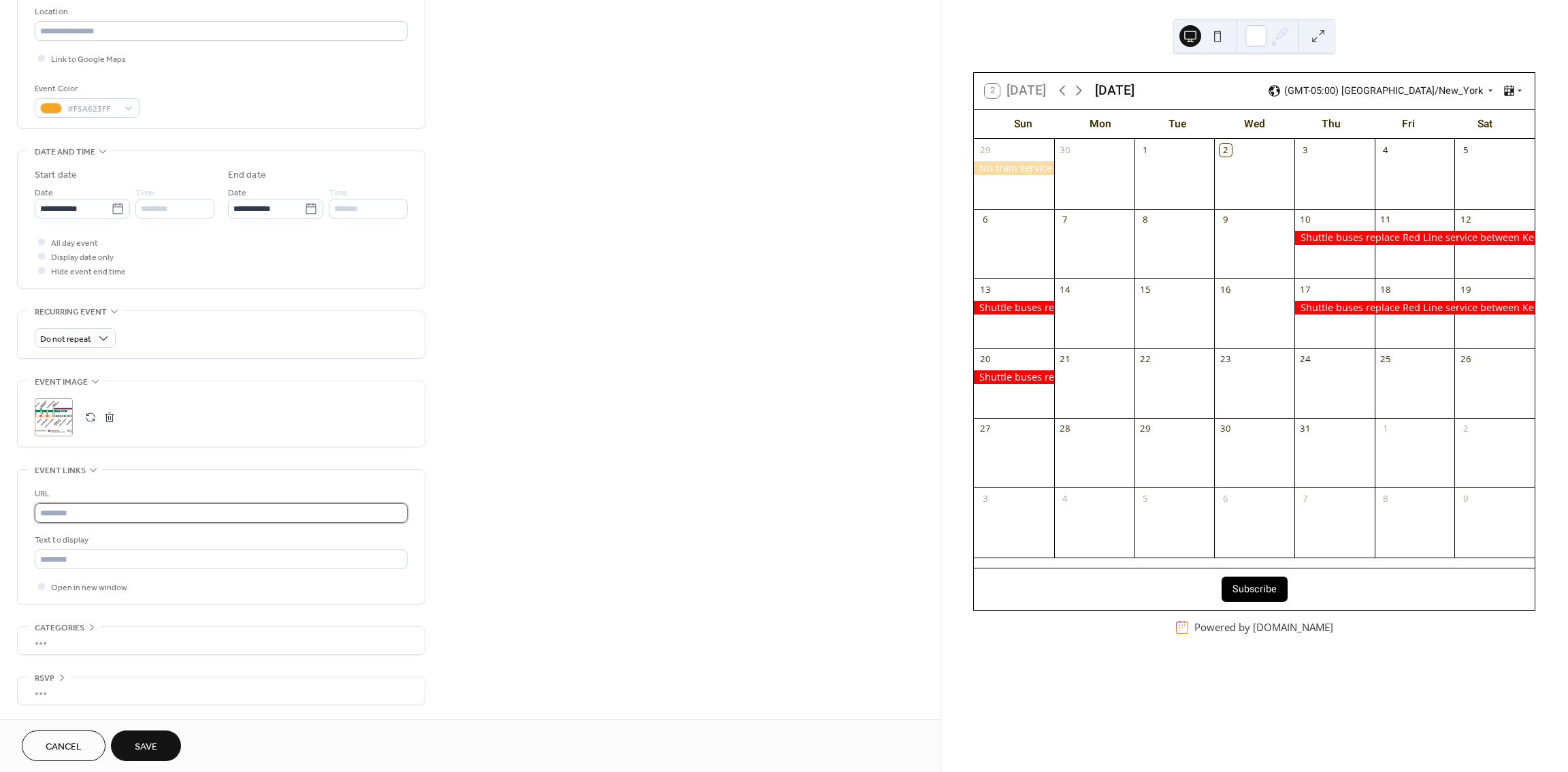 click at bounding box center (221, 513) 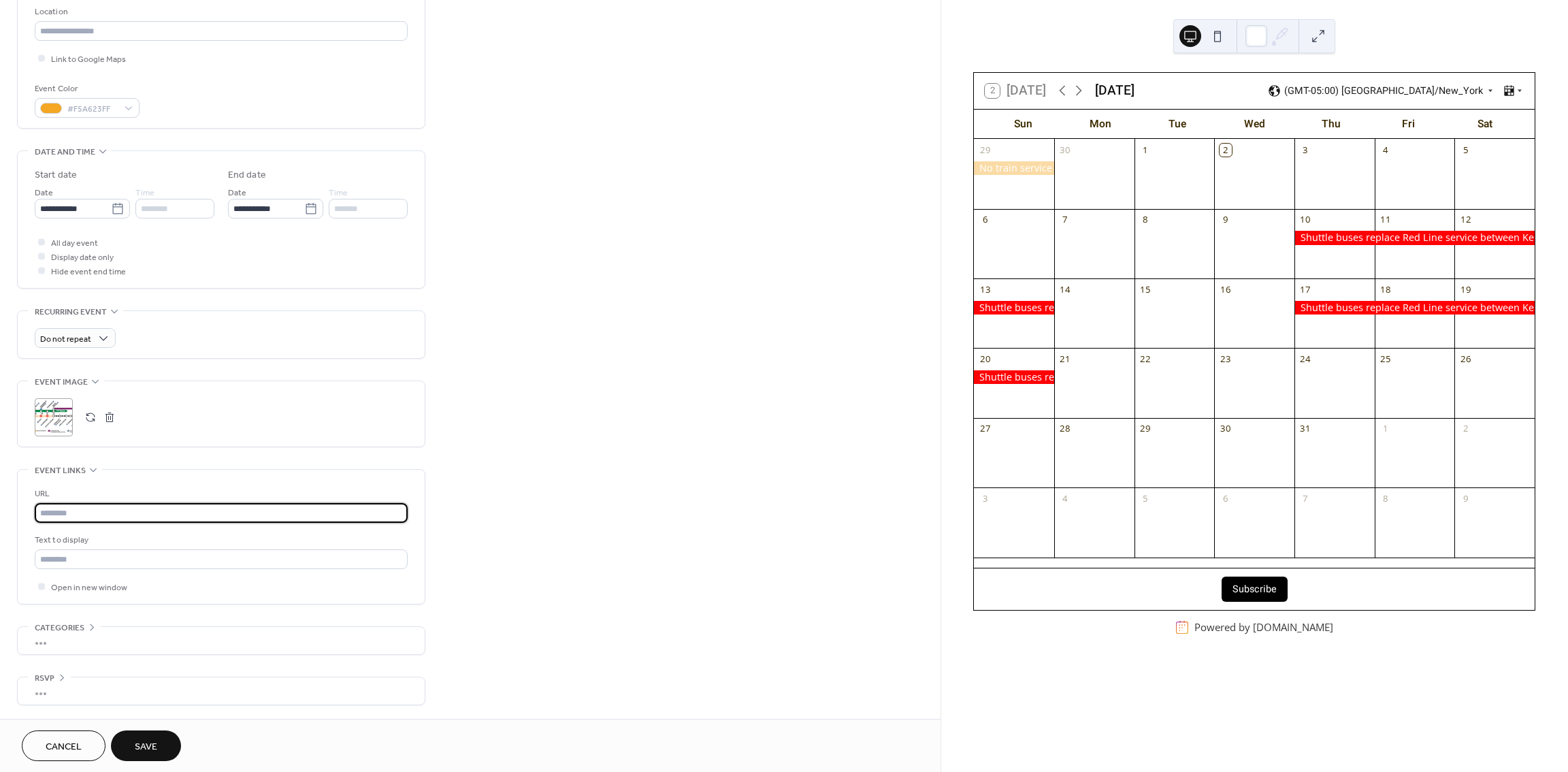 type on "**********" 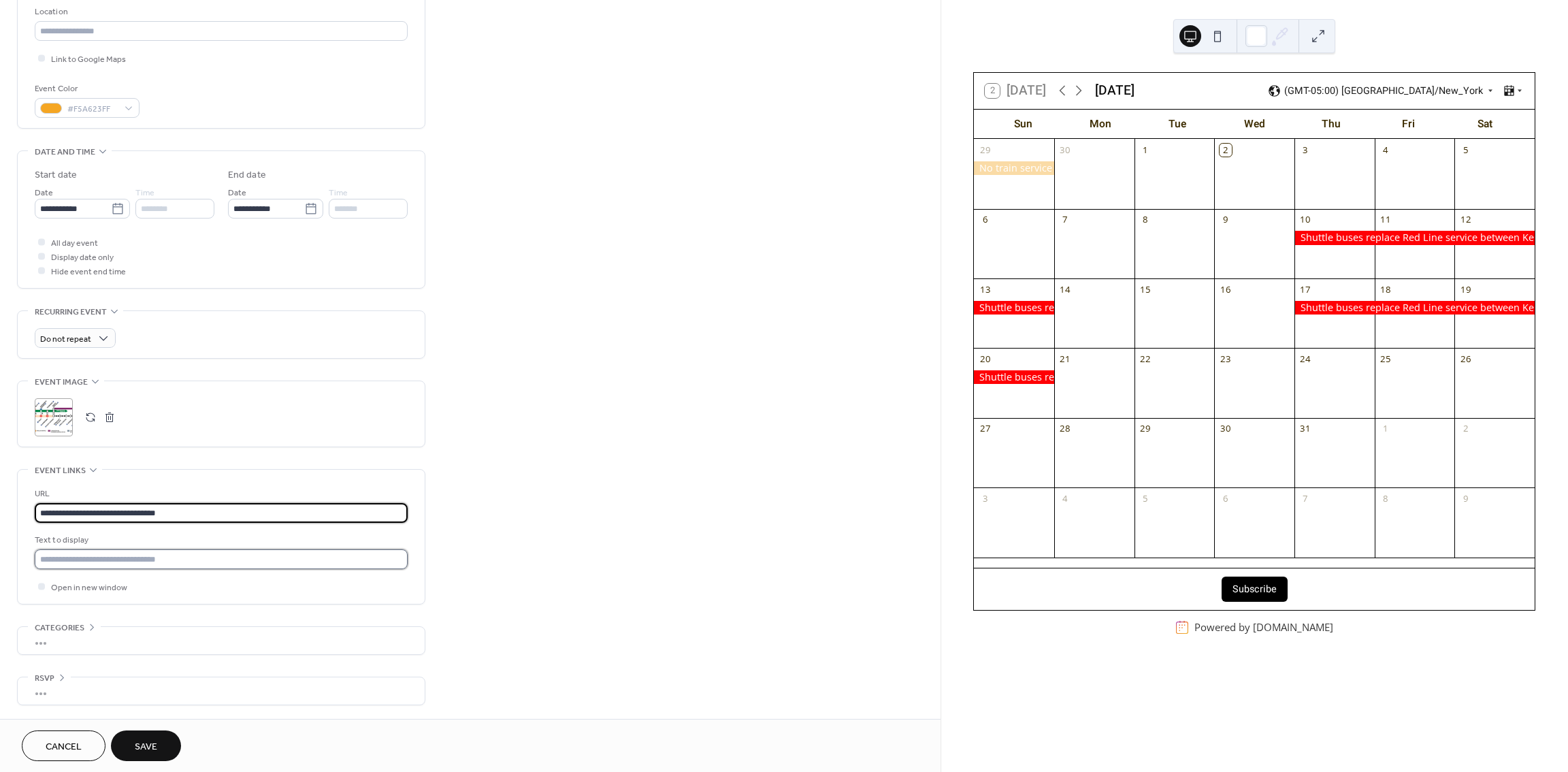 click at bounding box center [221, 559] 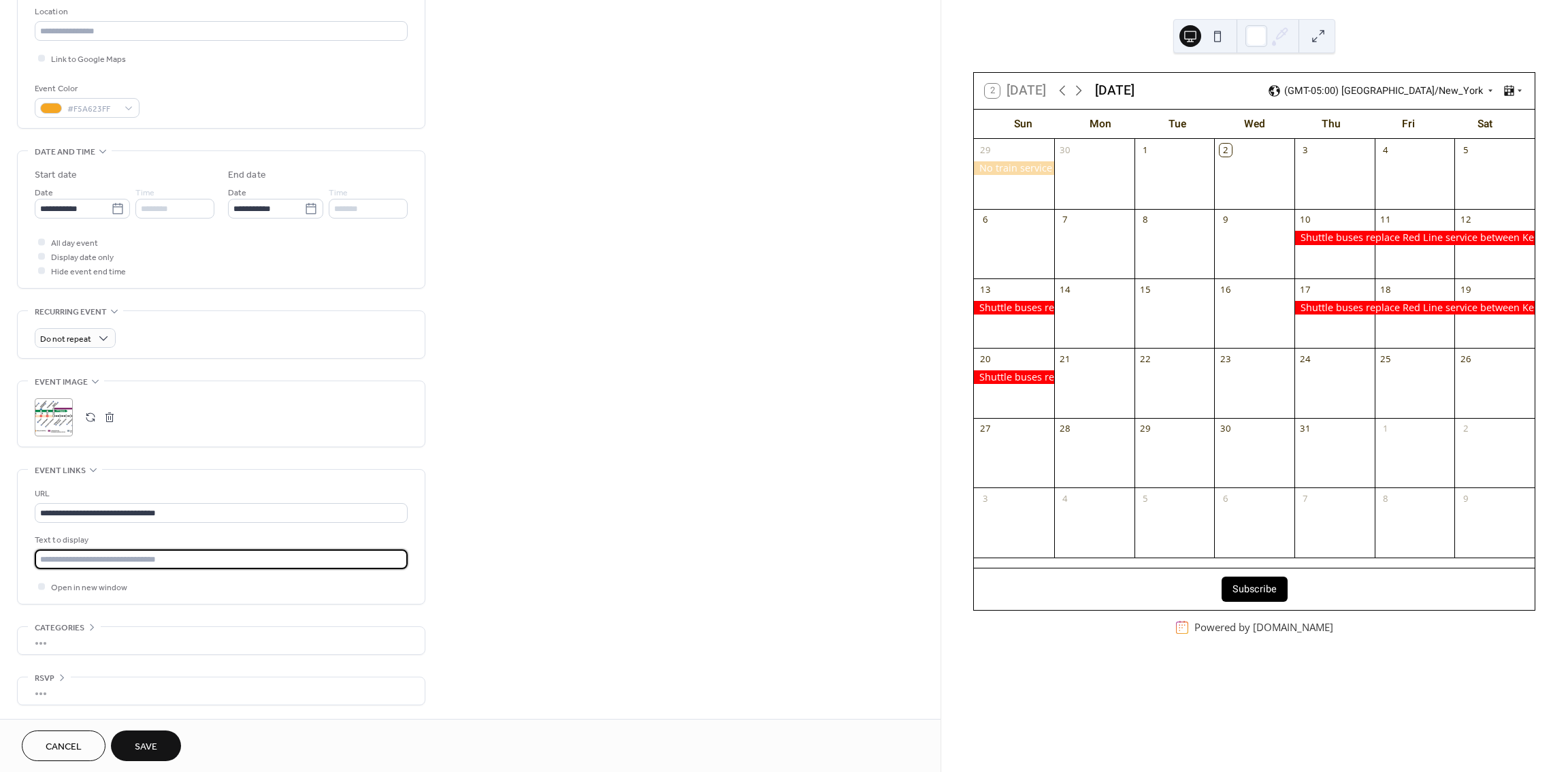 type on "**********" 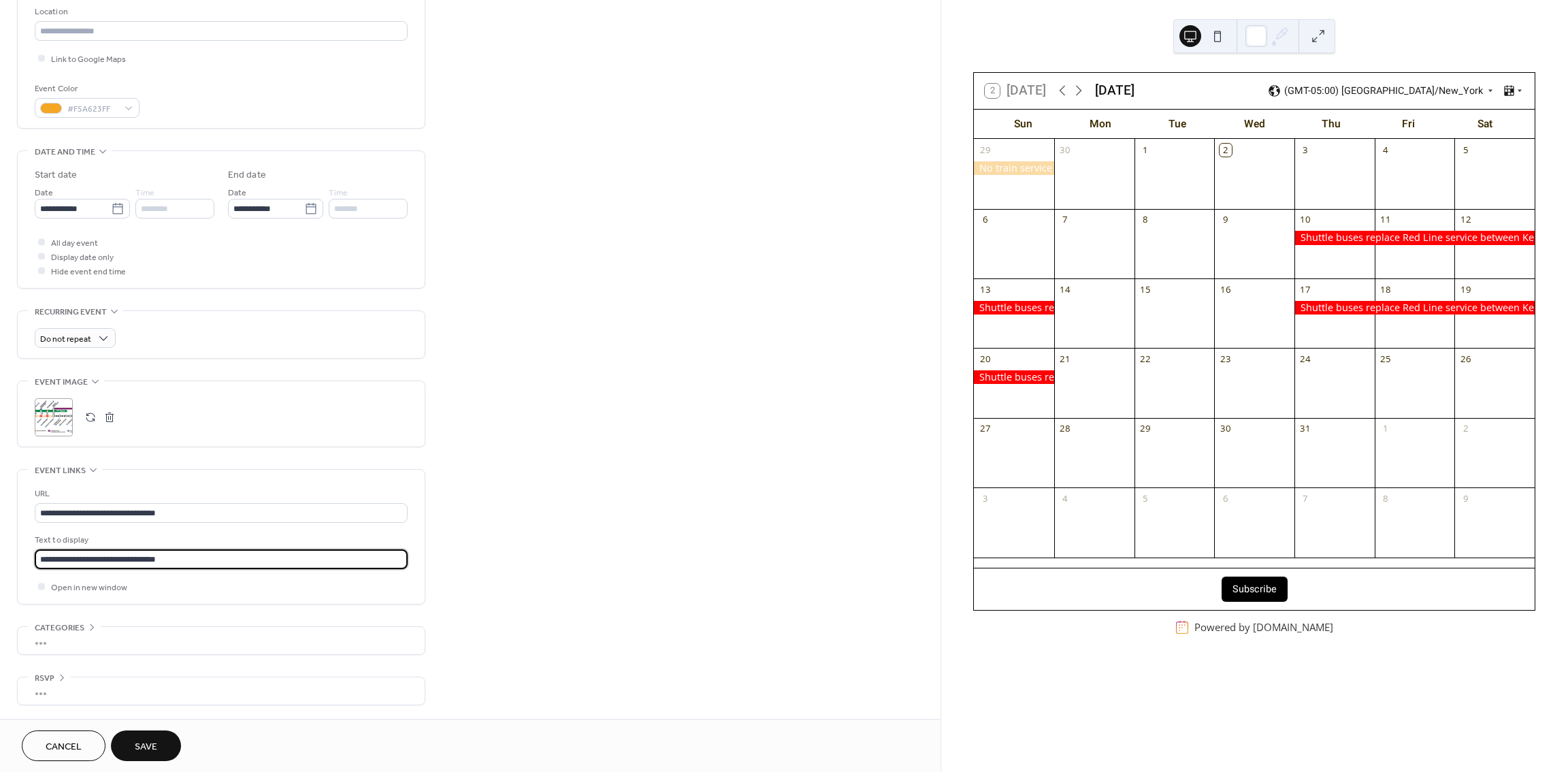 click on "Save" at bounding box center [146, 745] 